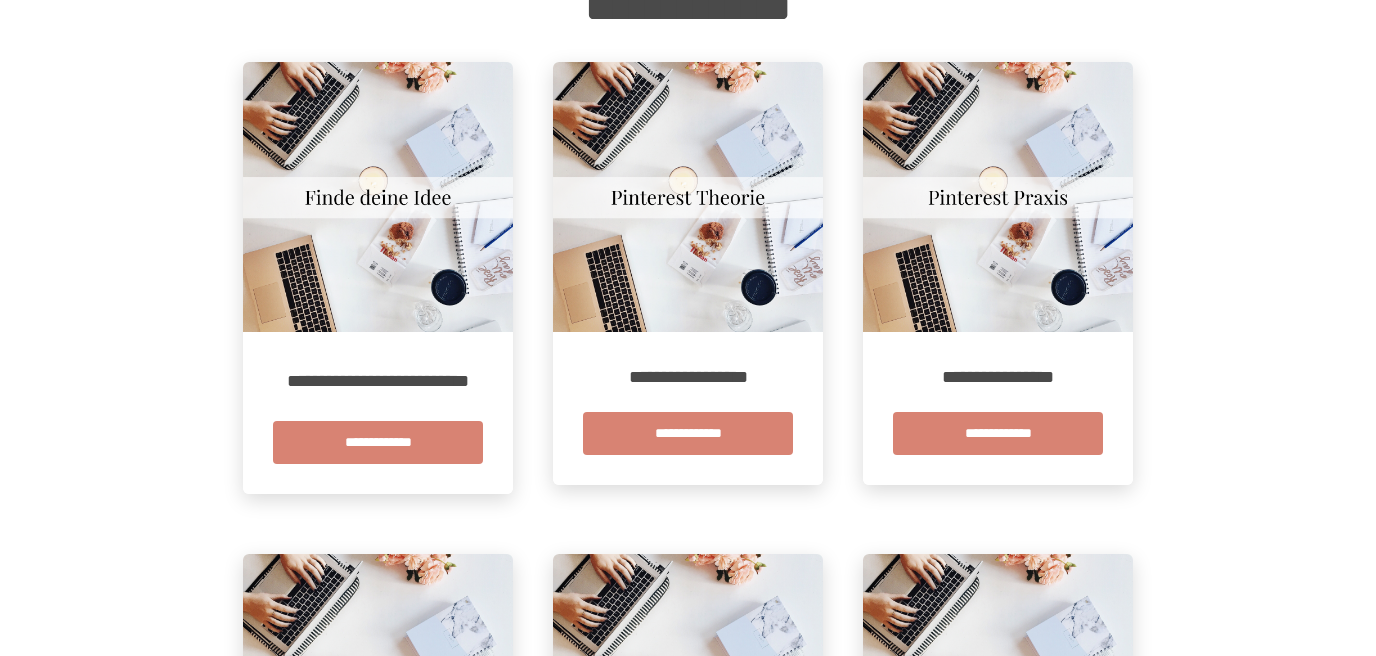 scroll, scrollTop: 374, scrollLeft: 0, axis: vertical 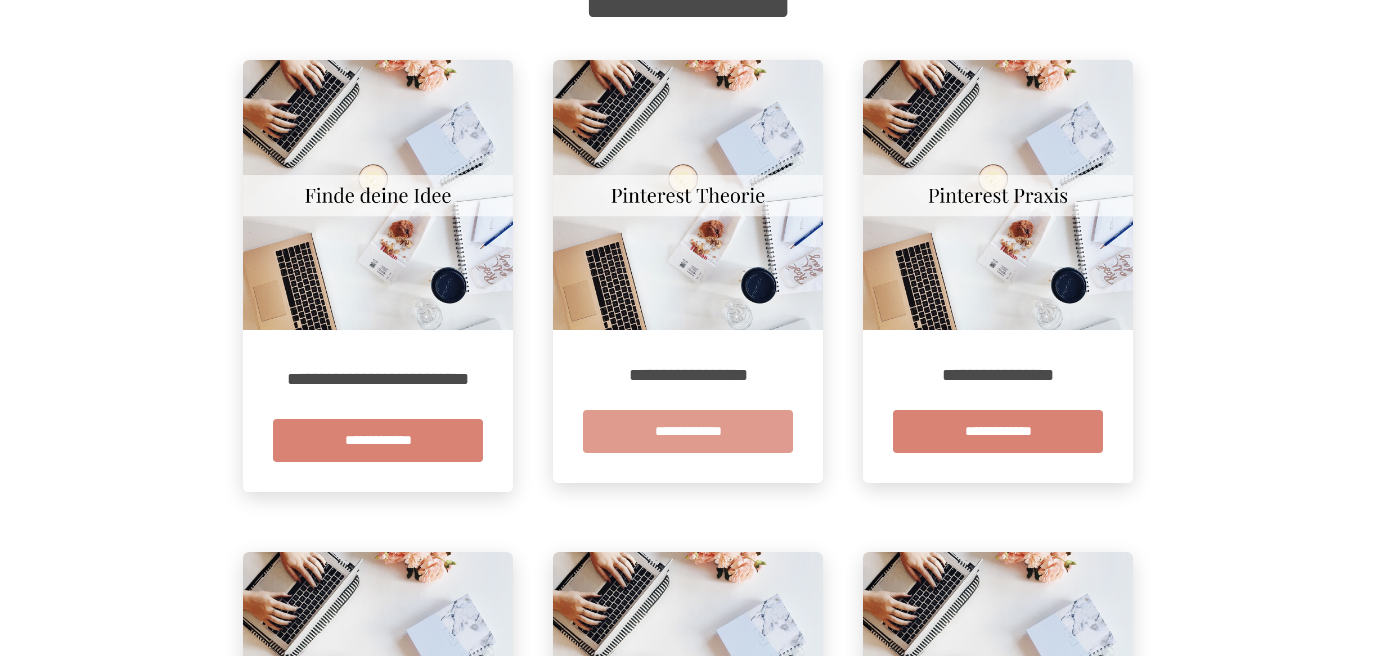 click on "**********" at bounding box center (688, 431) 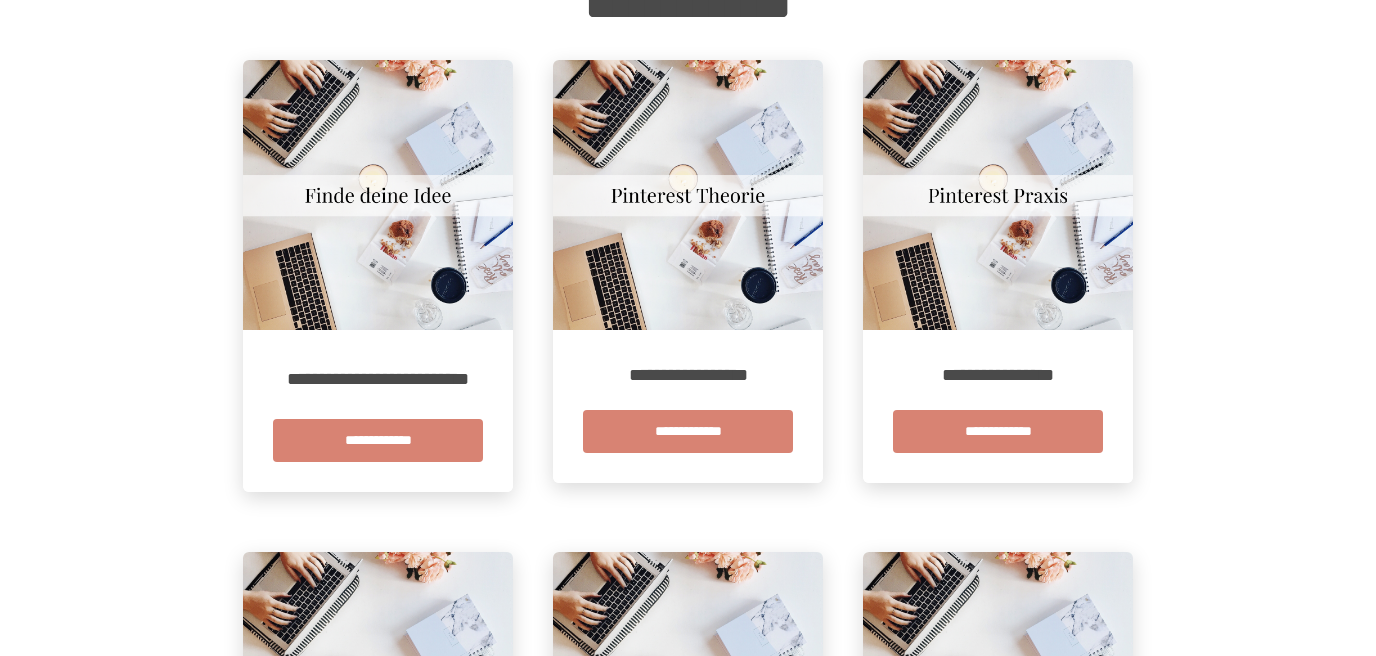 scroll, scrollTop: 0, scrollLeft: 0, axis: both 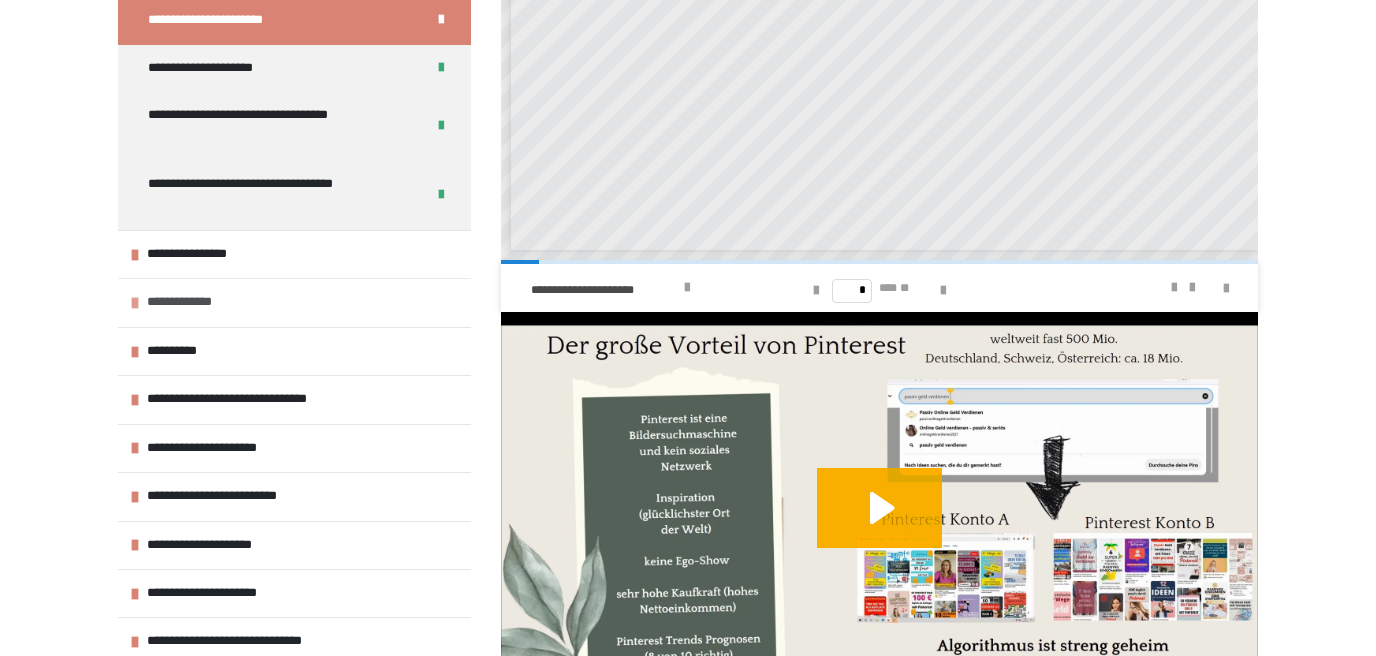 click on "**********" at bounding box center (200, 302) 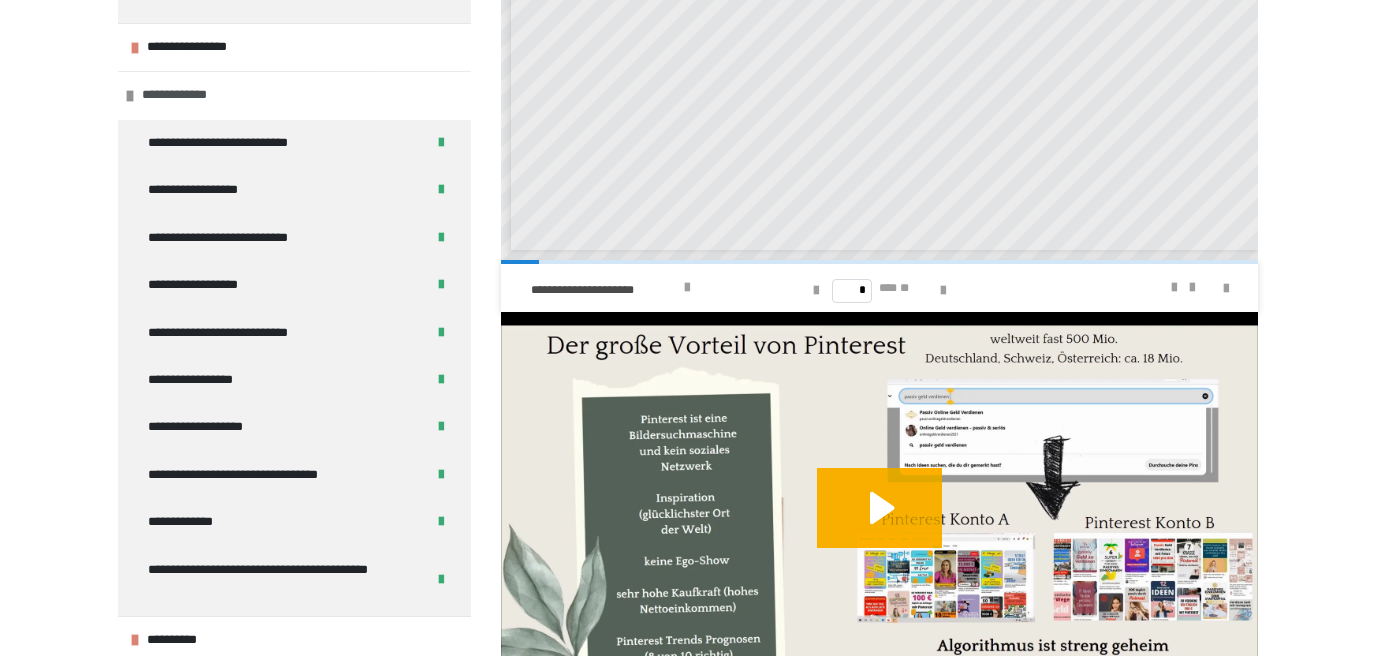 scroll, scrollTop: 516, scrollLeft: 0, axis: vertical 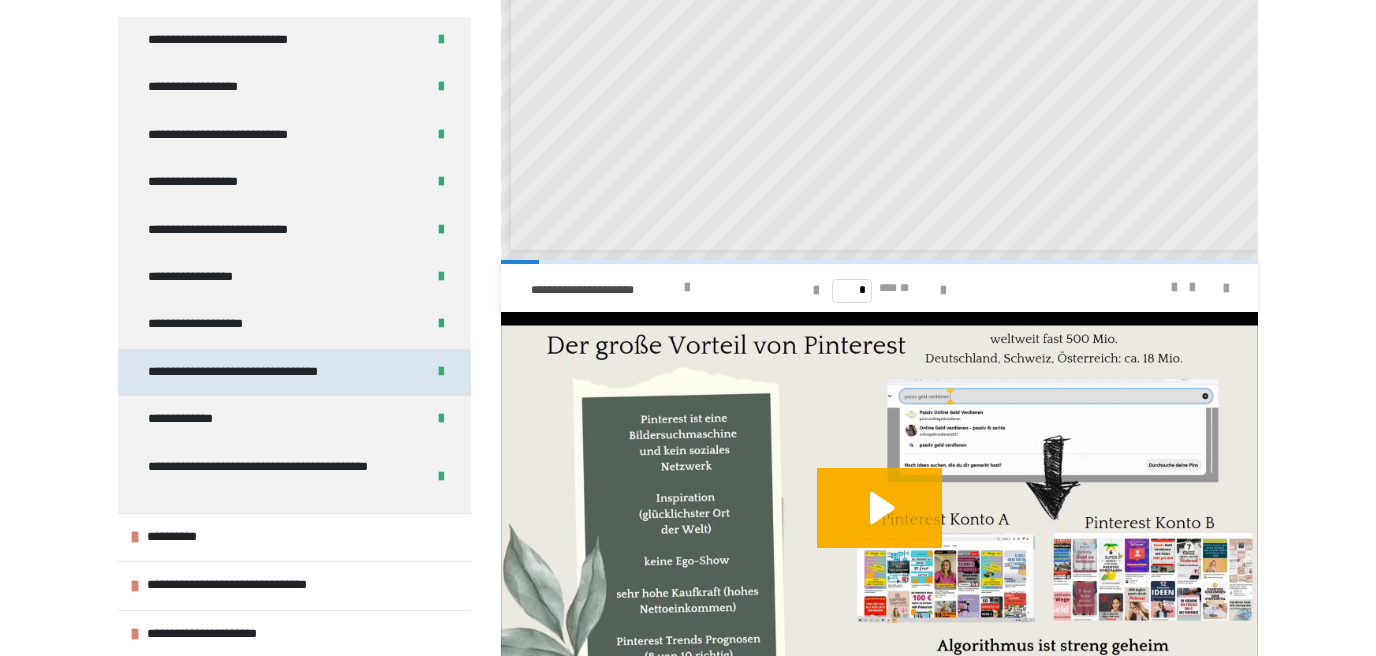 click on "**********" at bounding box center (276, 372) 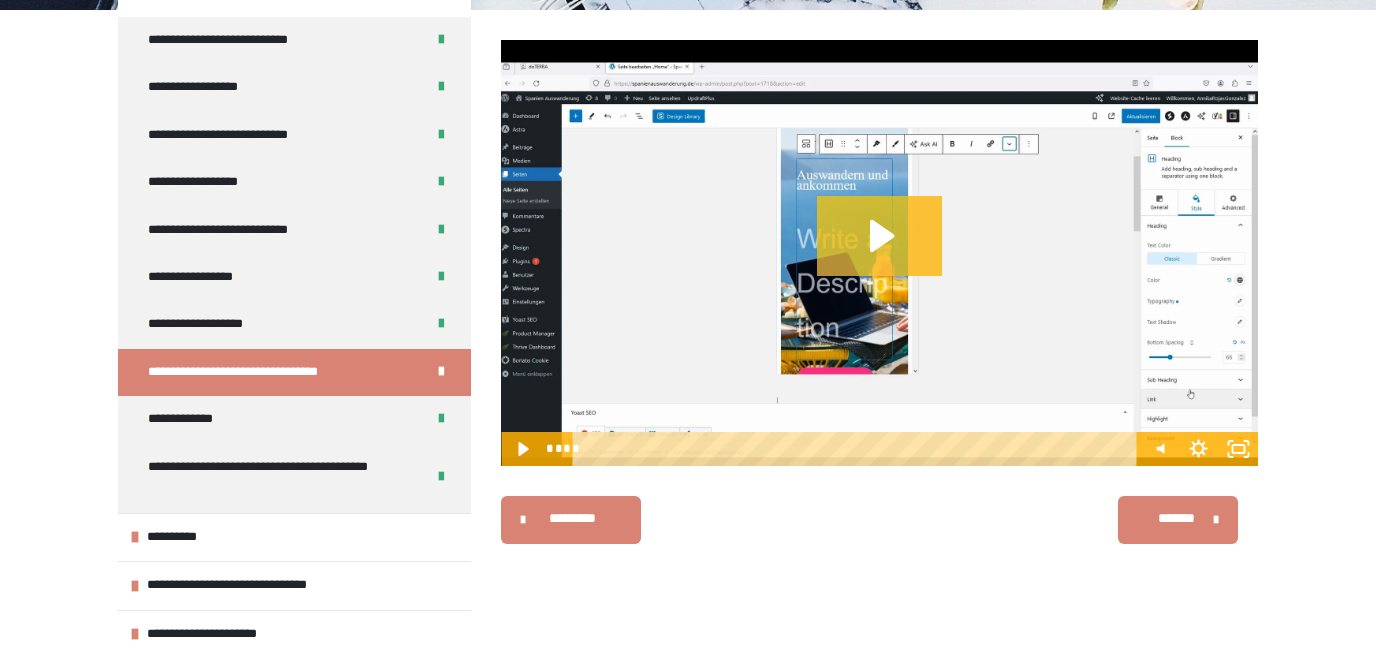 click 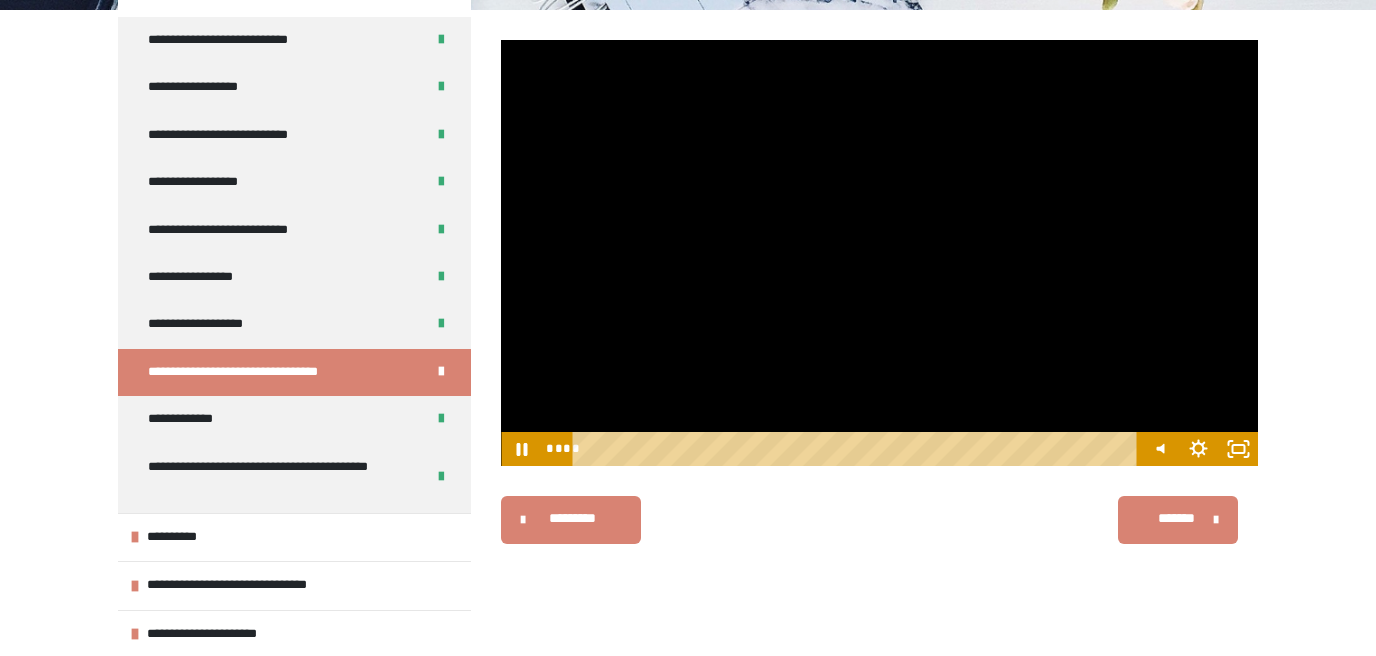 click at bounding box center [879, 253] 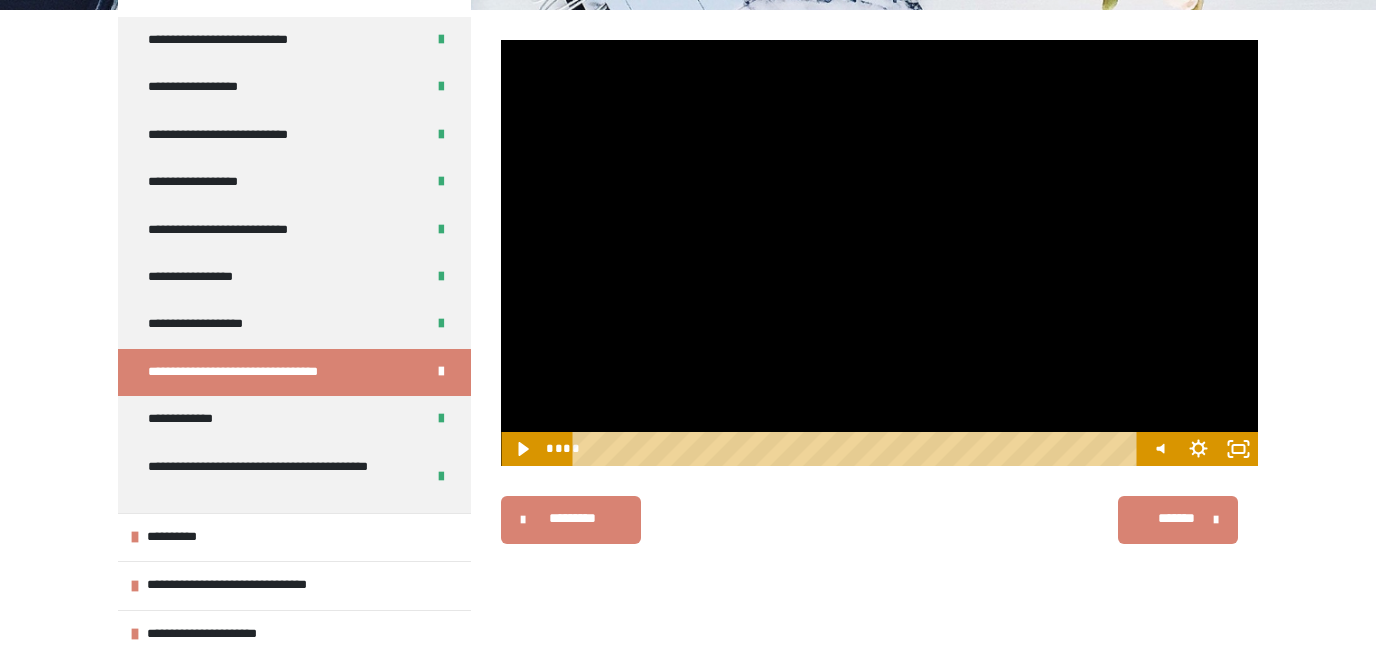 click at bounding box center (879, 253) 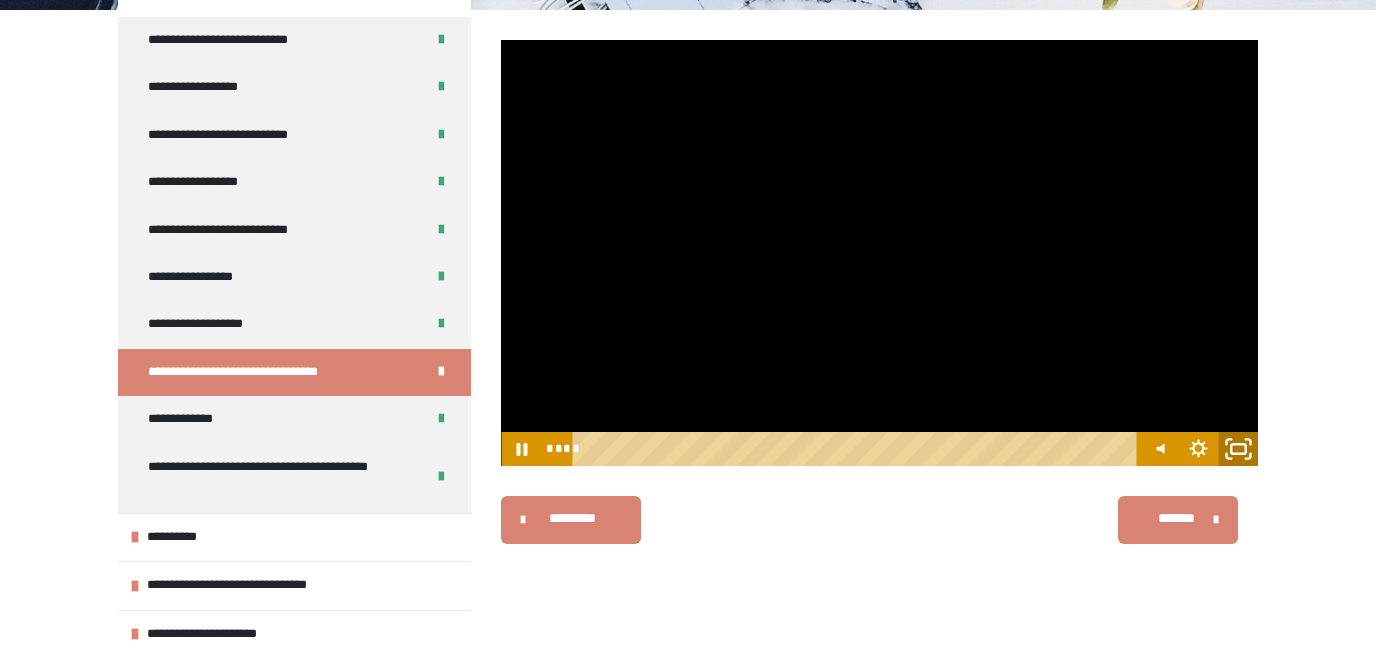 click 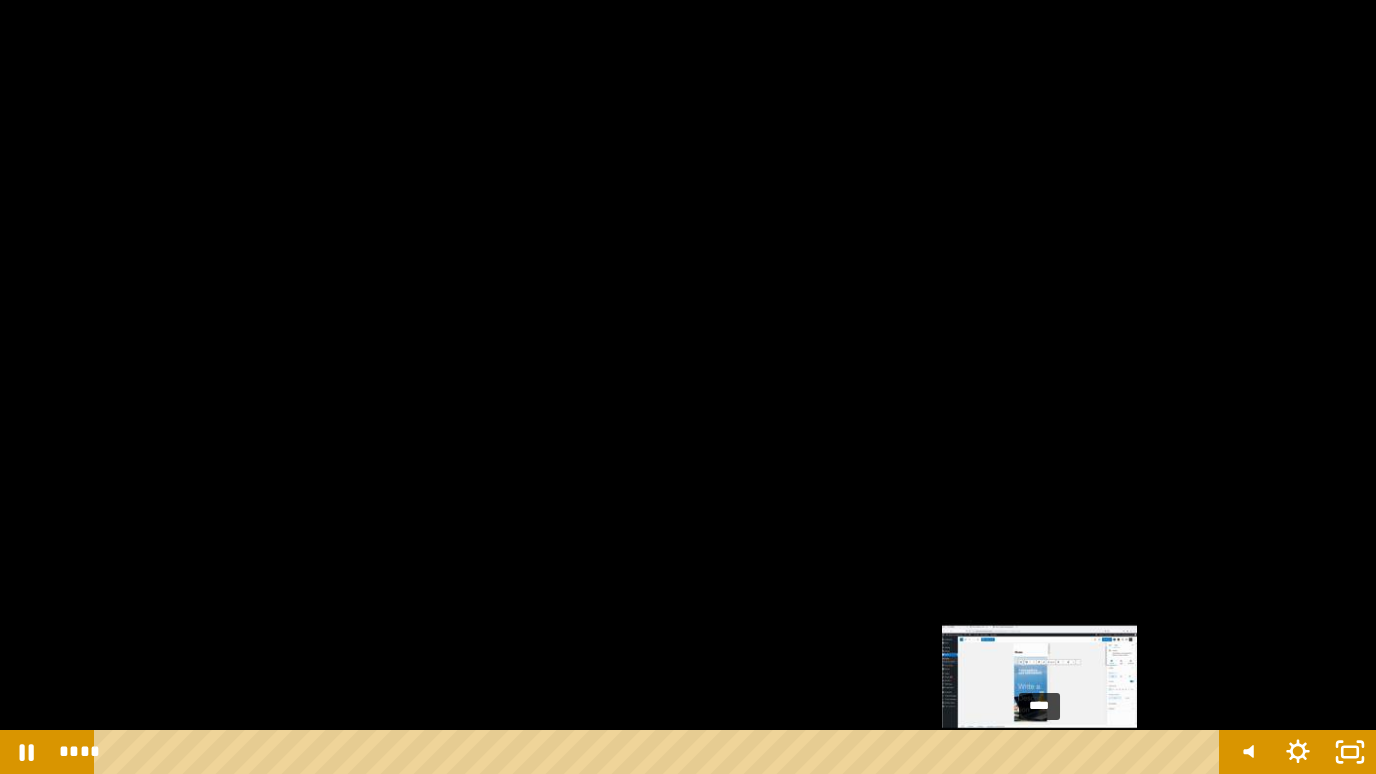 click on "****" at bounding box center (660, 752) 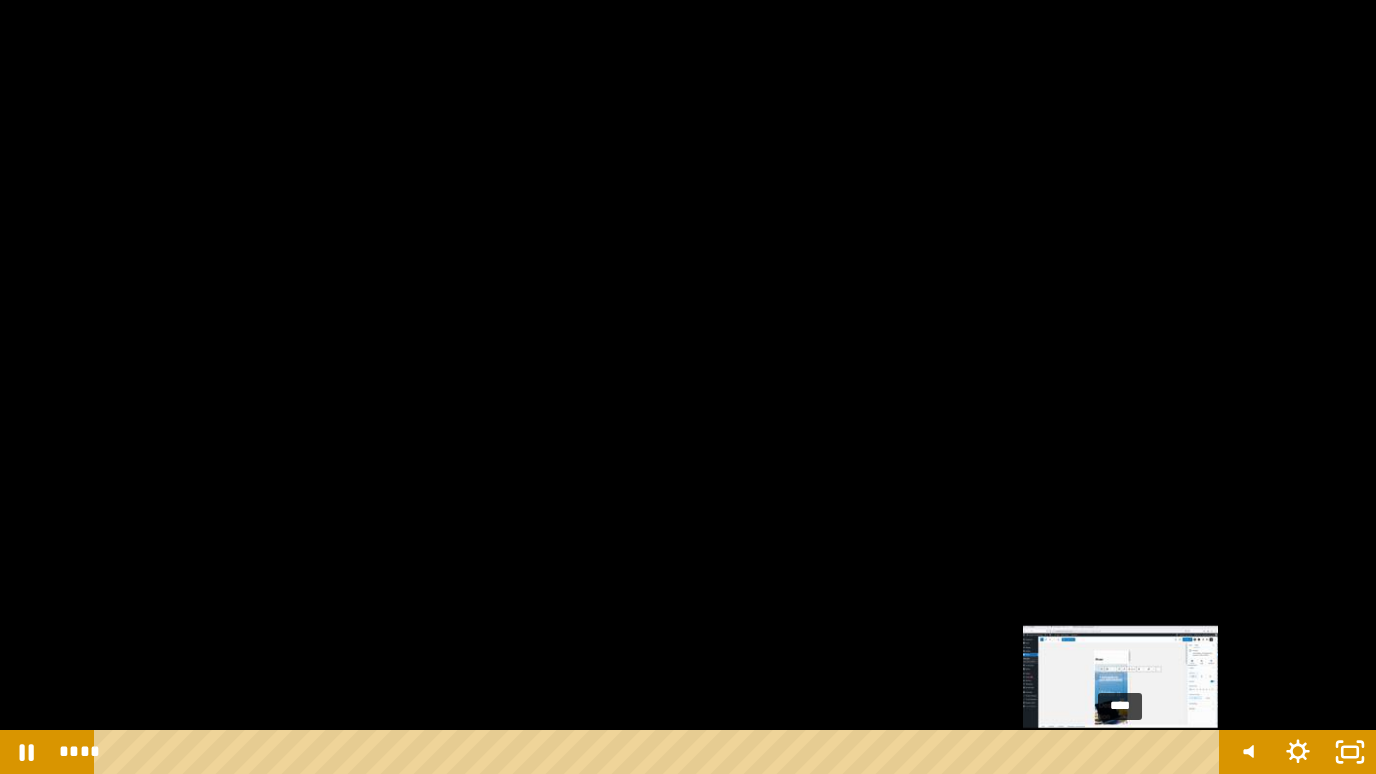 click on "****" at bounding box center [660, 752] 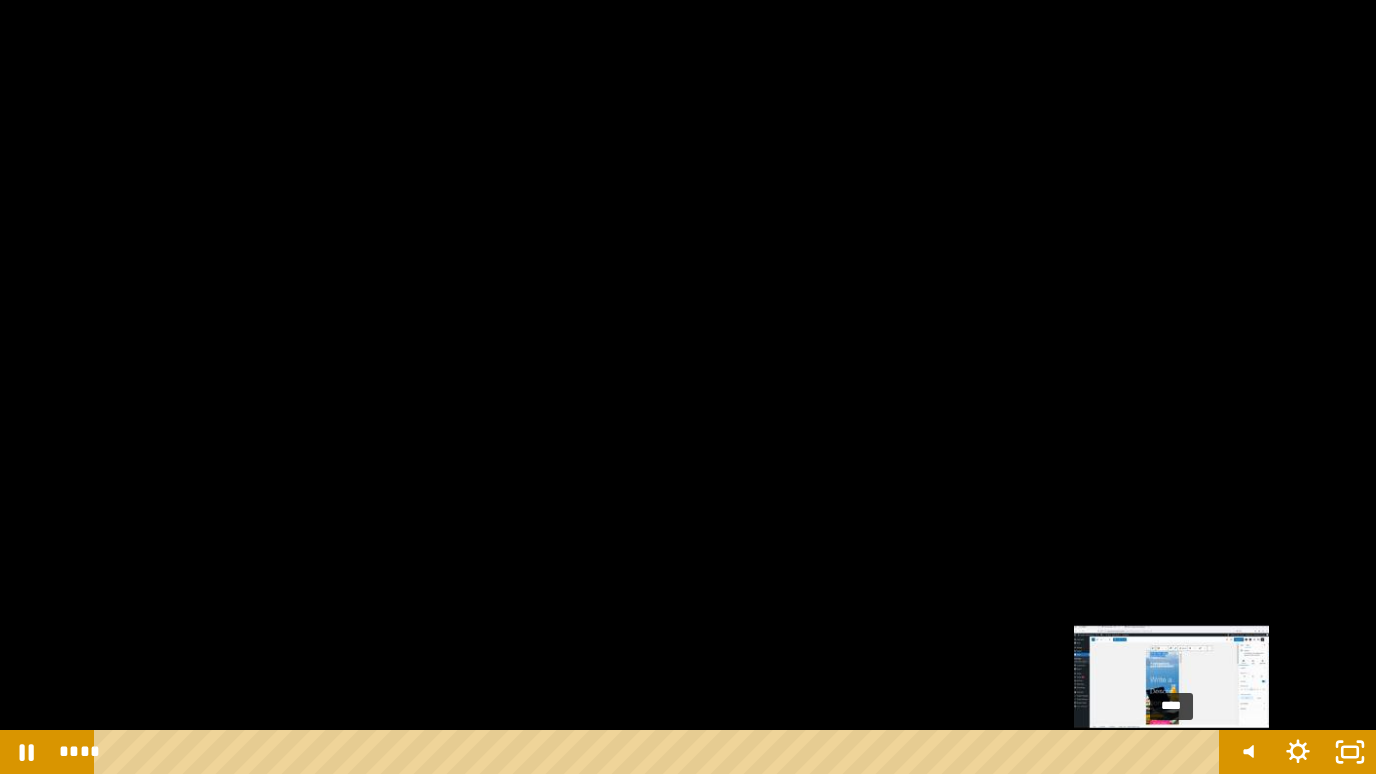 click on "****" at bounding box center (660, 752) 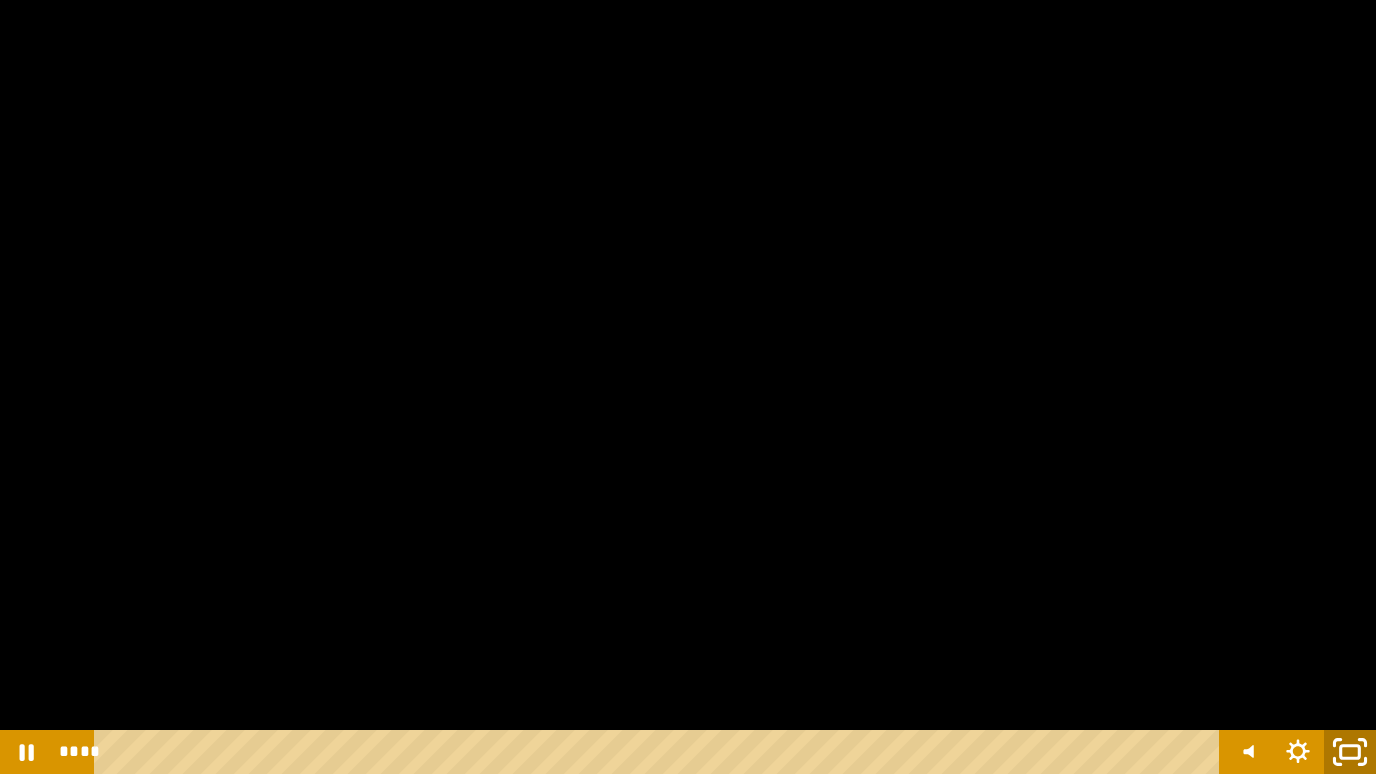 click 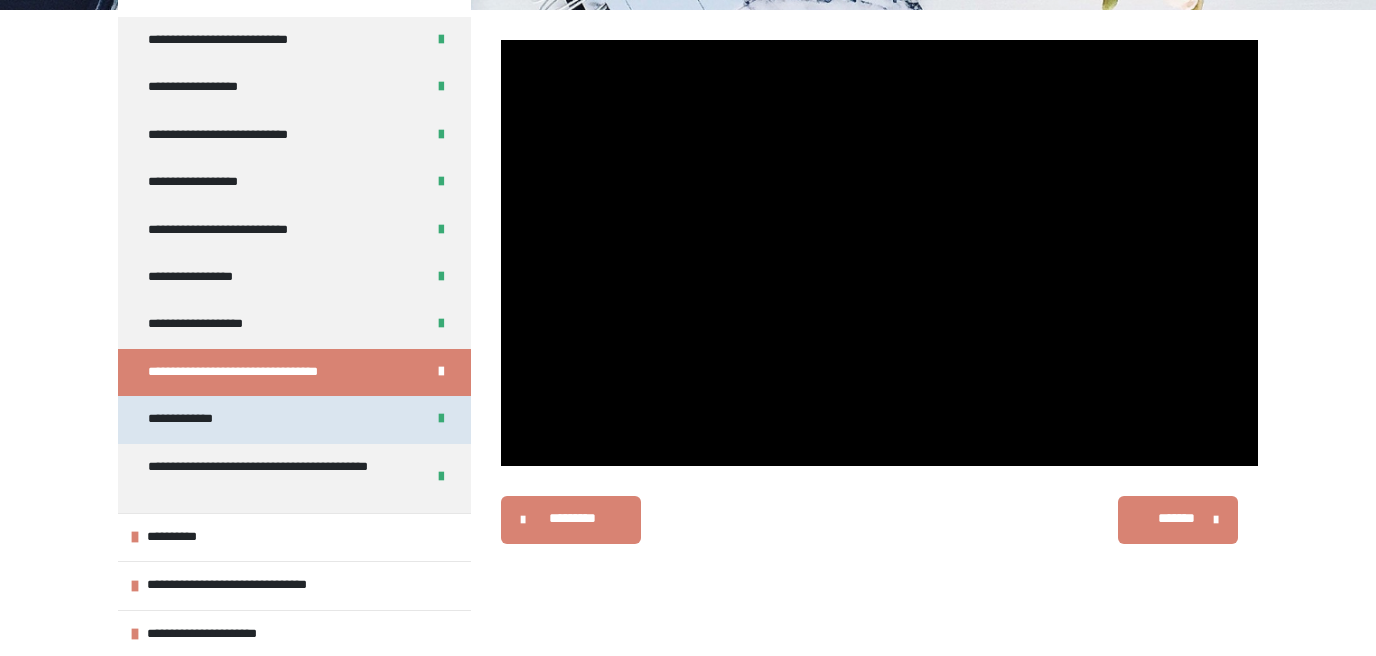 click on "**********" at bounding box center (205, 419) 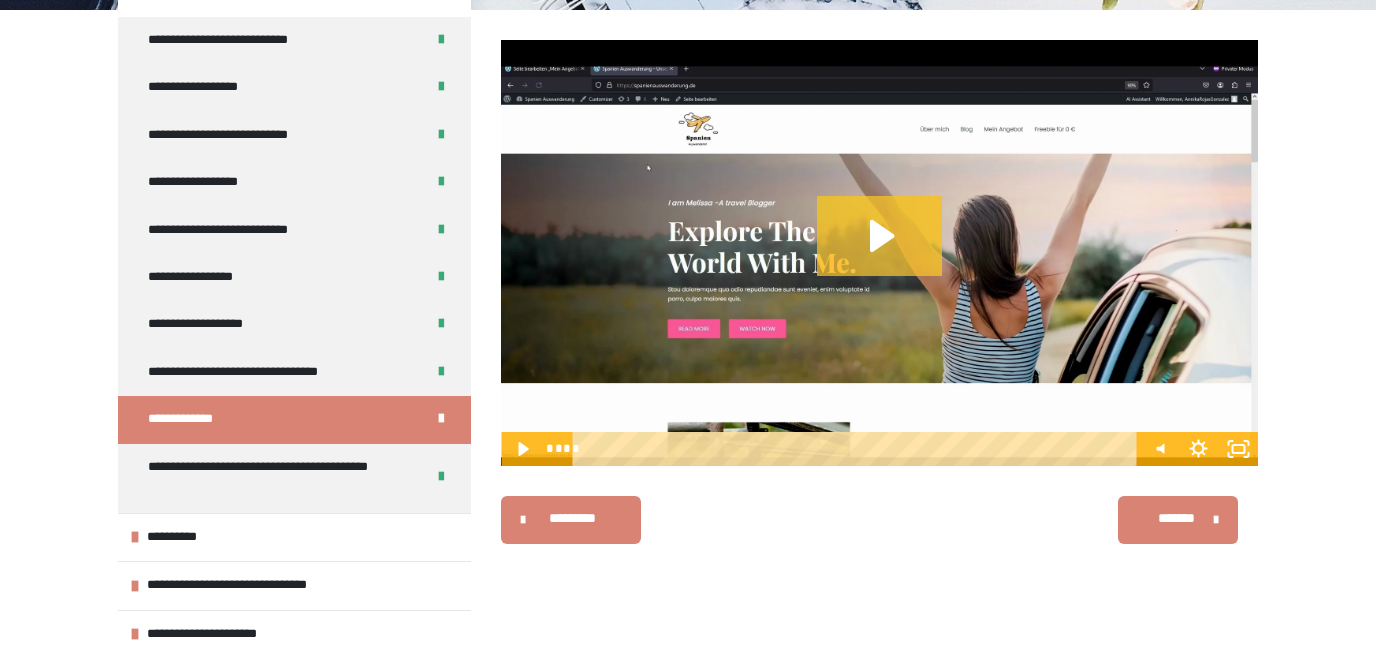 click 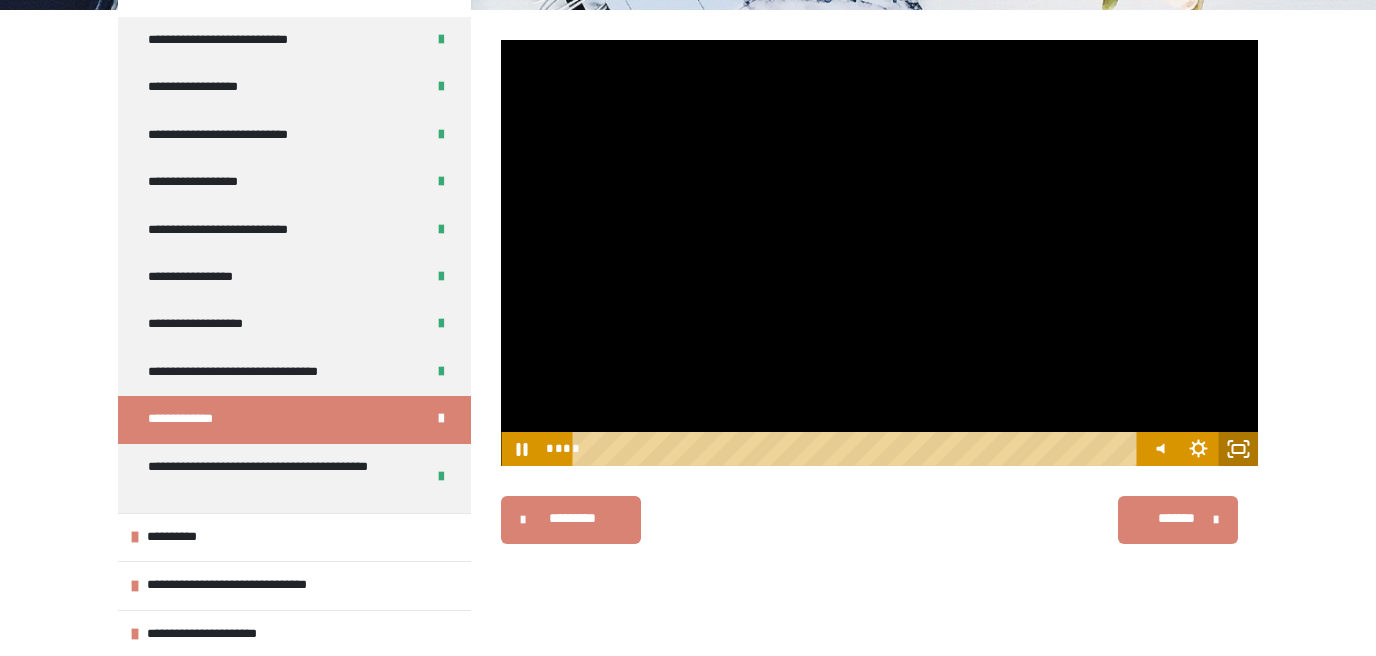 click 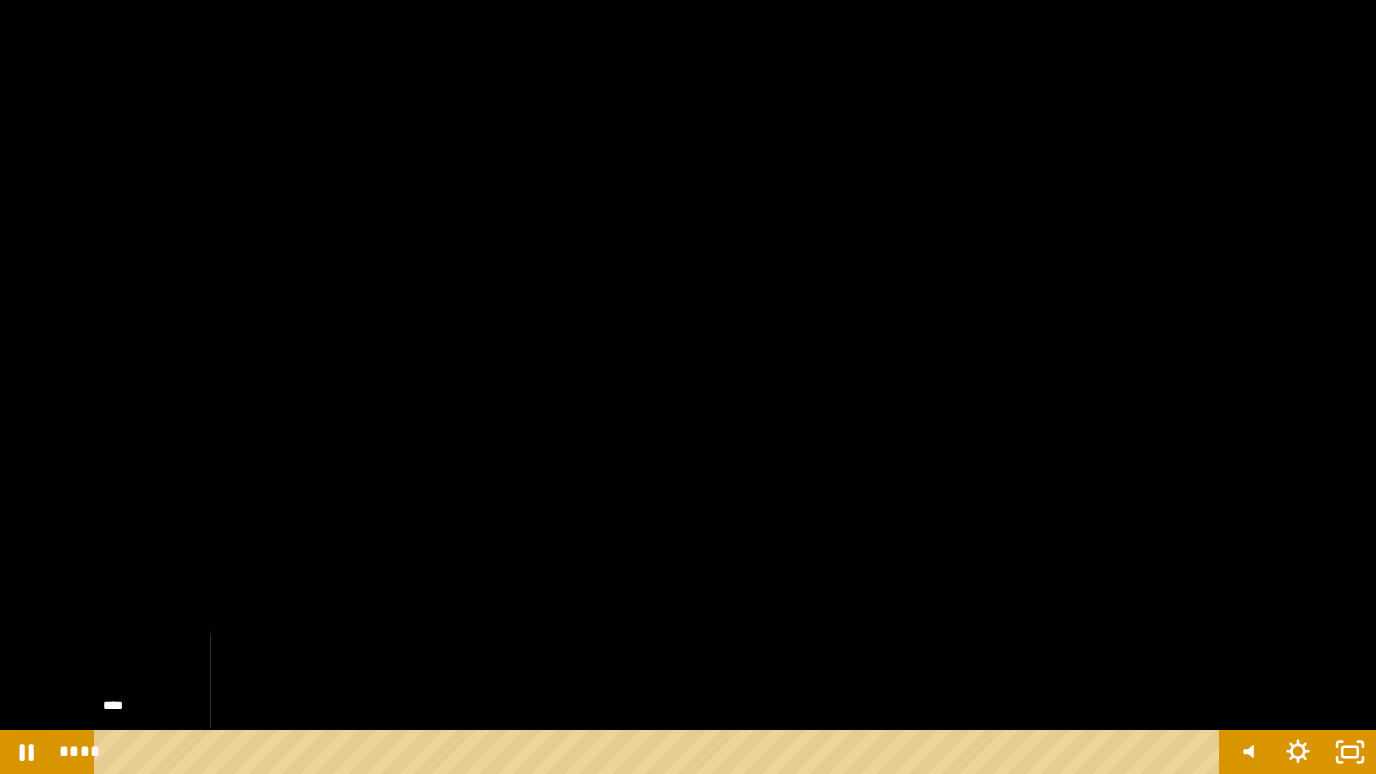 click on "****" at bounding box center (660, 752) 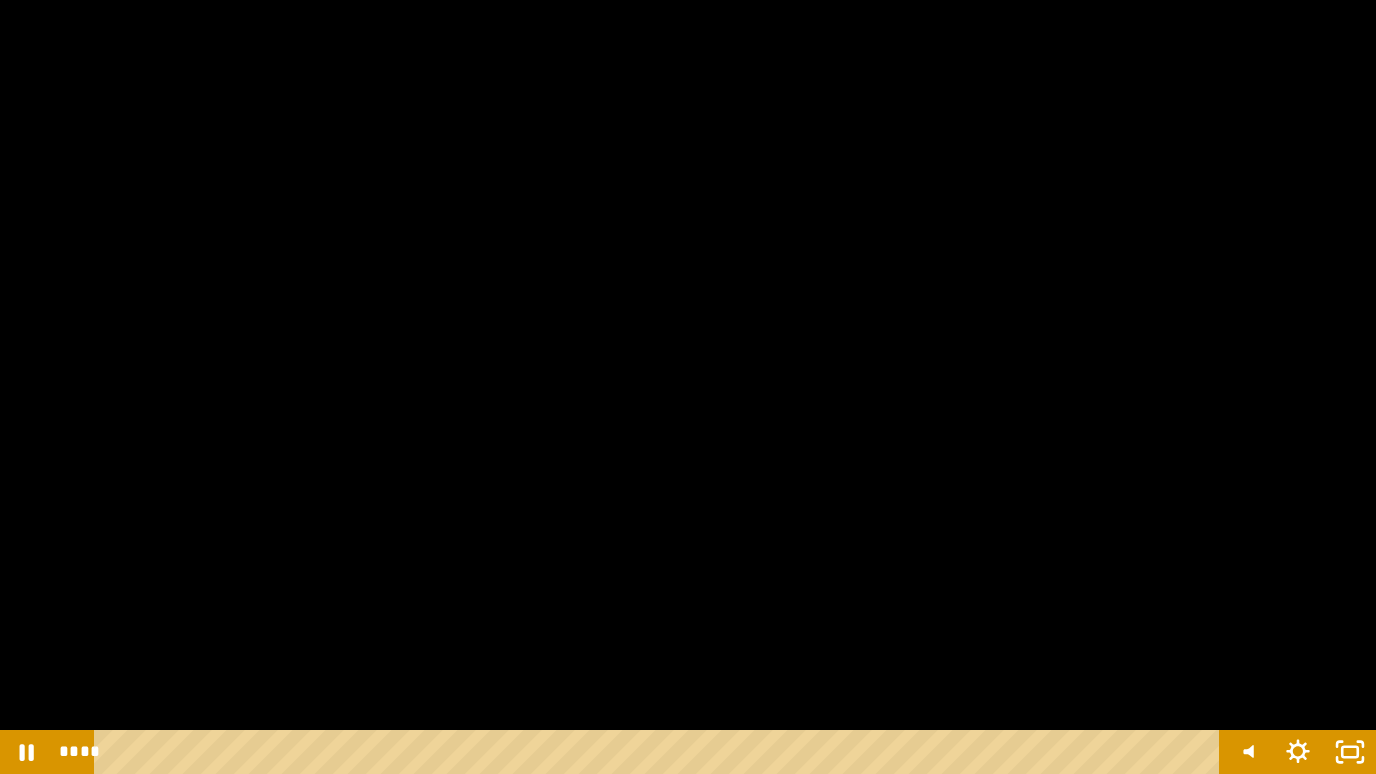 click at bounding box center (688, 387) 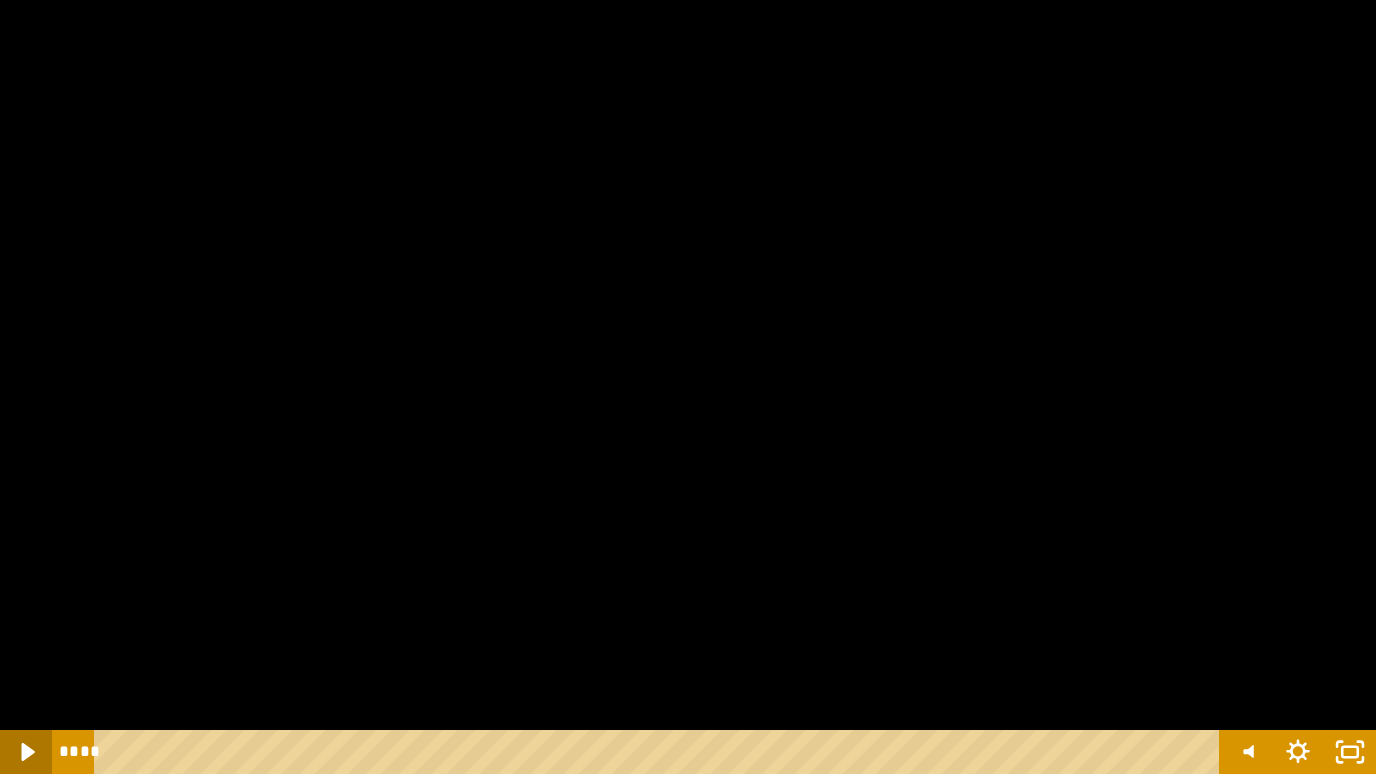 click 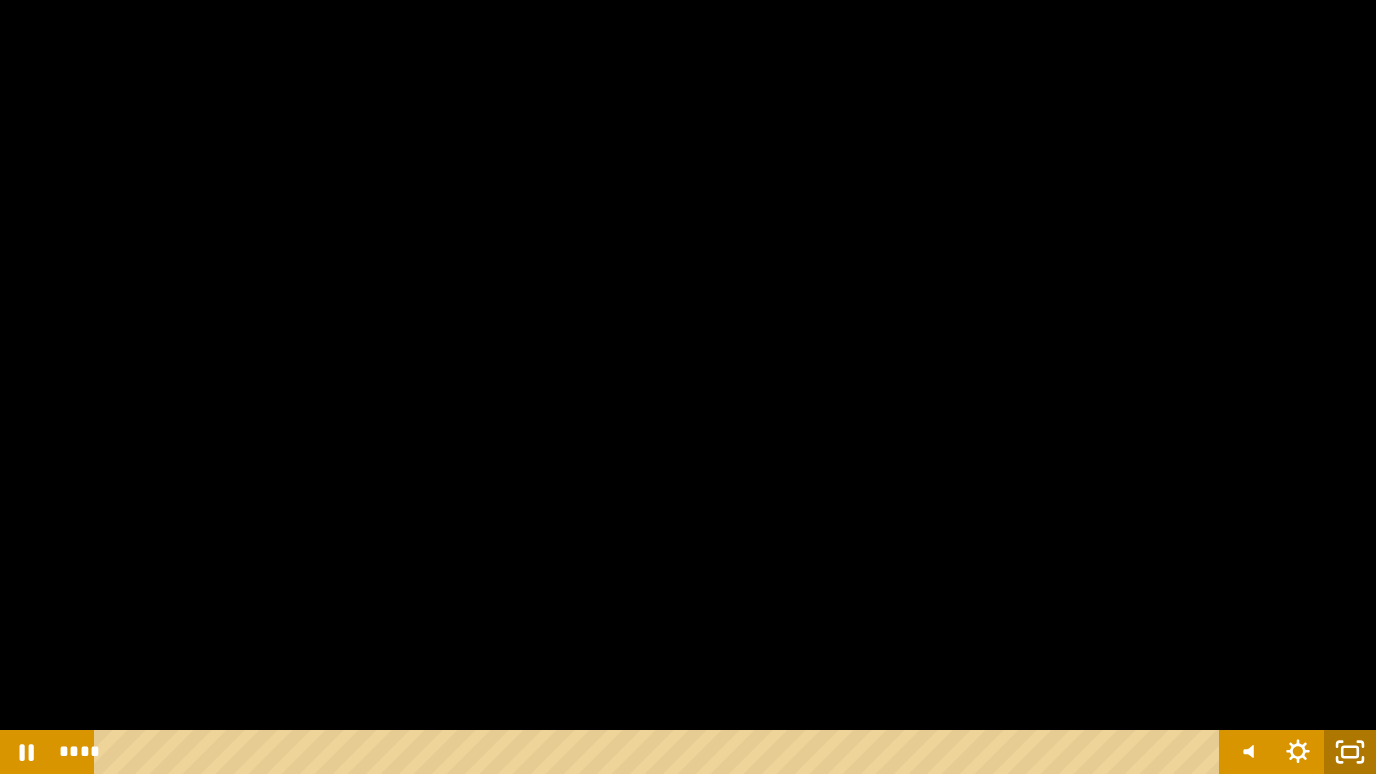 click 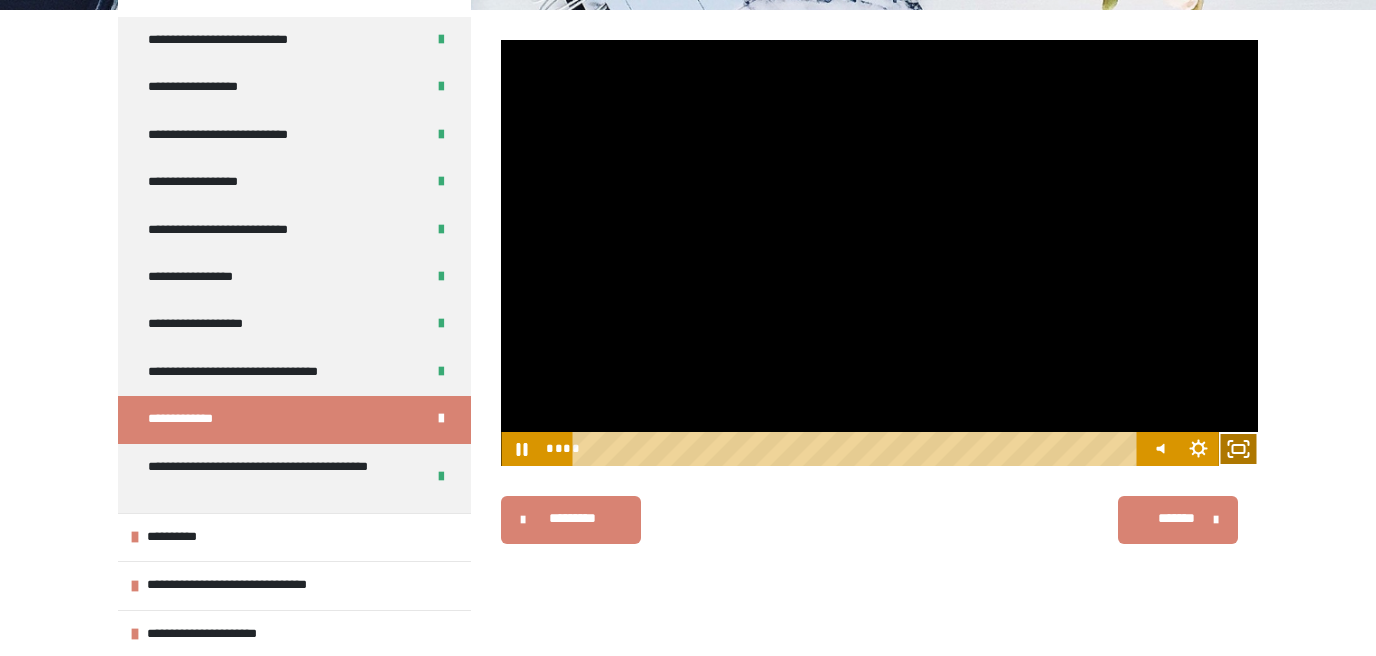 click 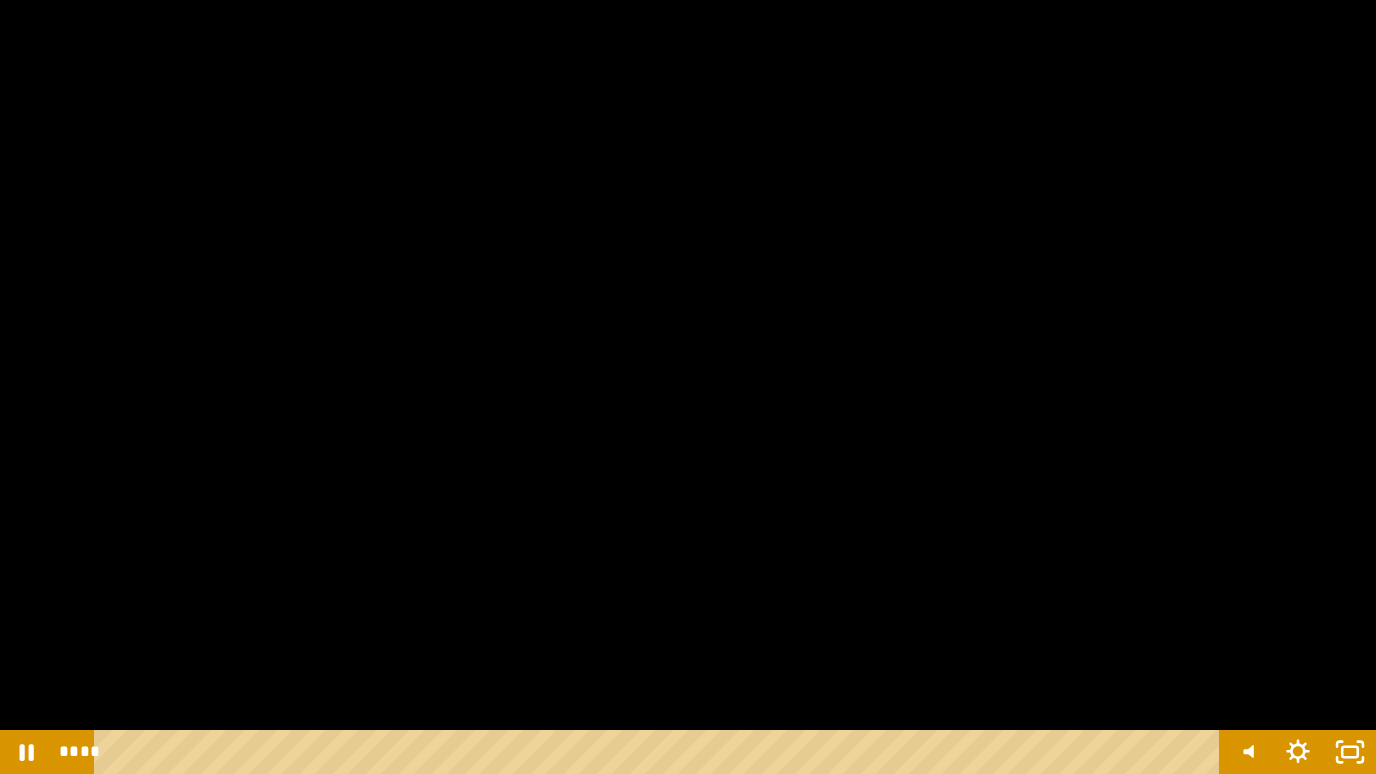click at bounding box center [688, 387] 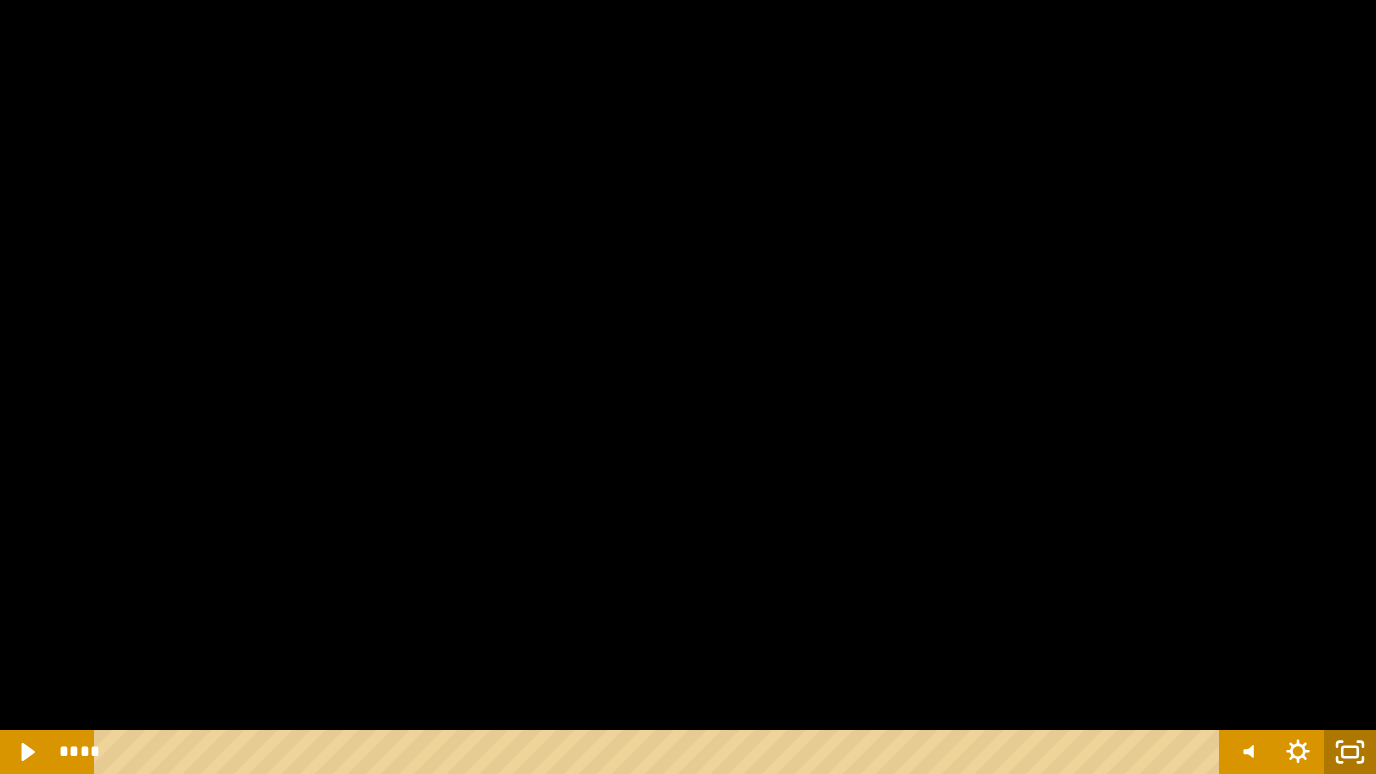 click 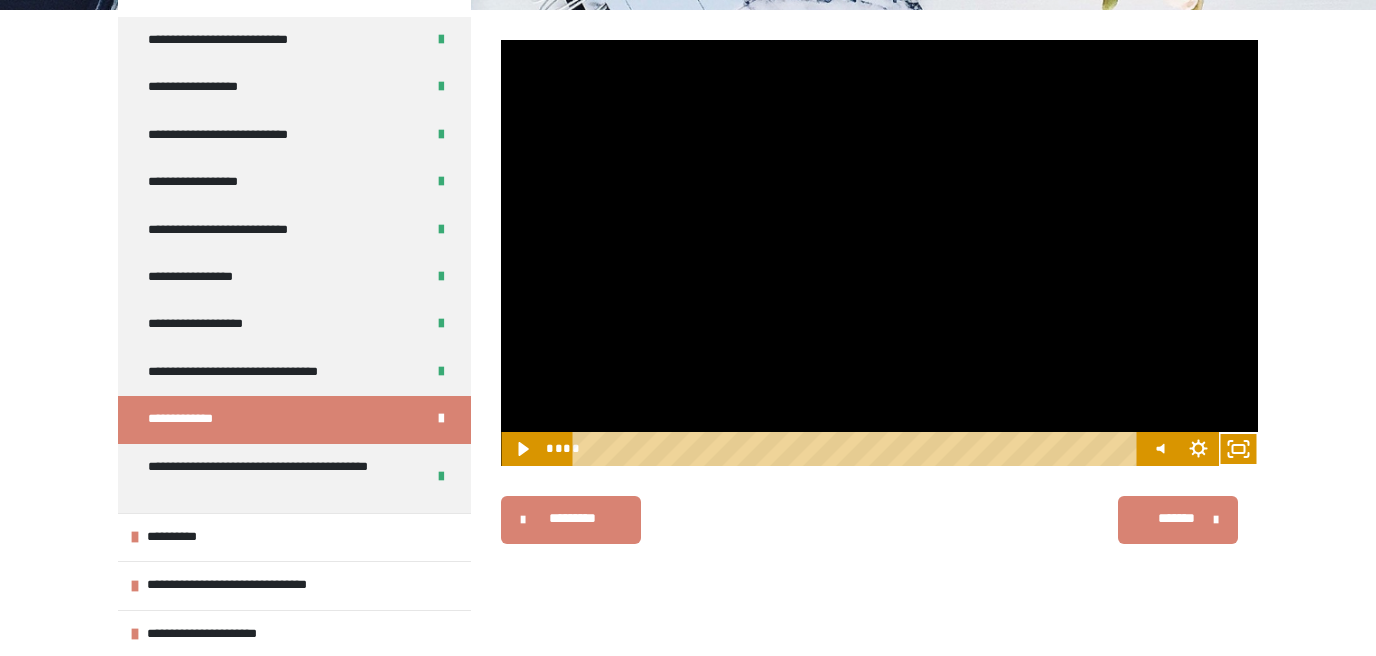 click at bounding box center (879, 253) 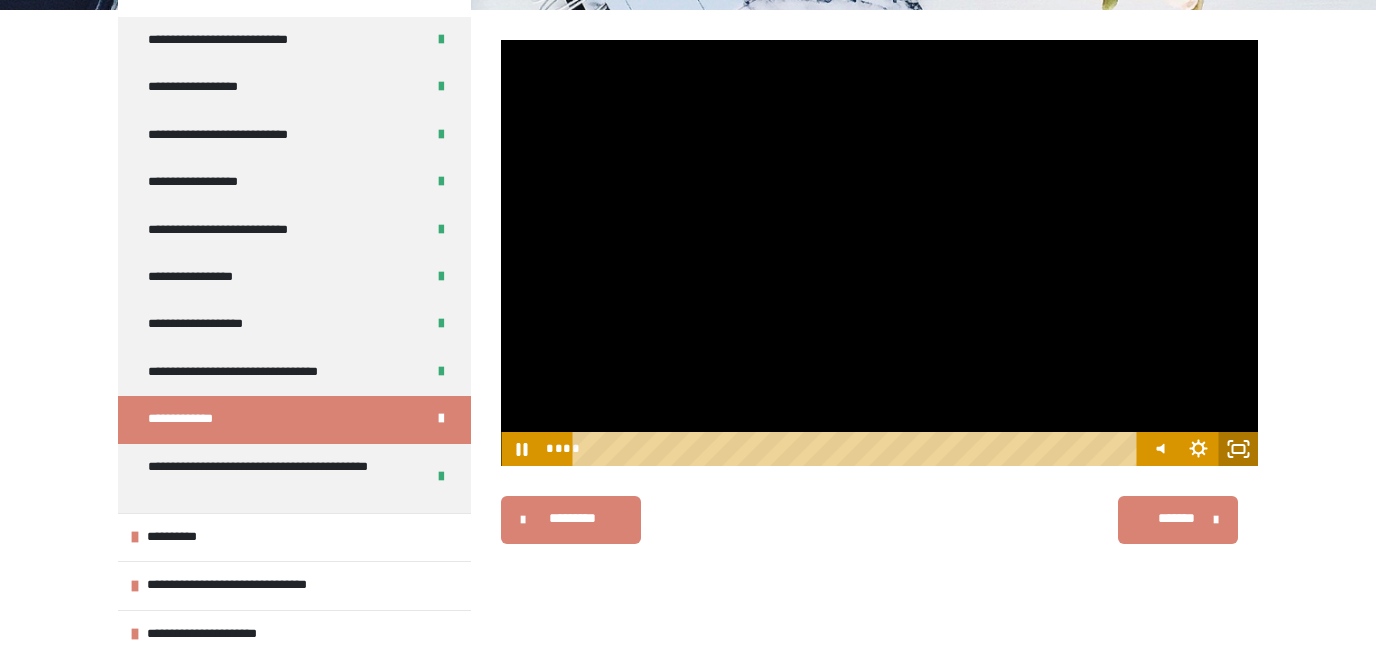 click 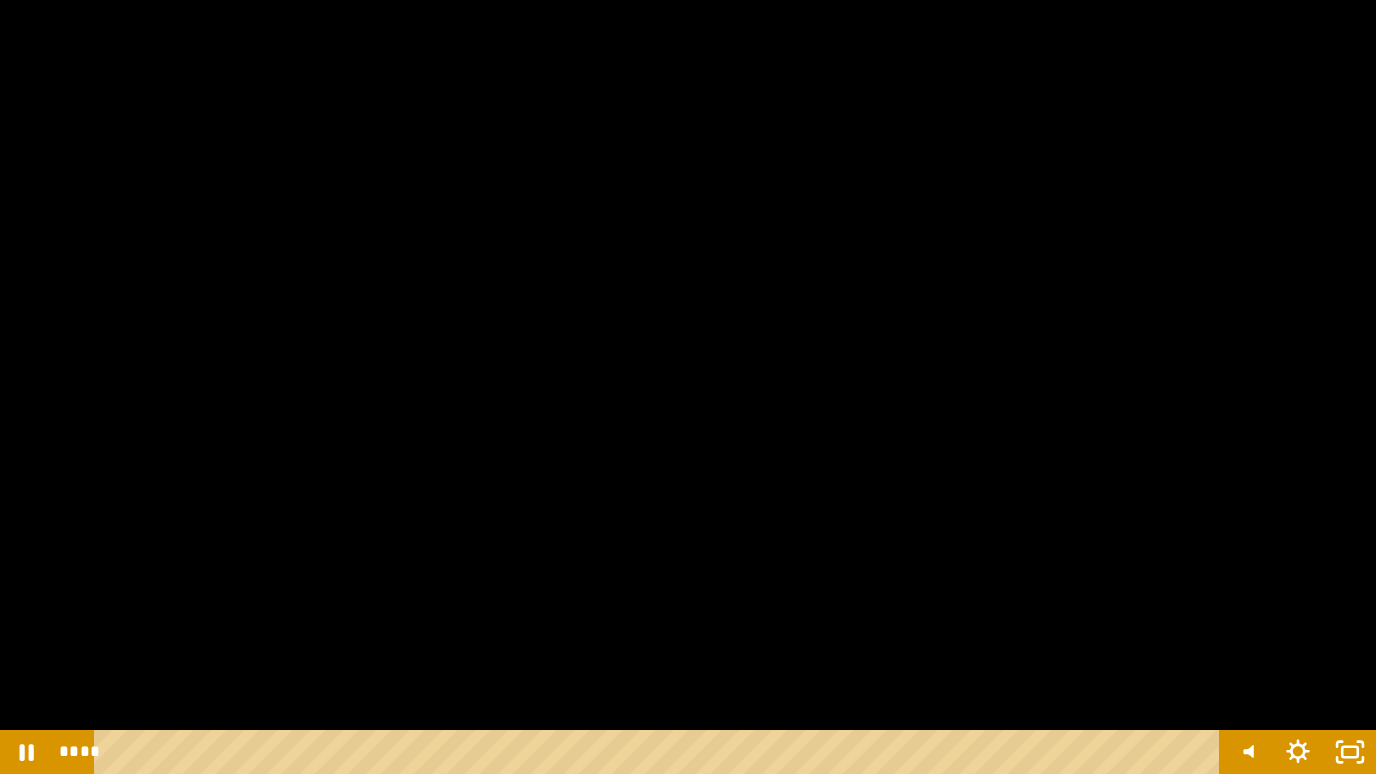 click at bounding box center [688, 387] 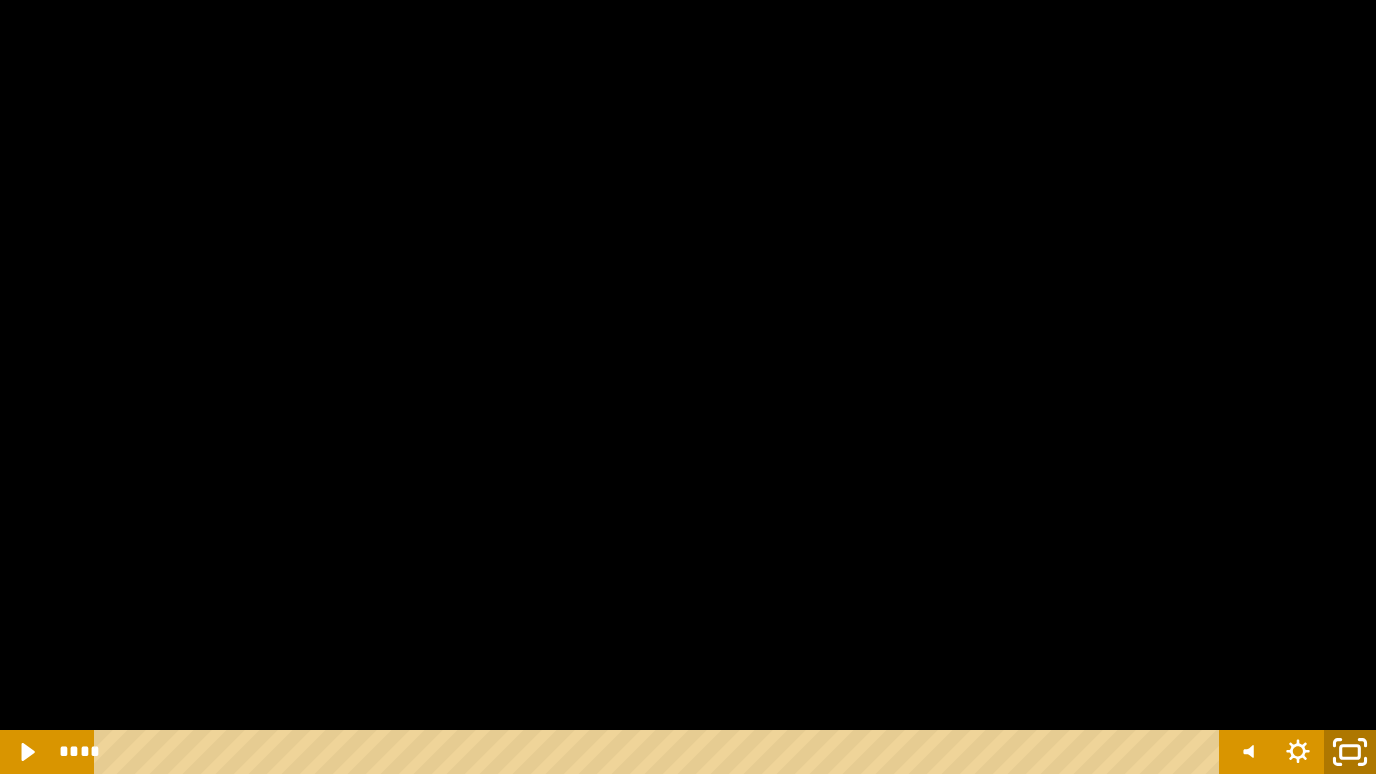 click 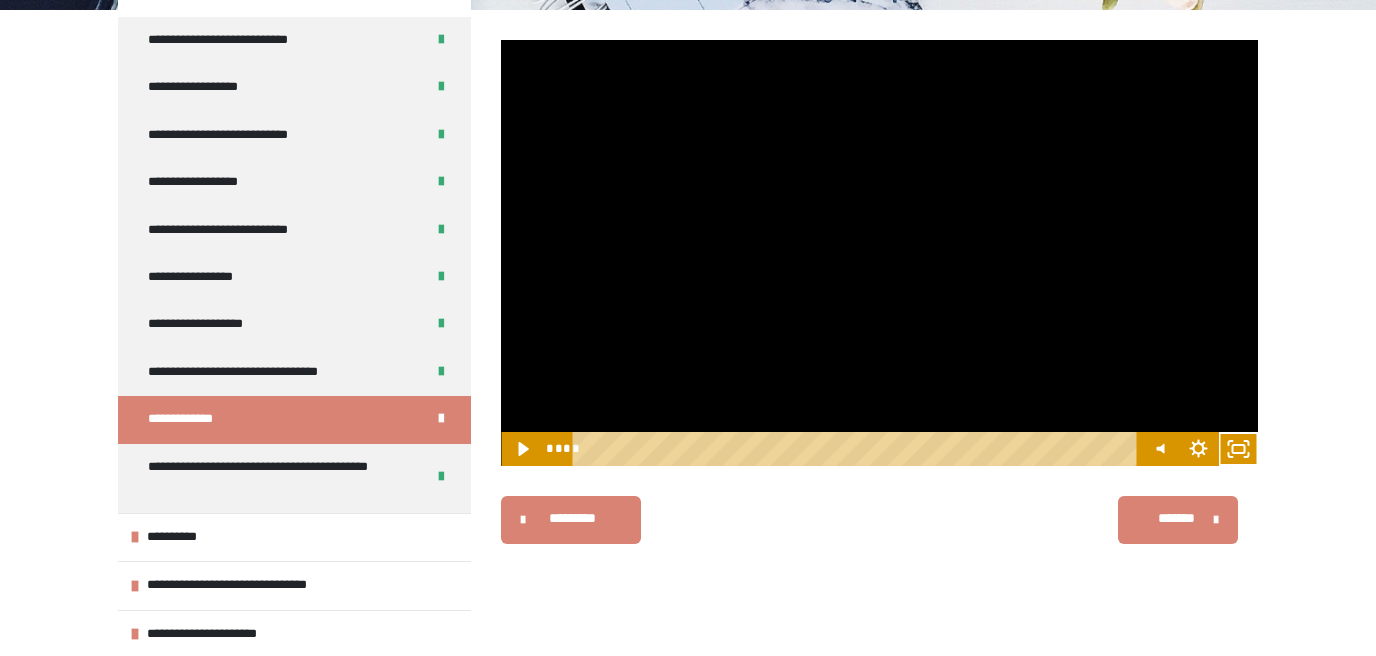 click at bounding box center (879, 253) 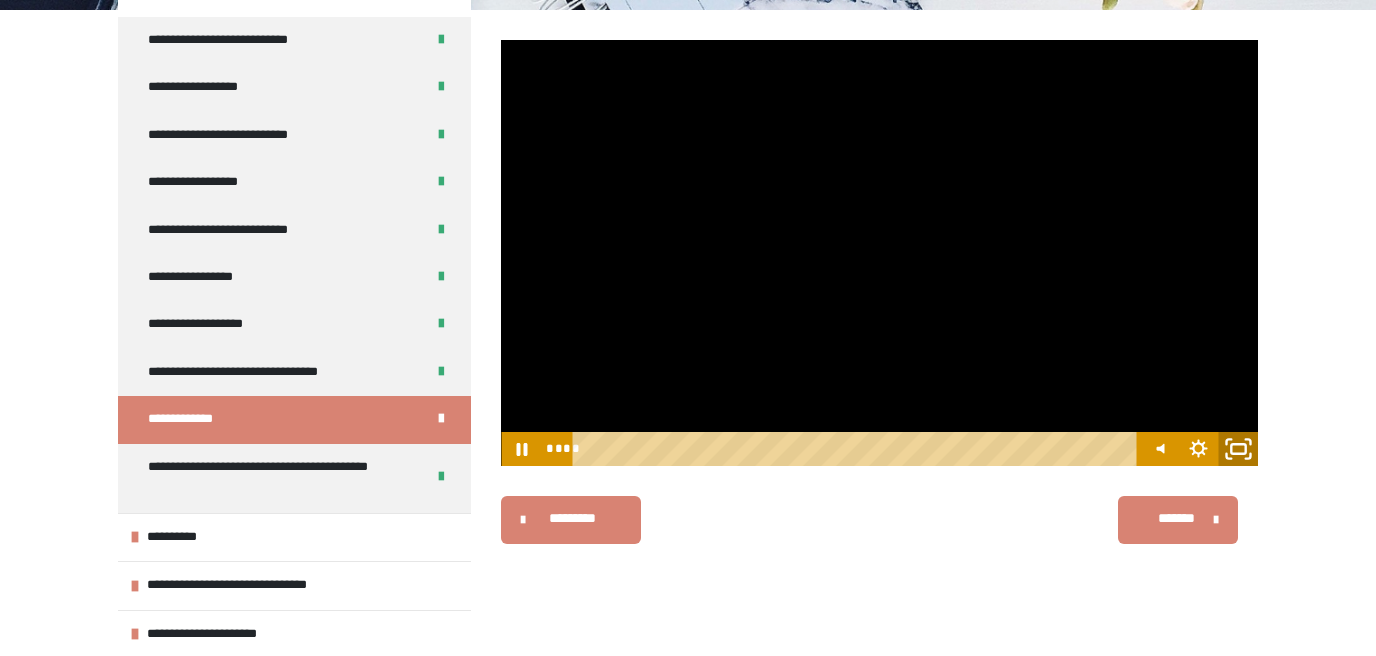 click 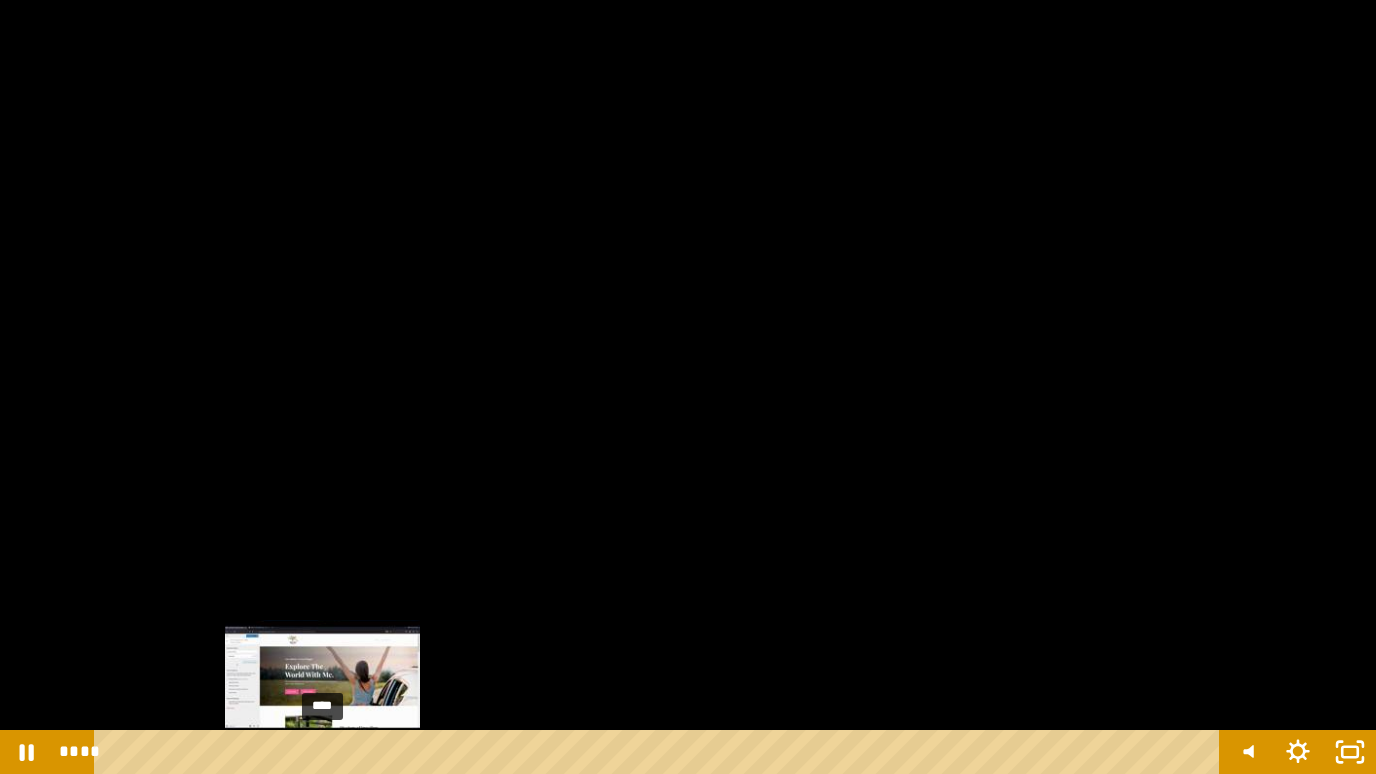 click on "****" at bounding box center (660, 752) 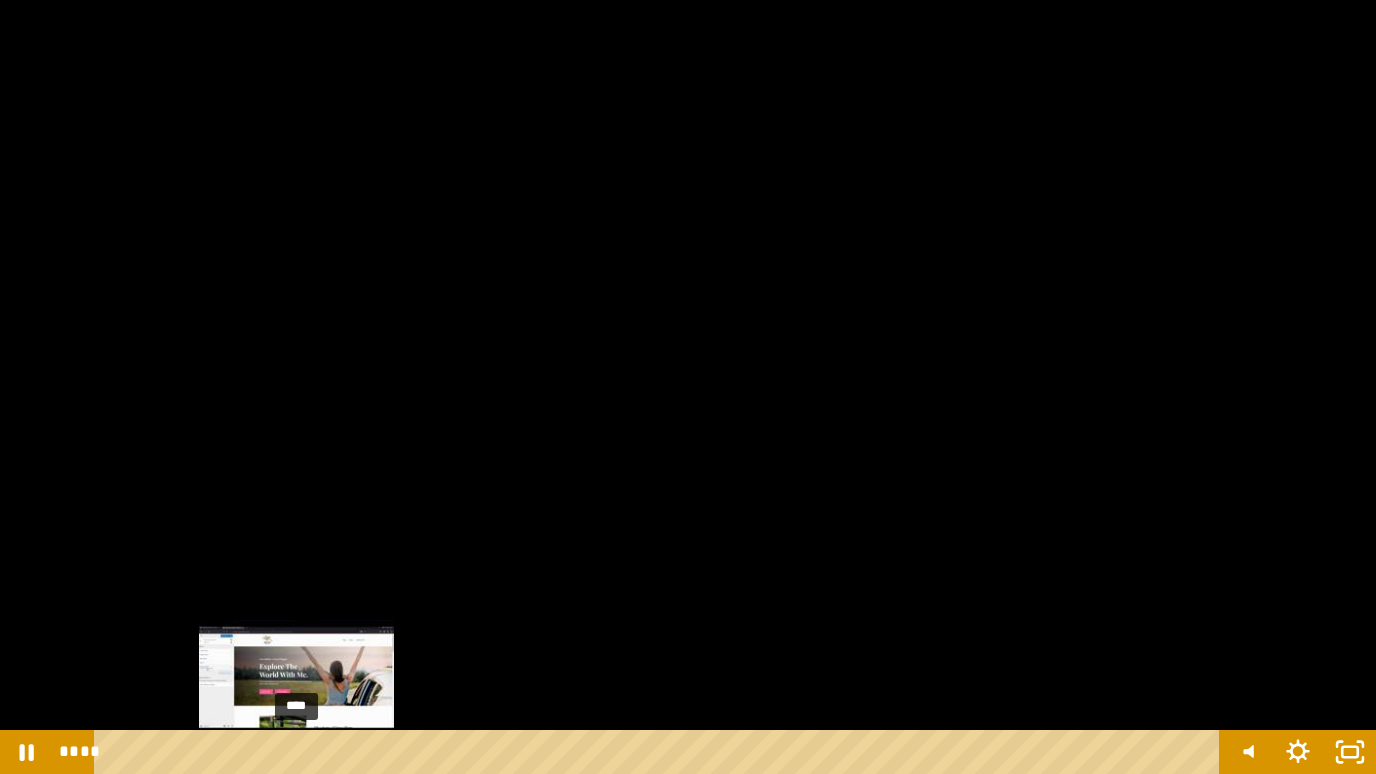 click on "****" at bounding box center (660, 752) 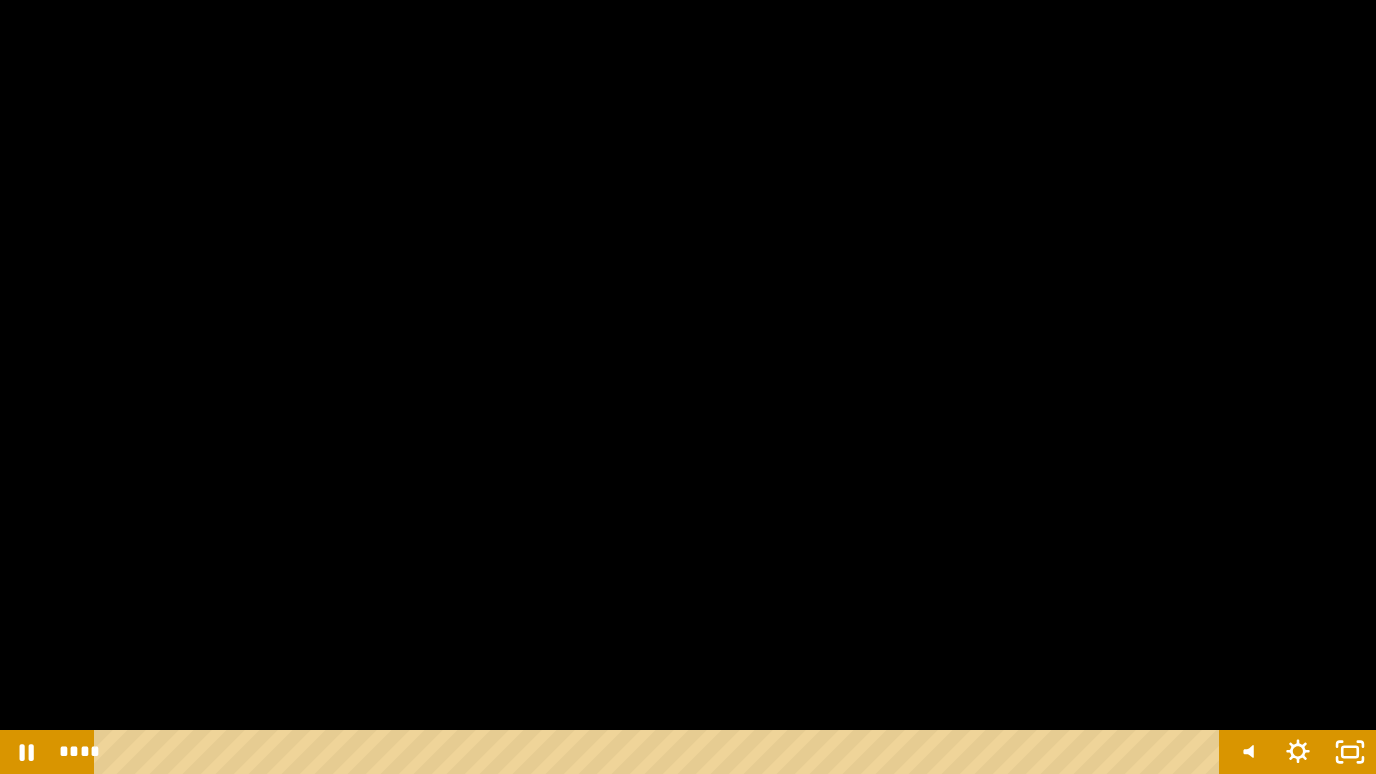 click at bounding box center (688, 387) 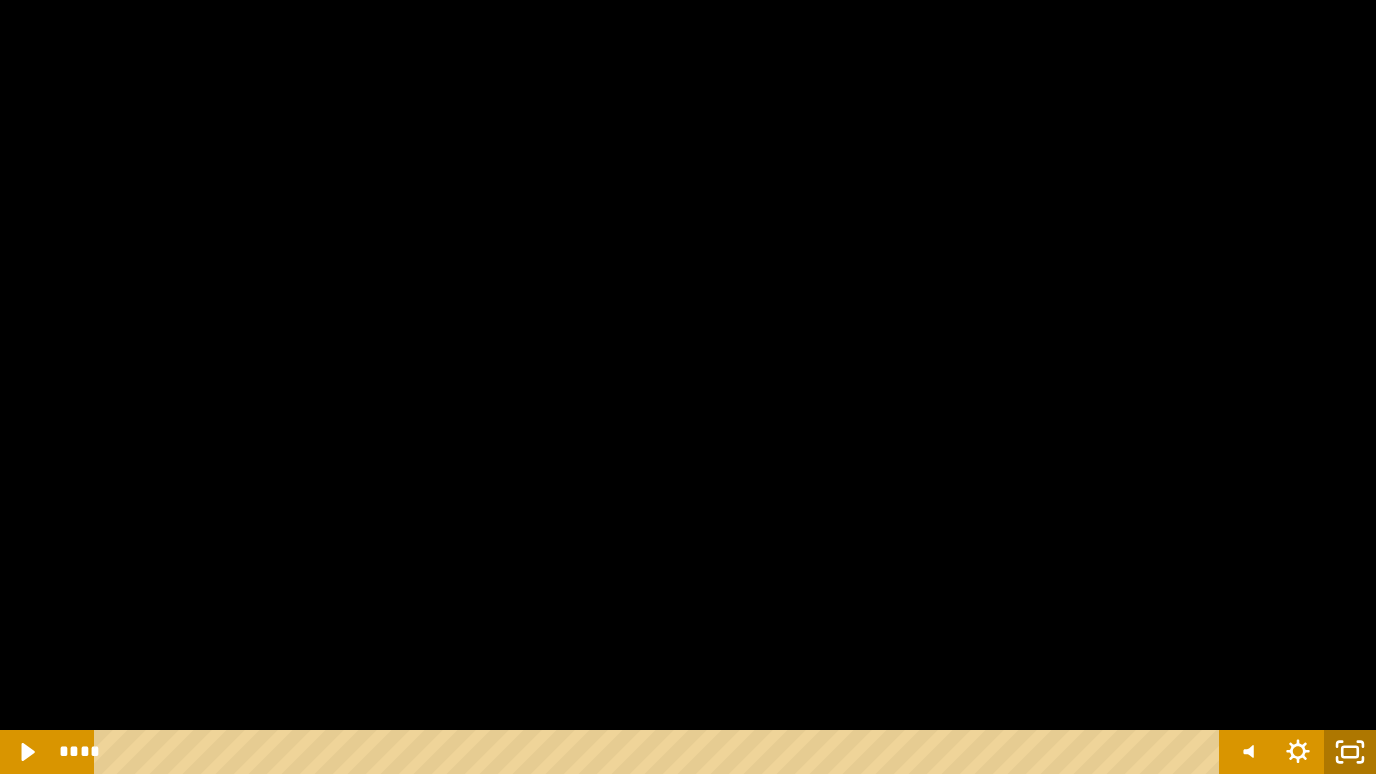 click 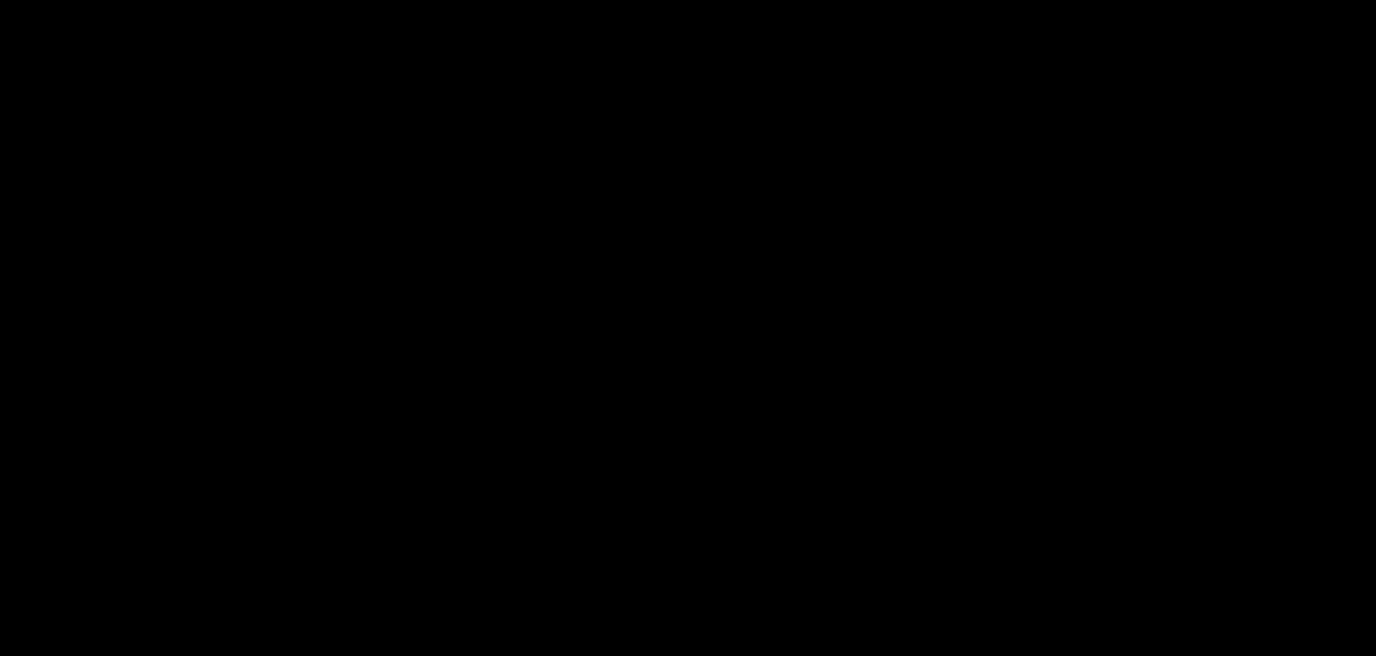 scroll, scrollTop: 206, scrollLeft: 0, axis: vertical 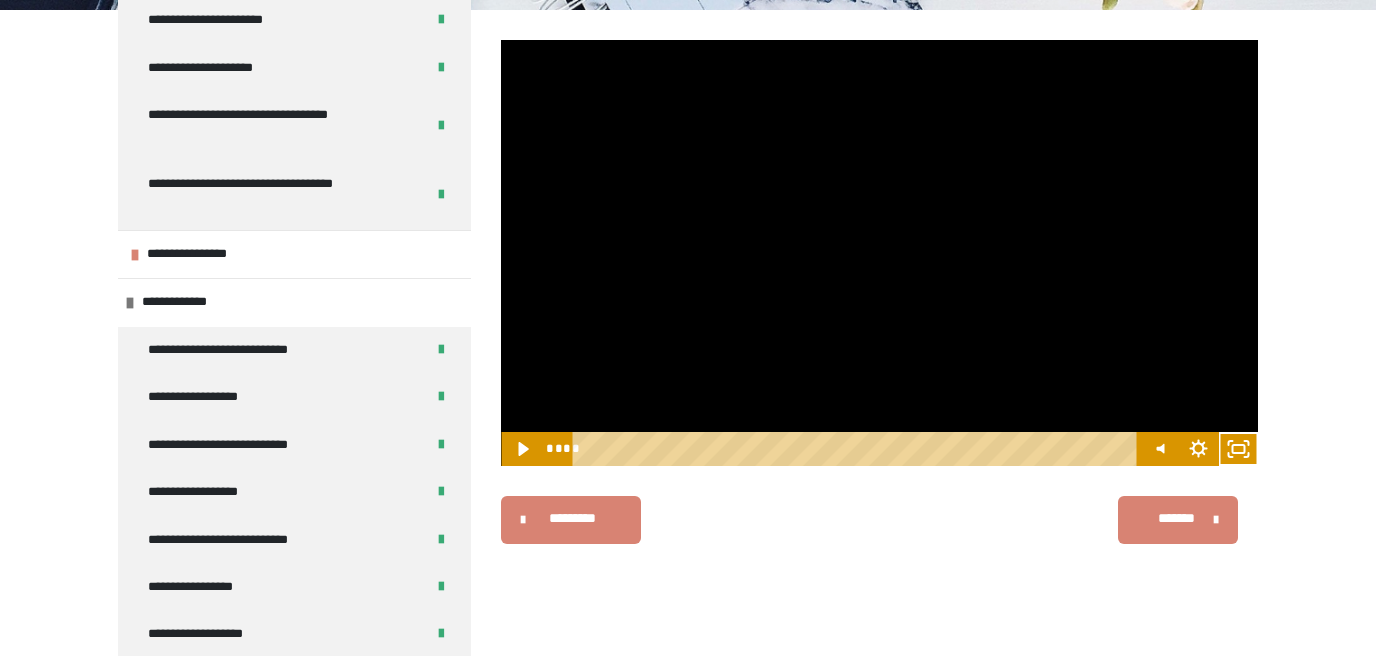 click at bounding box center [879, 253] 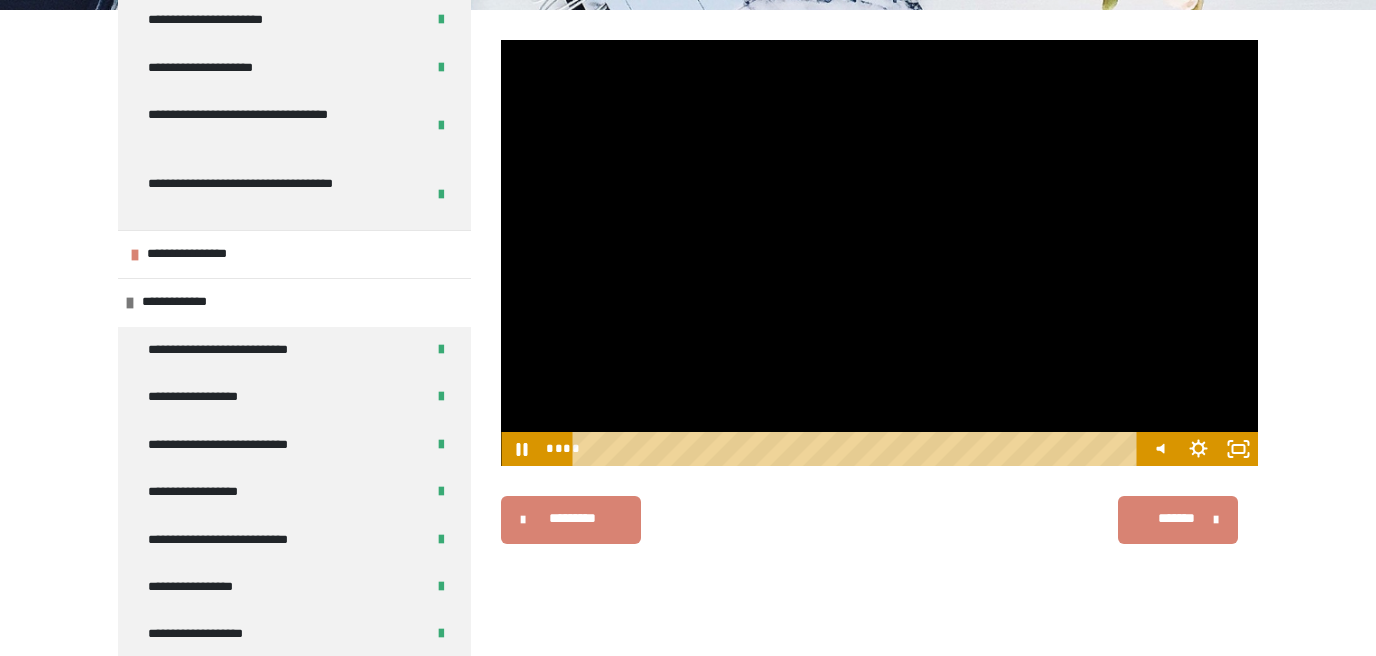 click at bounding box center [879, 253] 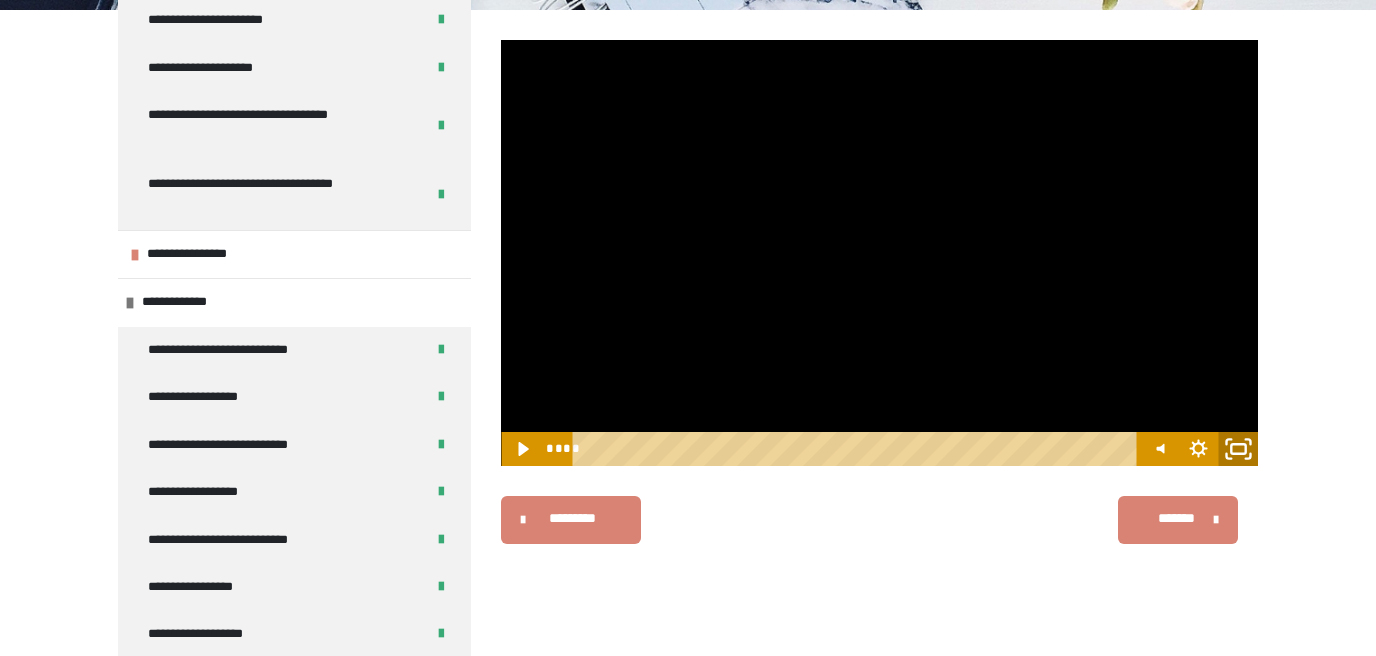 click 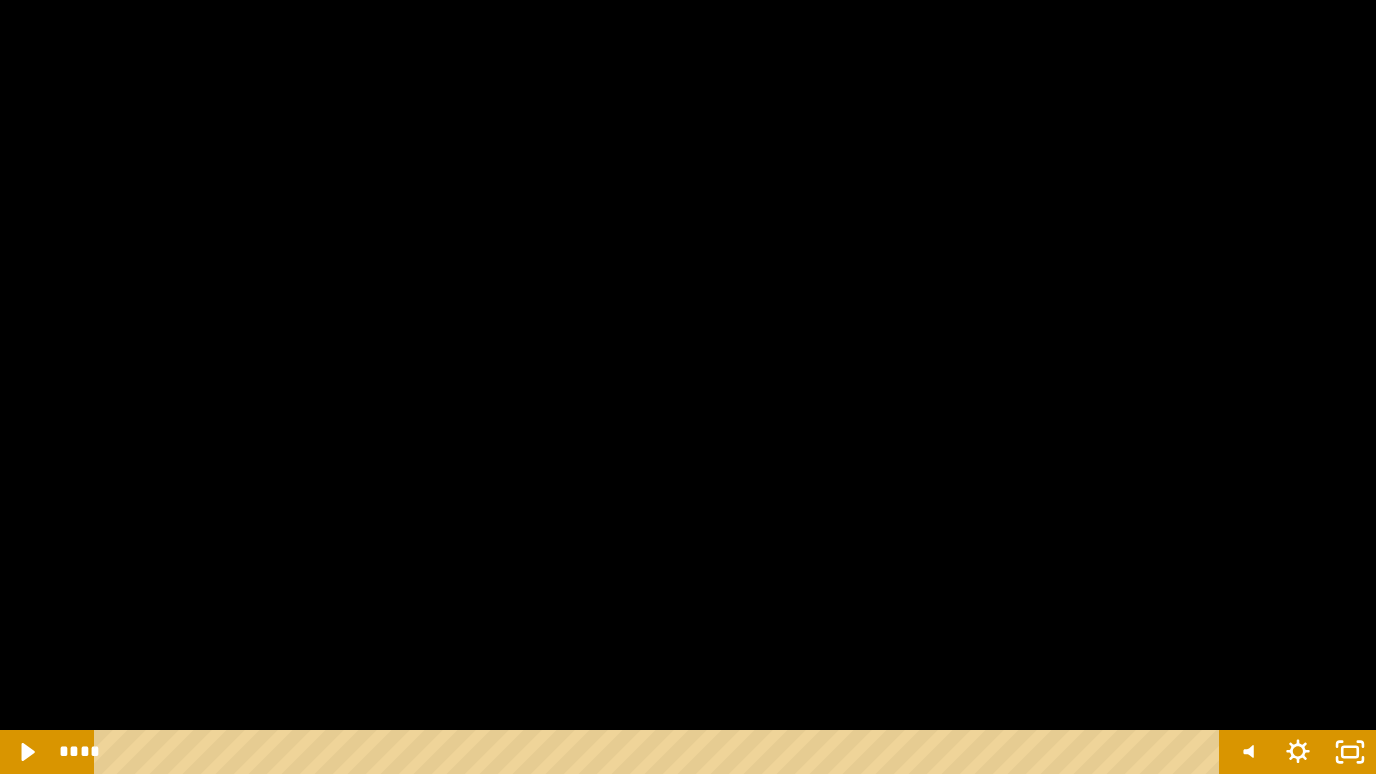 click at bounding box center (688, 387) 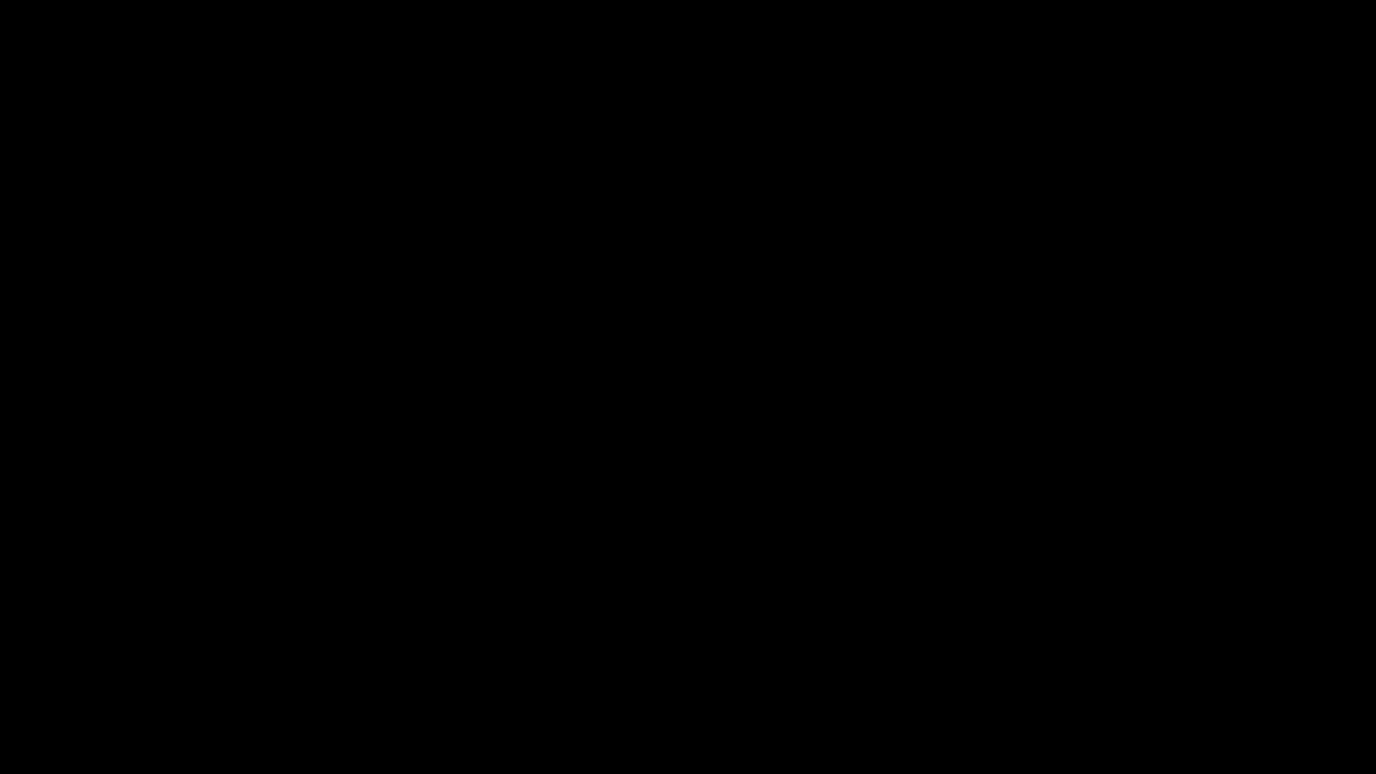 click at bounding box center [688, 387] 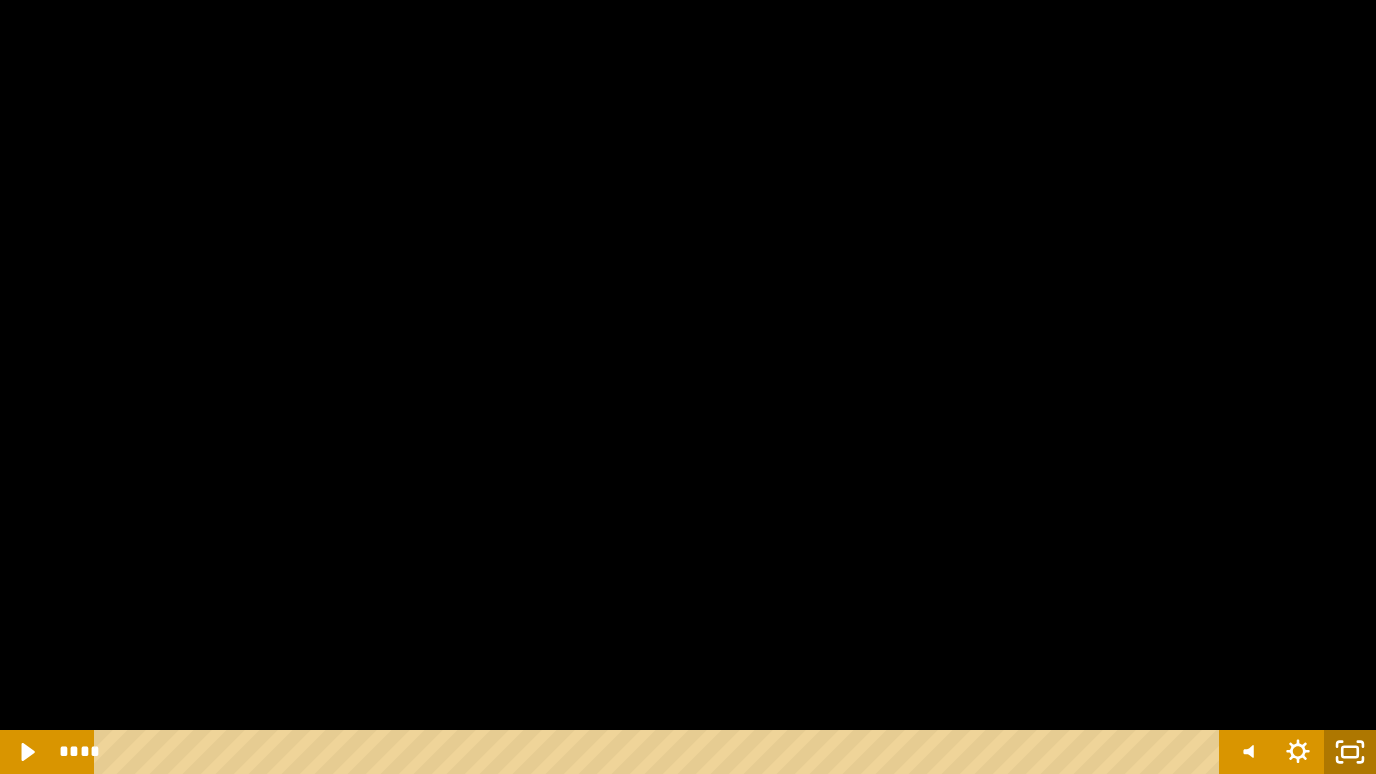 click 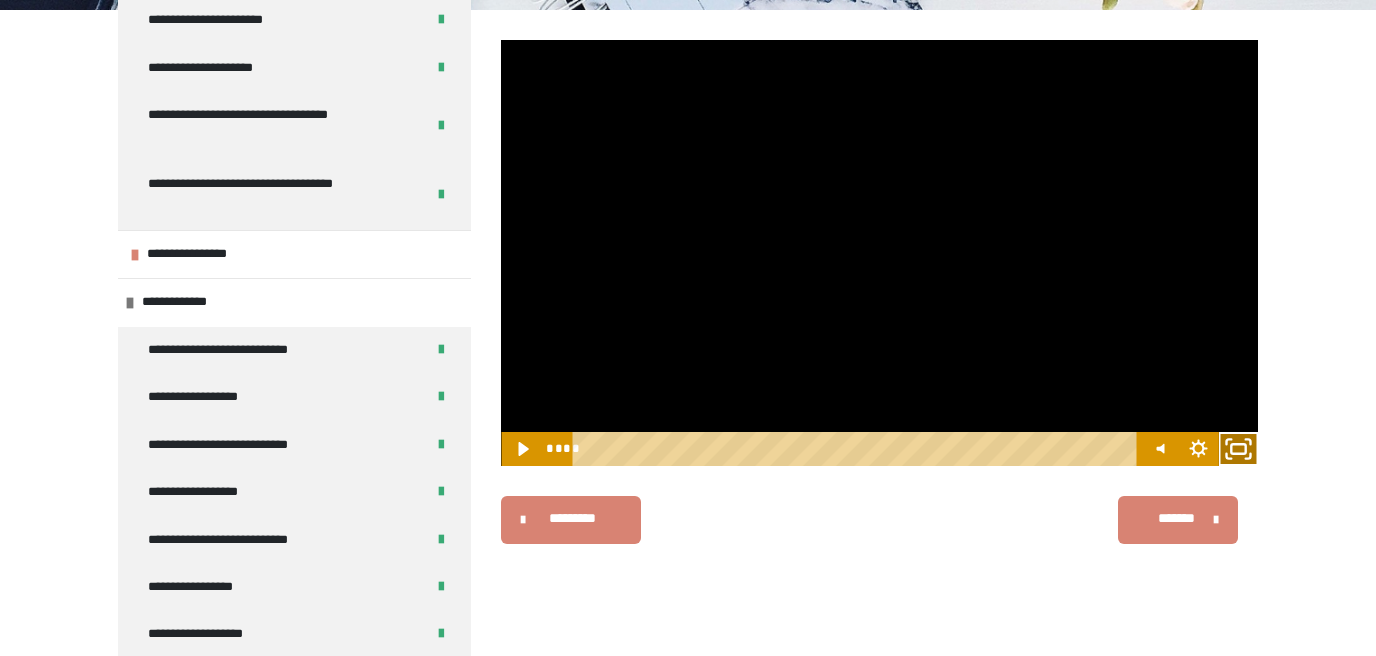 click 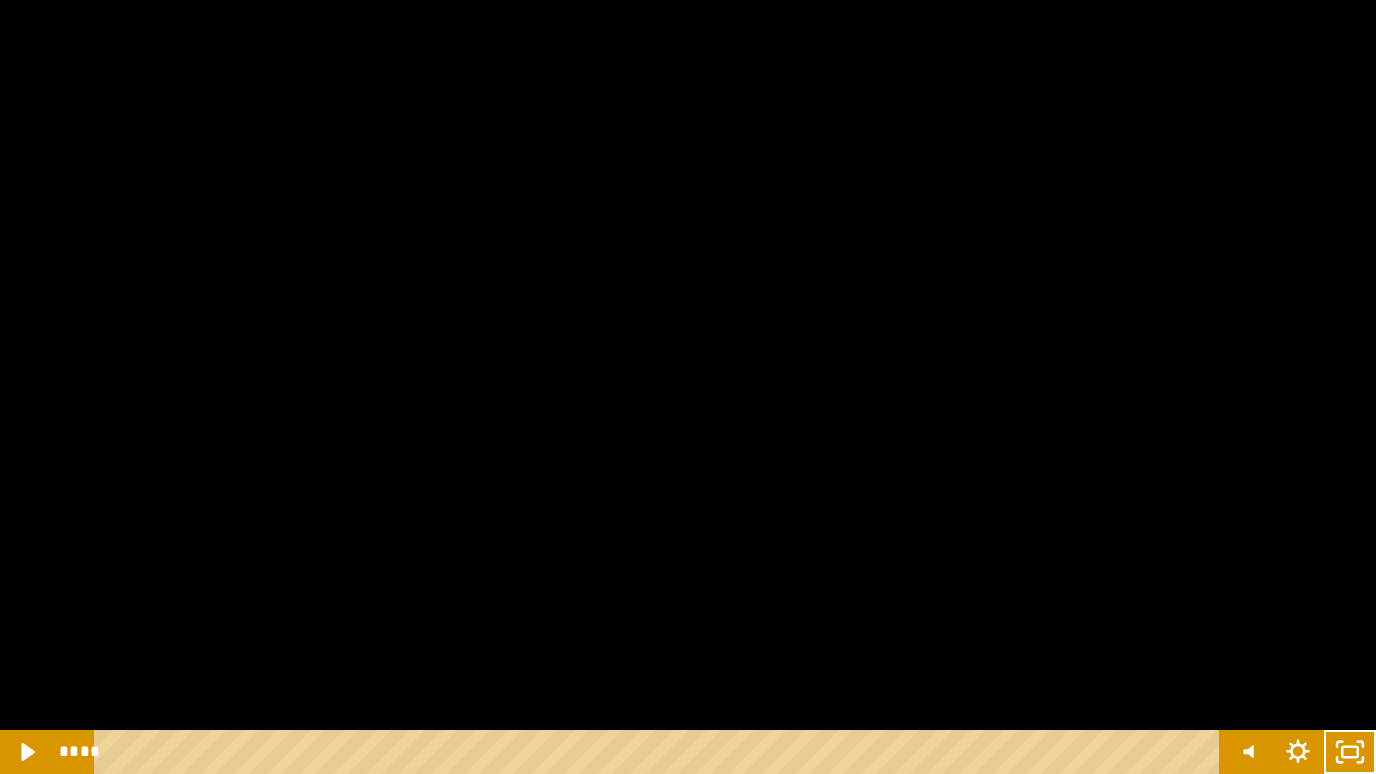 click at bounding box center [688, 387] 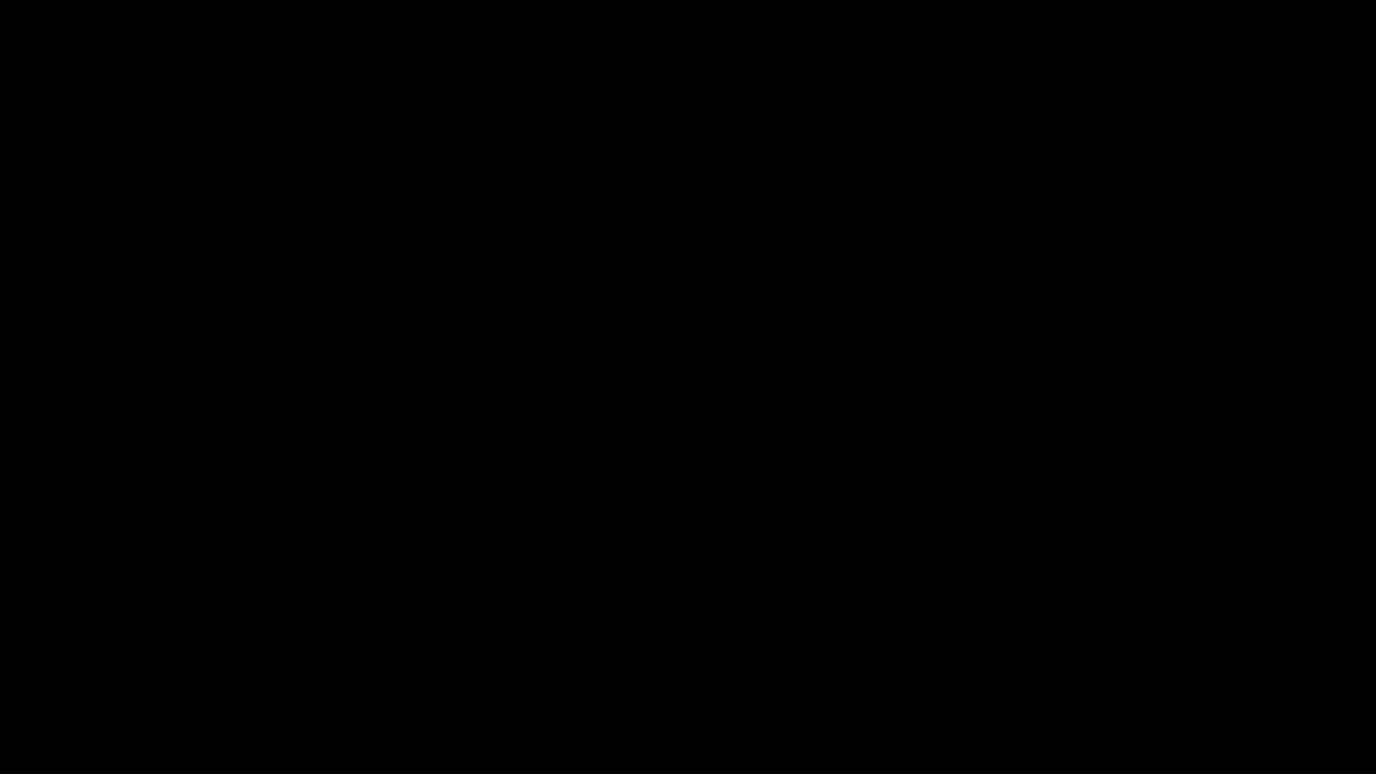 click at bounding box center [688, 387] 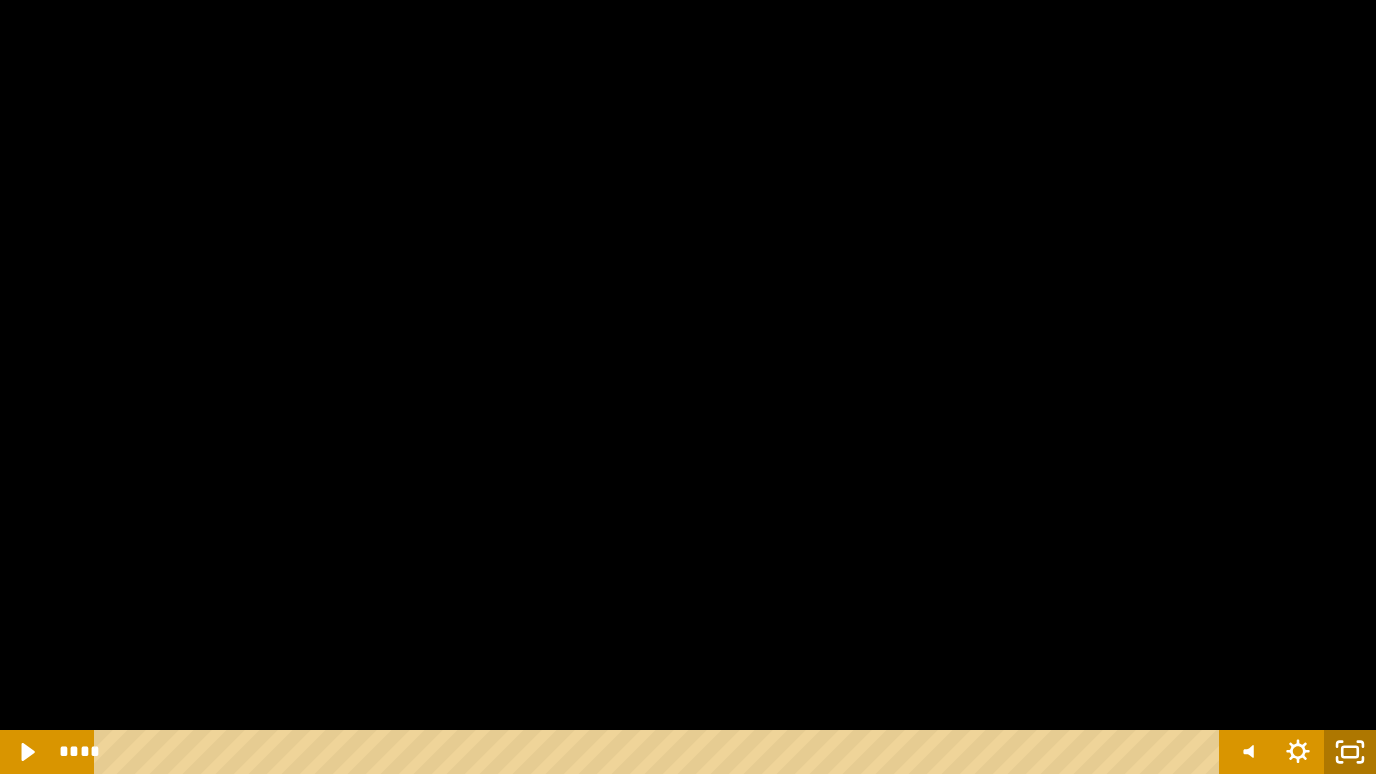 click 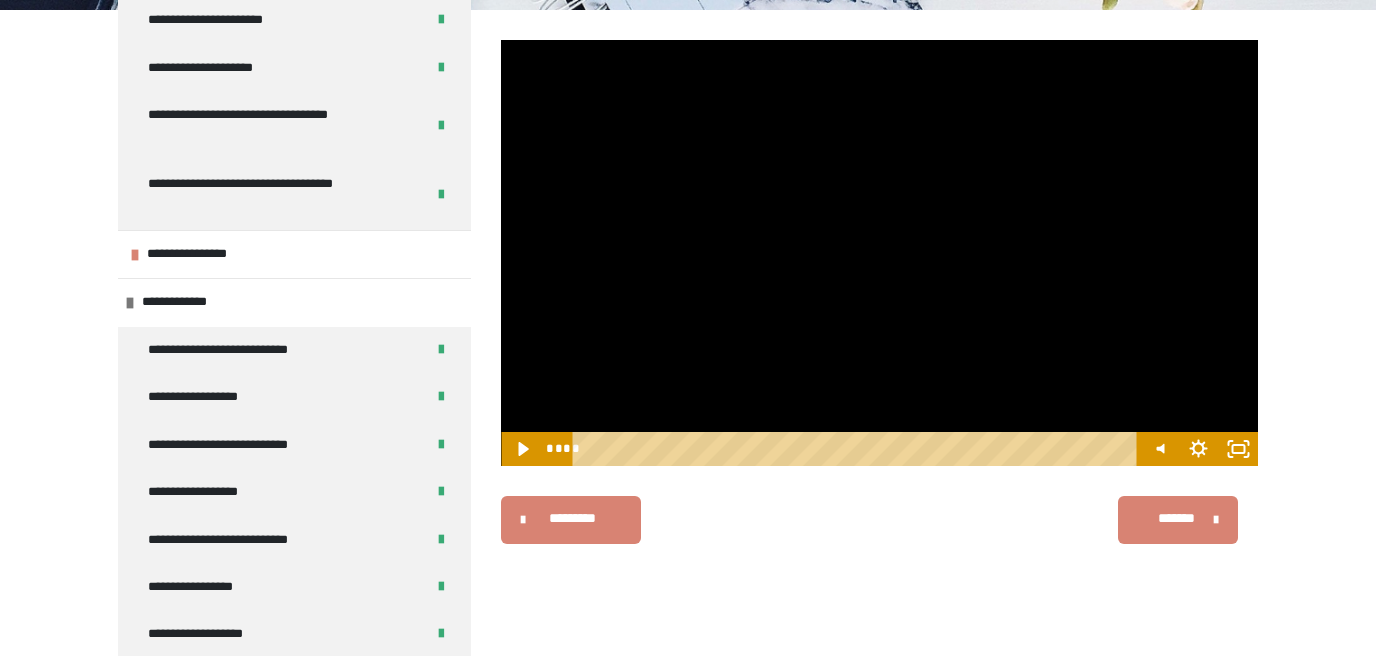 click at bounding box center (879, 253) 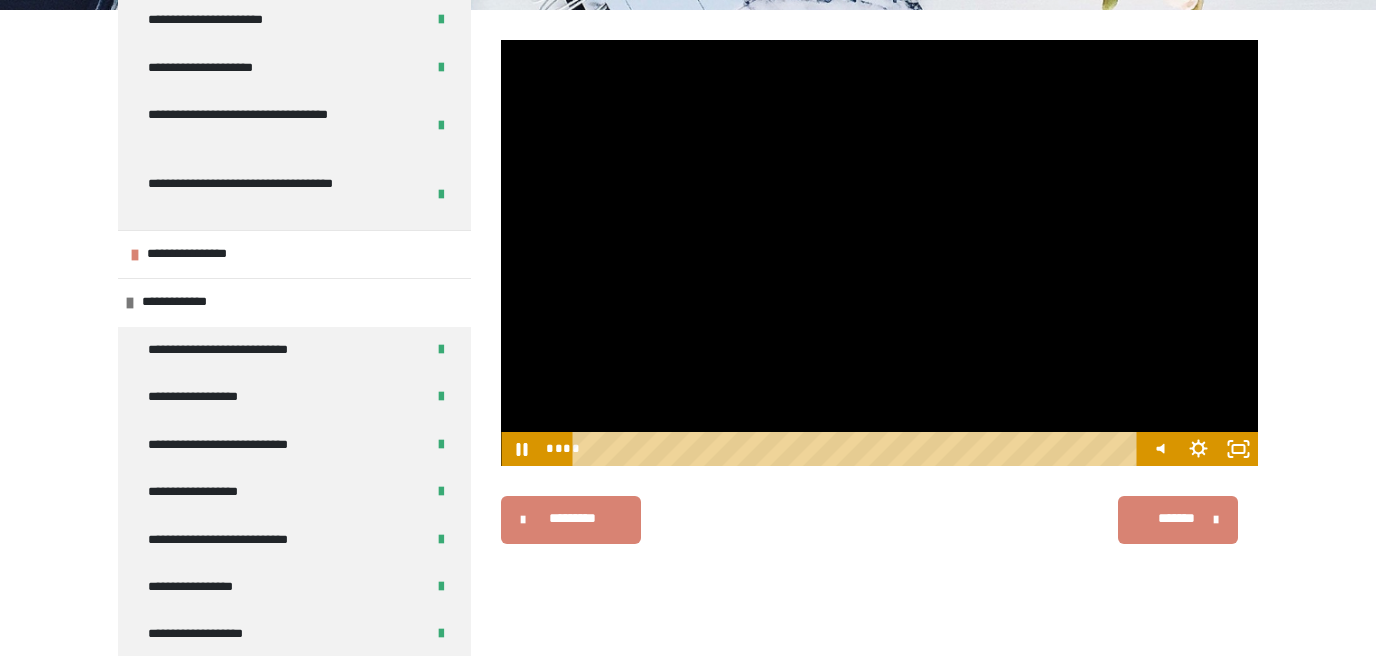 click at bounding box center (879, 253) 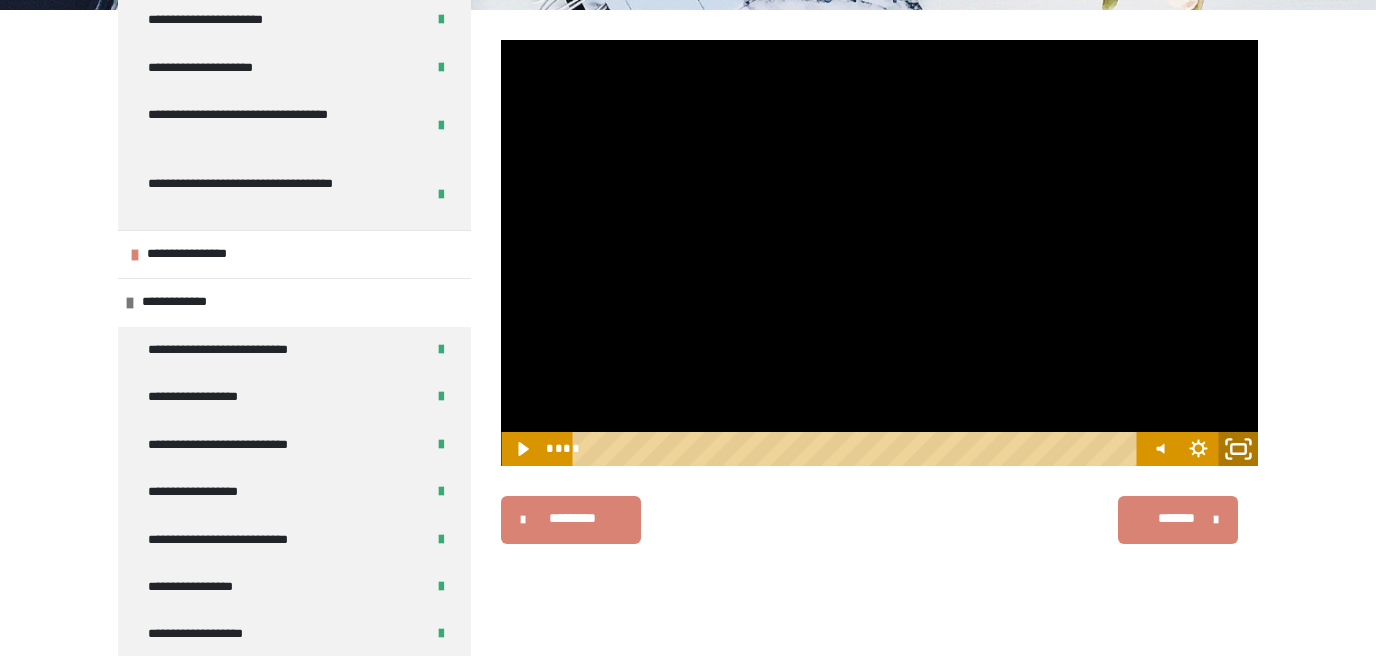 click 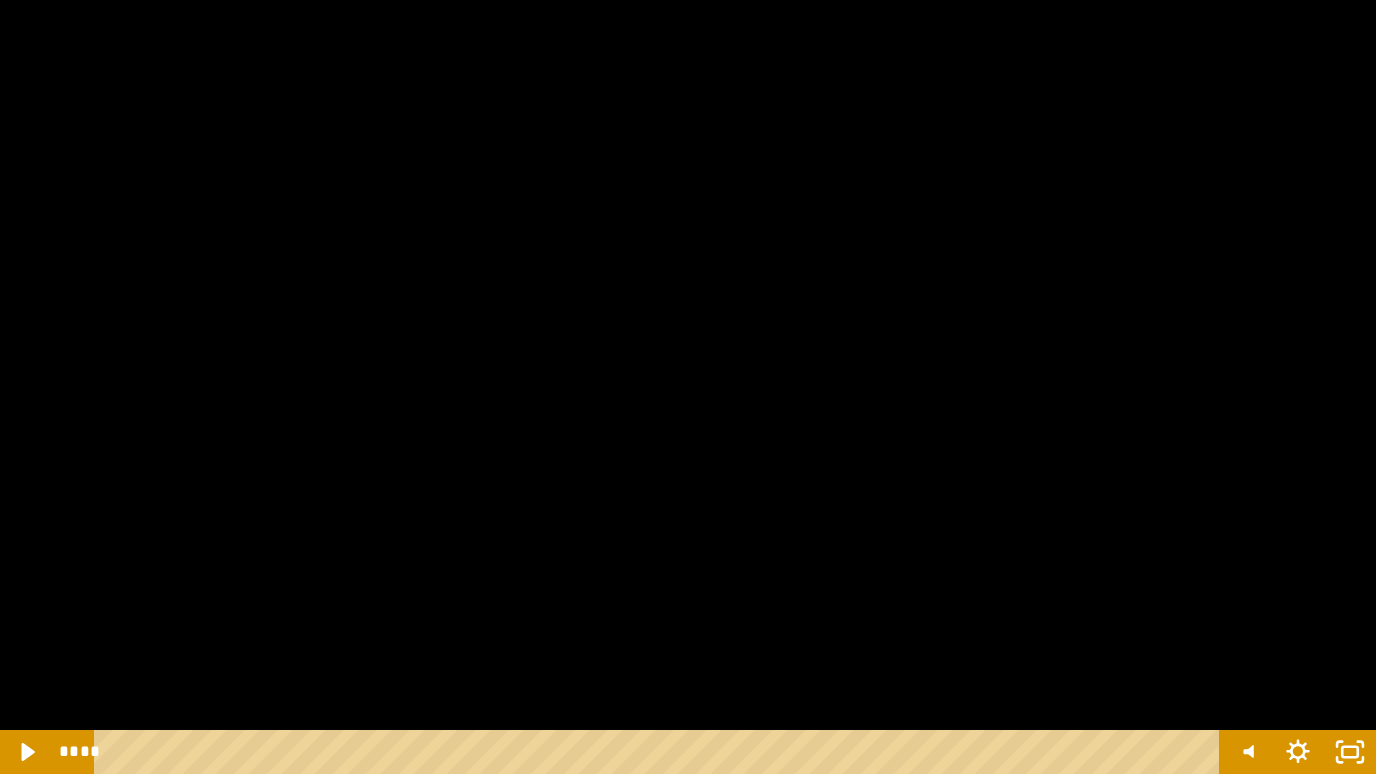 click at bounding box center [688, 387] 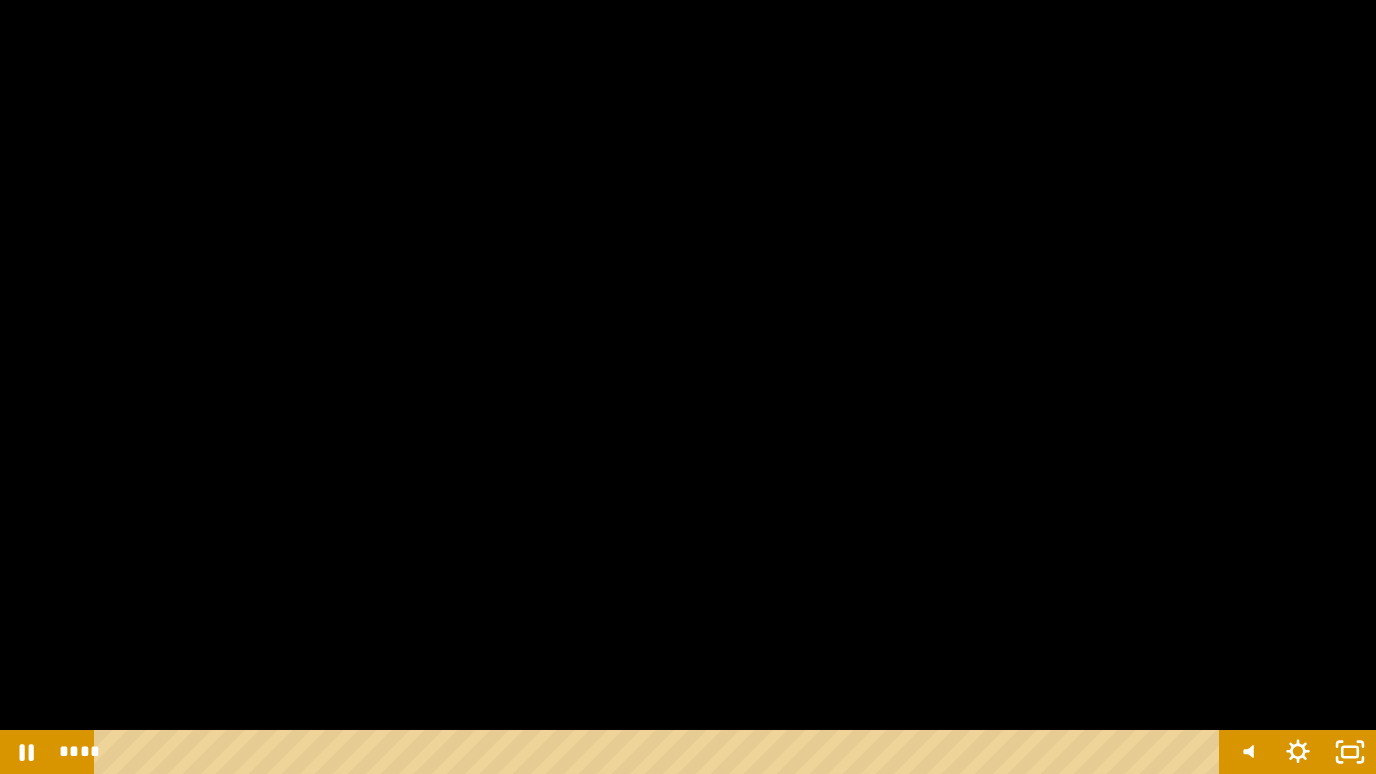 click at bounding box center [688, 387] 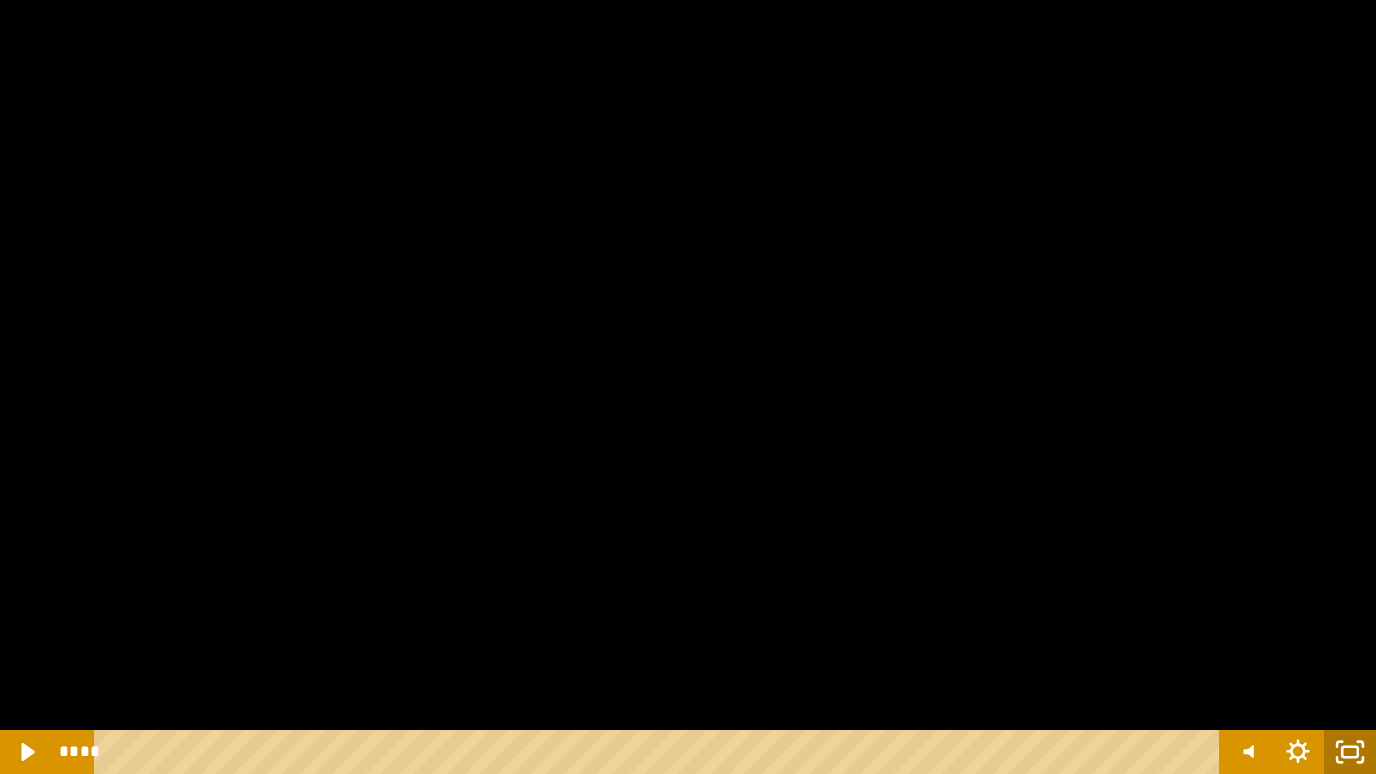 click 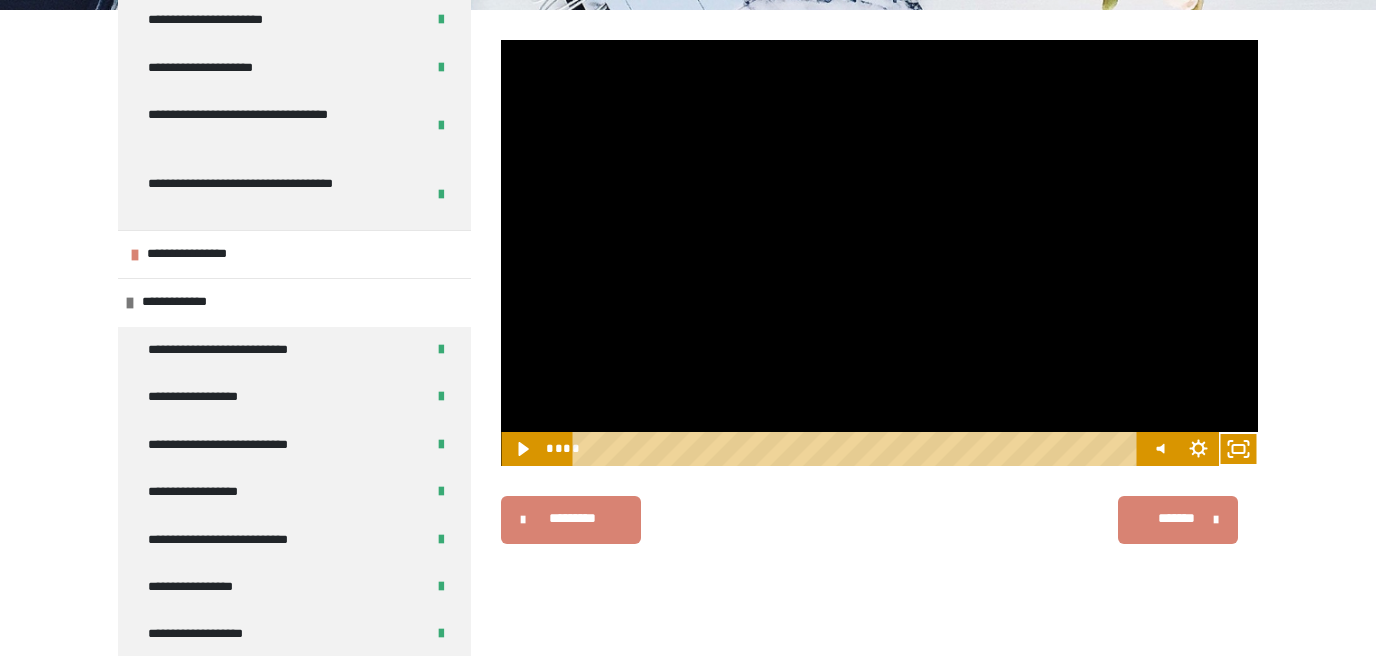 click at bounding box center [879, 253] 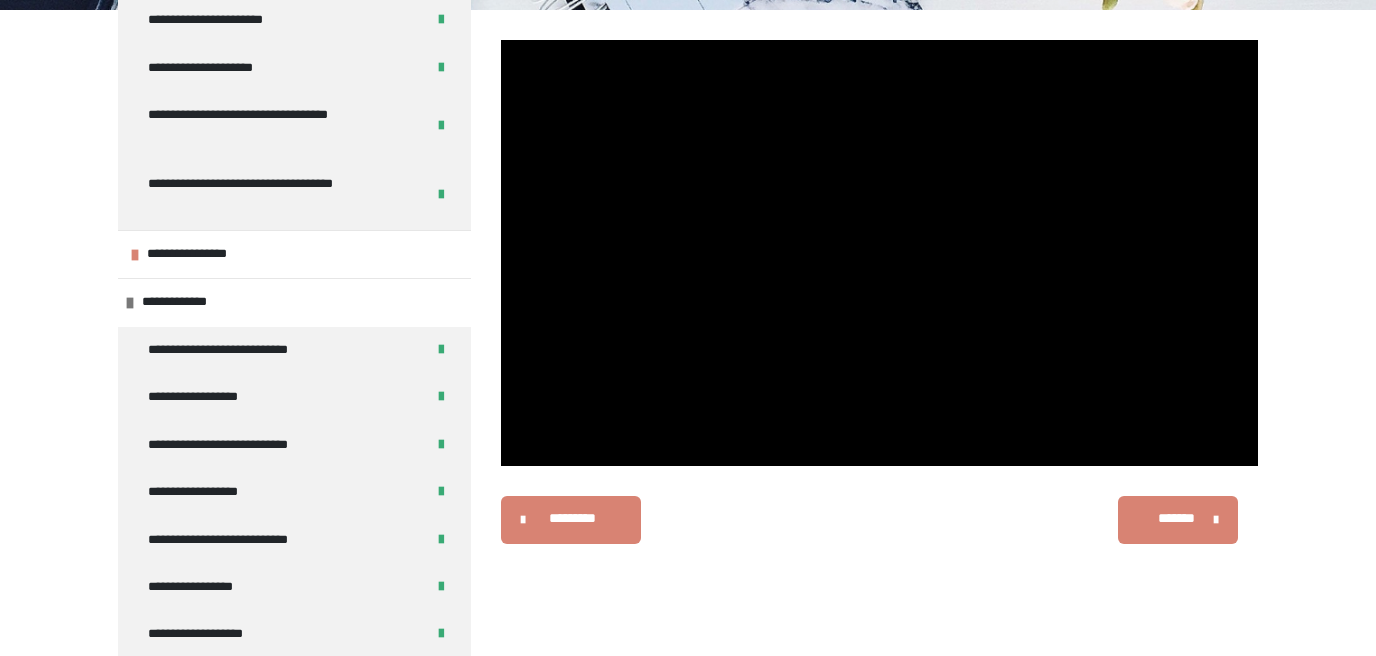 click at bounding box center (879, 253) 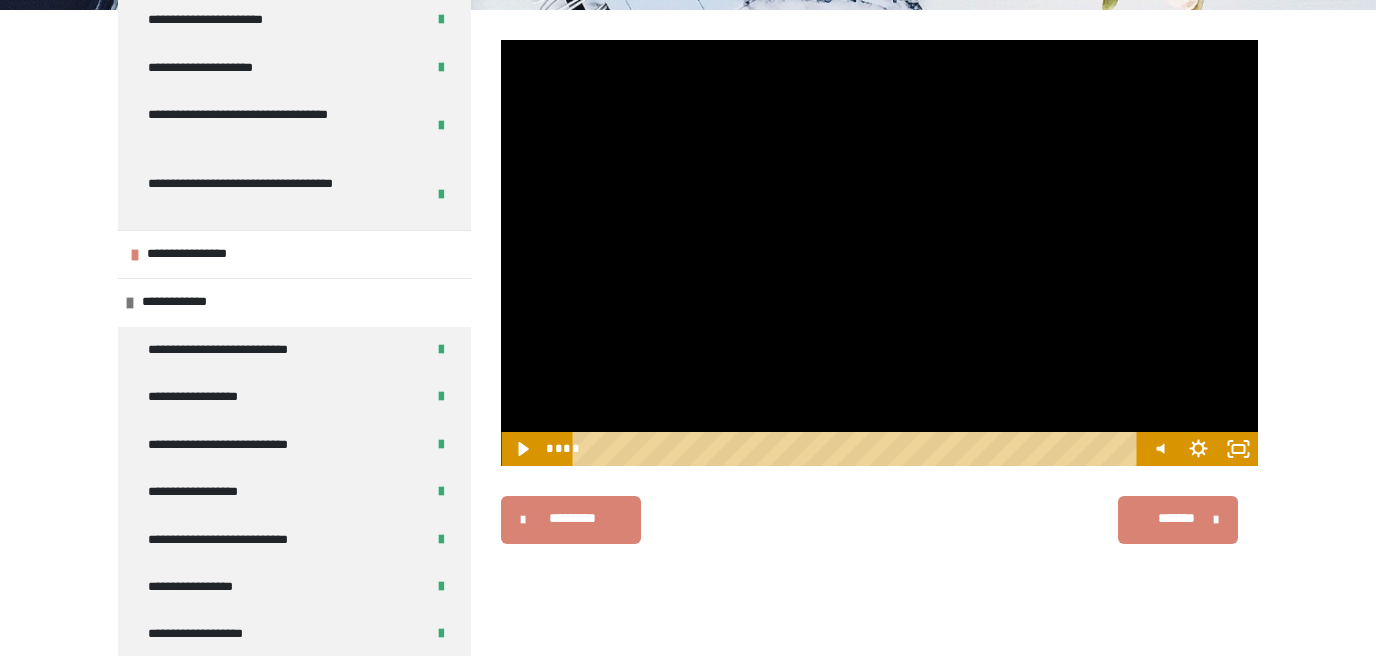click at bounding box center (879, 253) 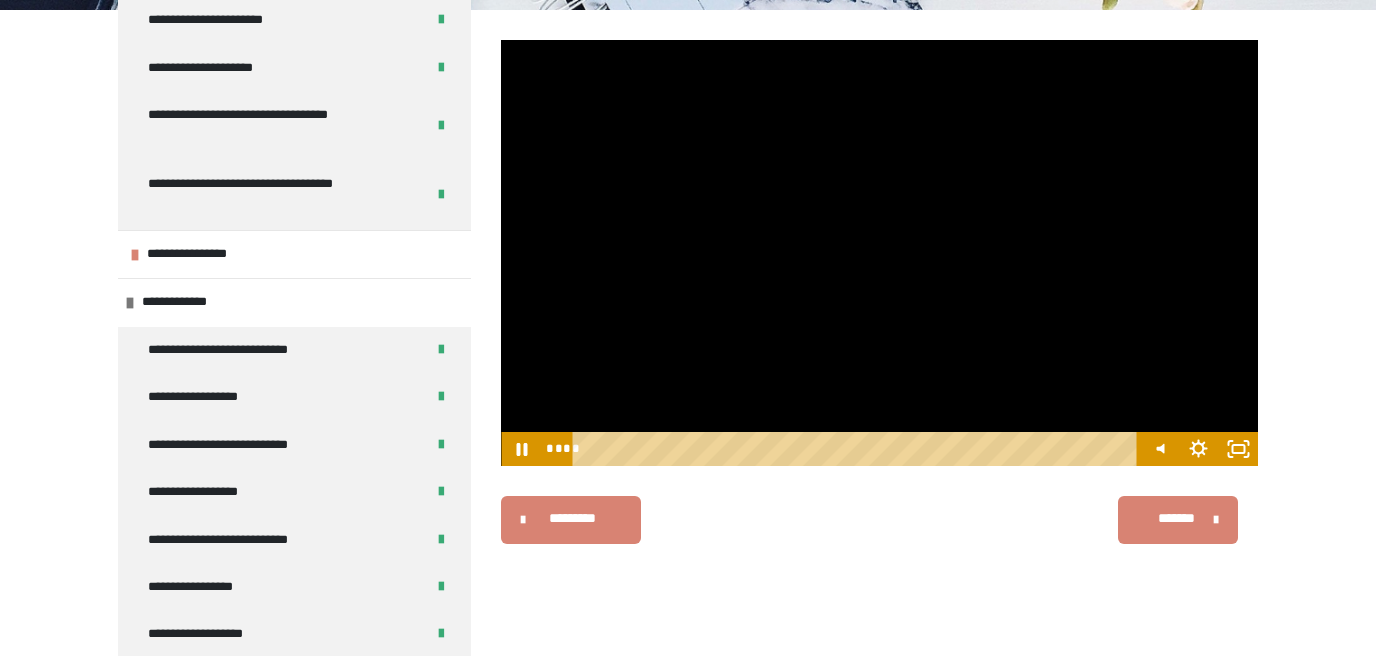 click at bounding box center (879, 253) 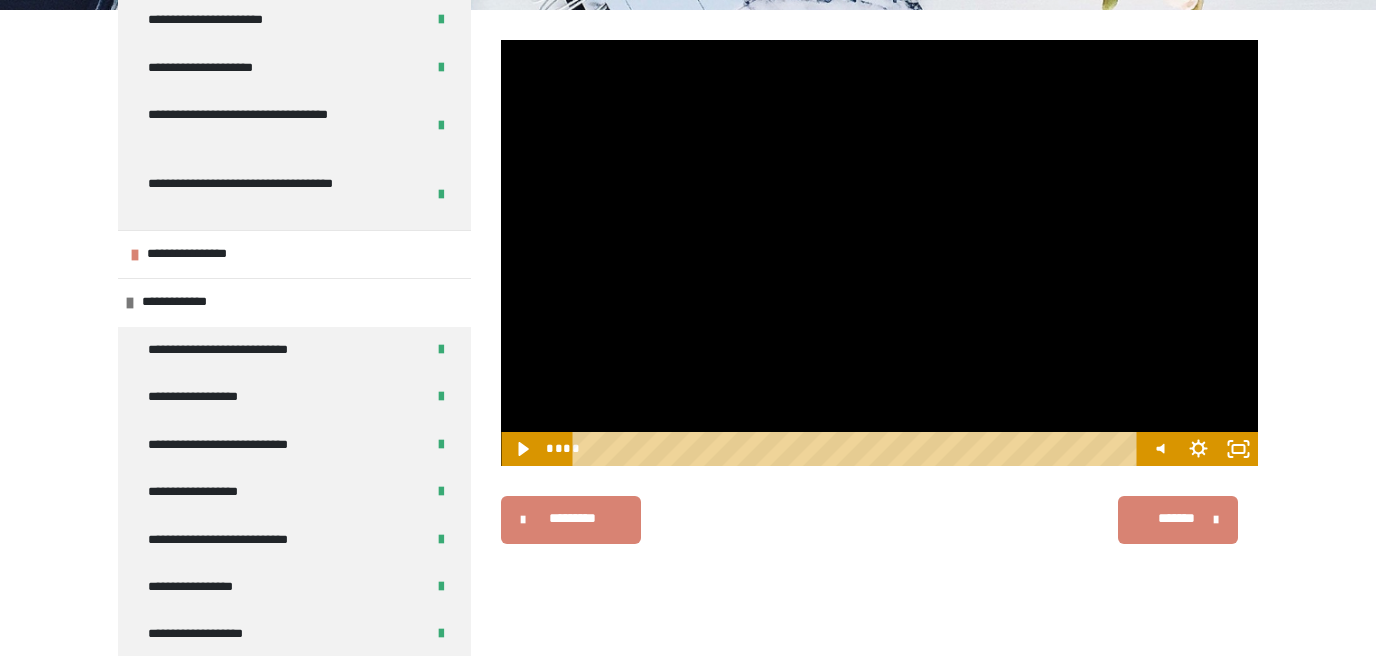 click at bounding box center [879, 253] 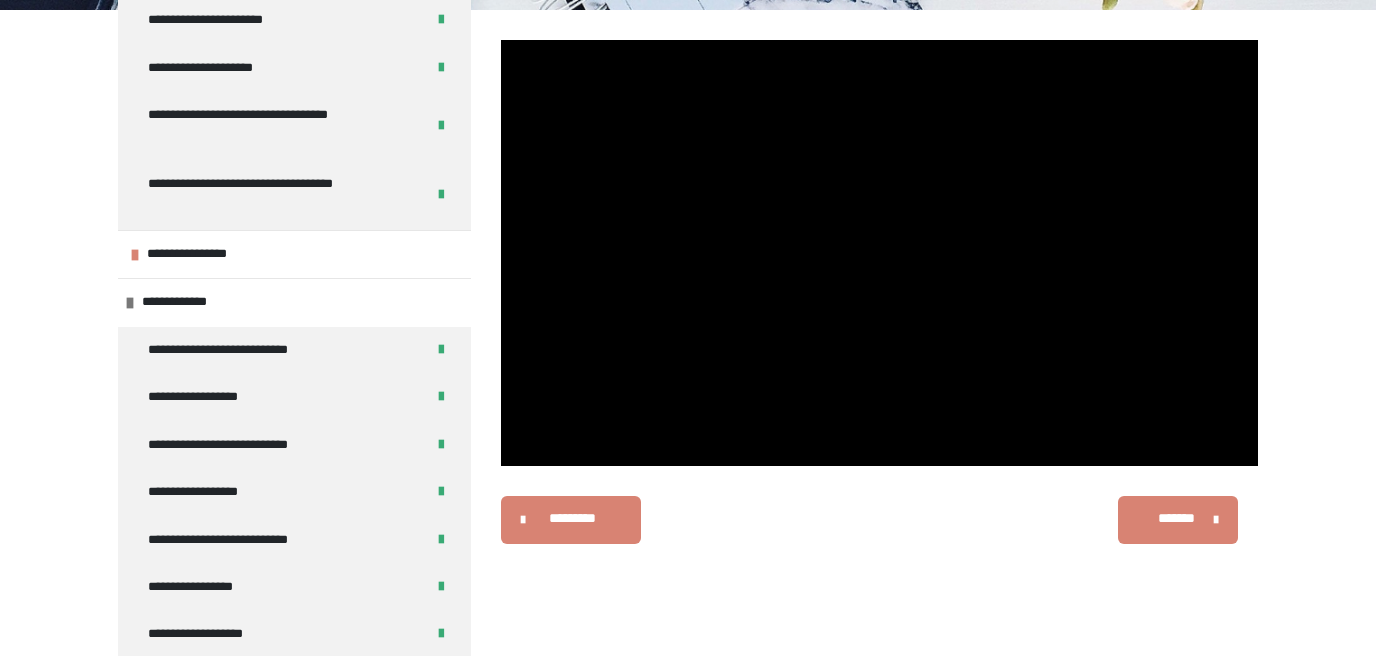 click at bounding box center [879, 253] 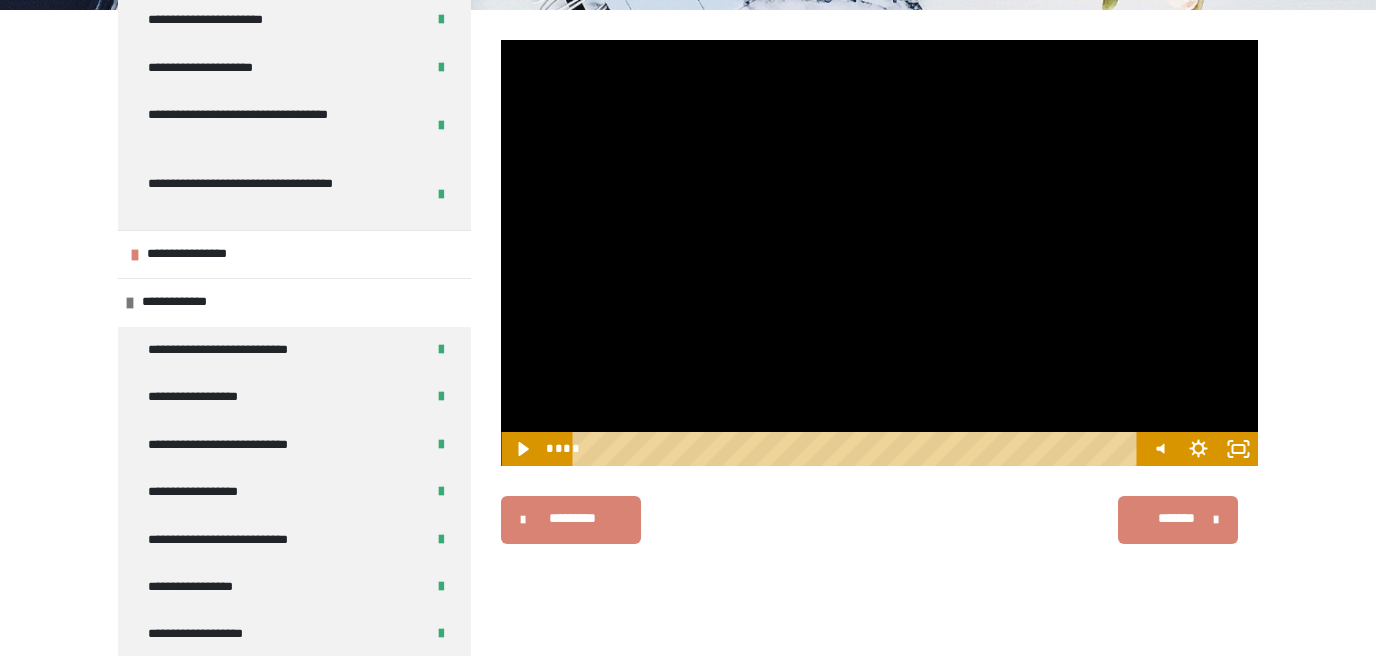 click at bounding box center (879, 253) 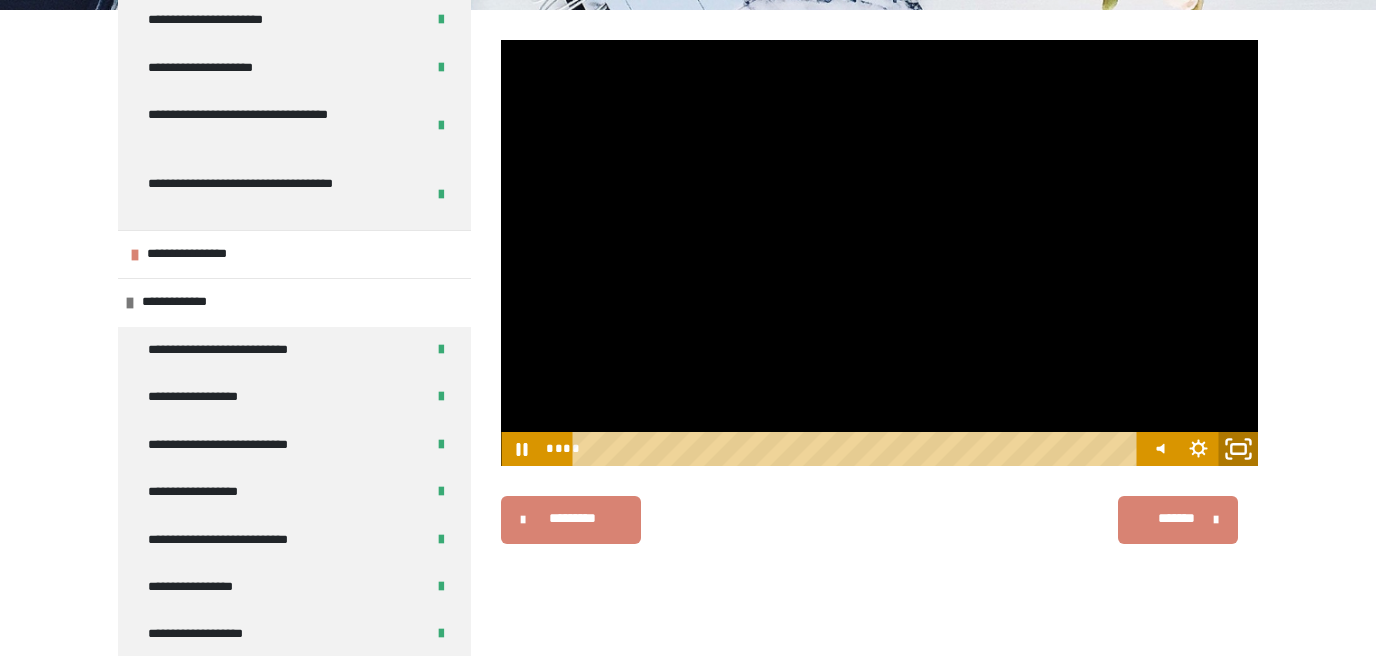 click 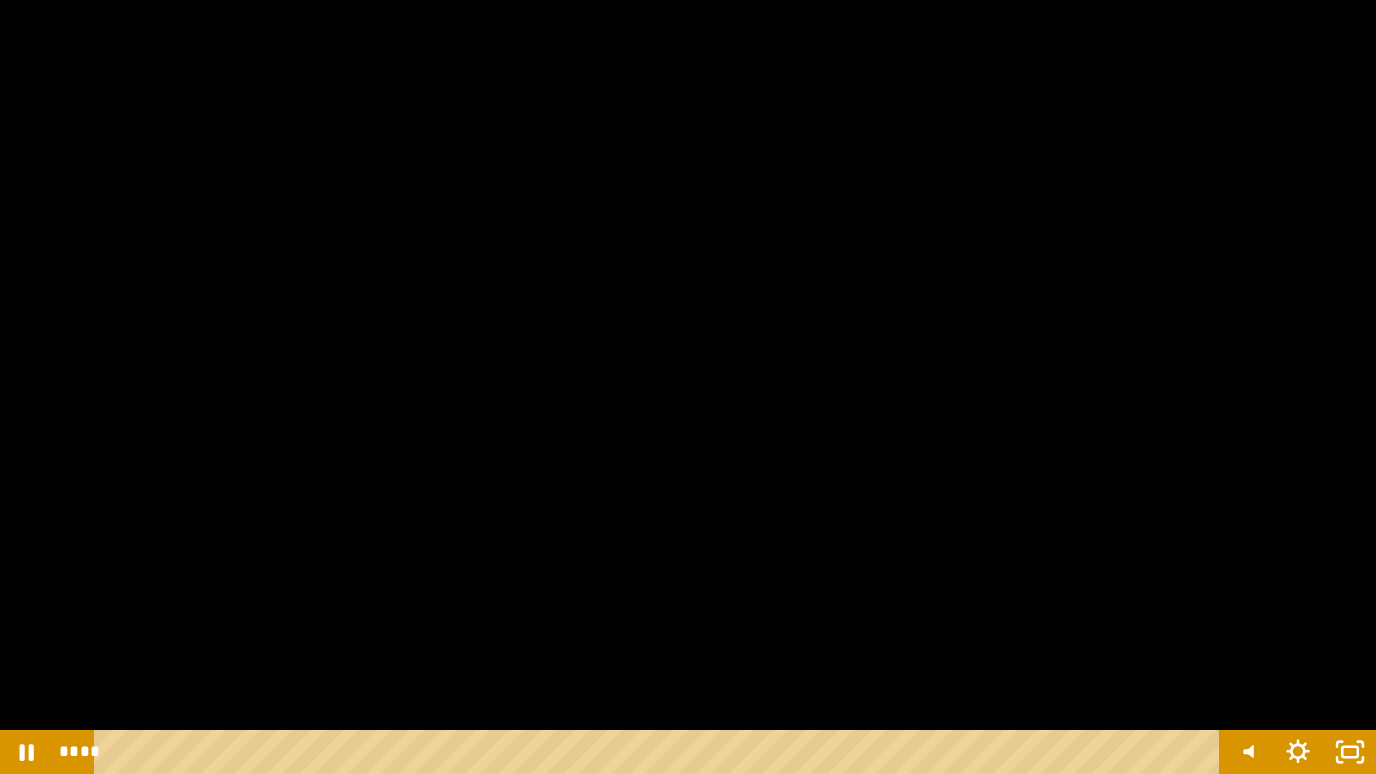 click at bounding box center [688, 387] 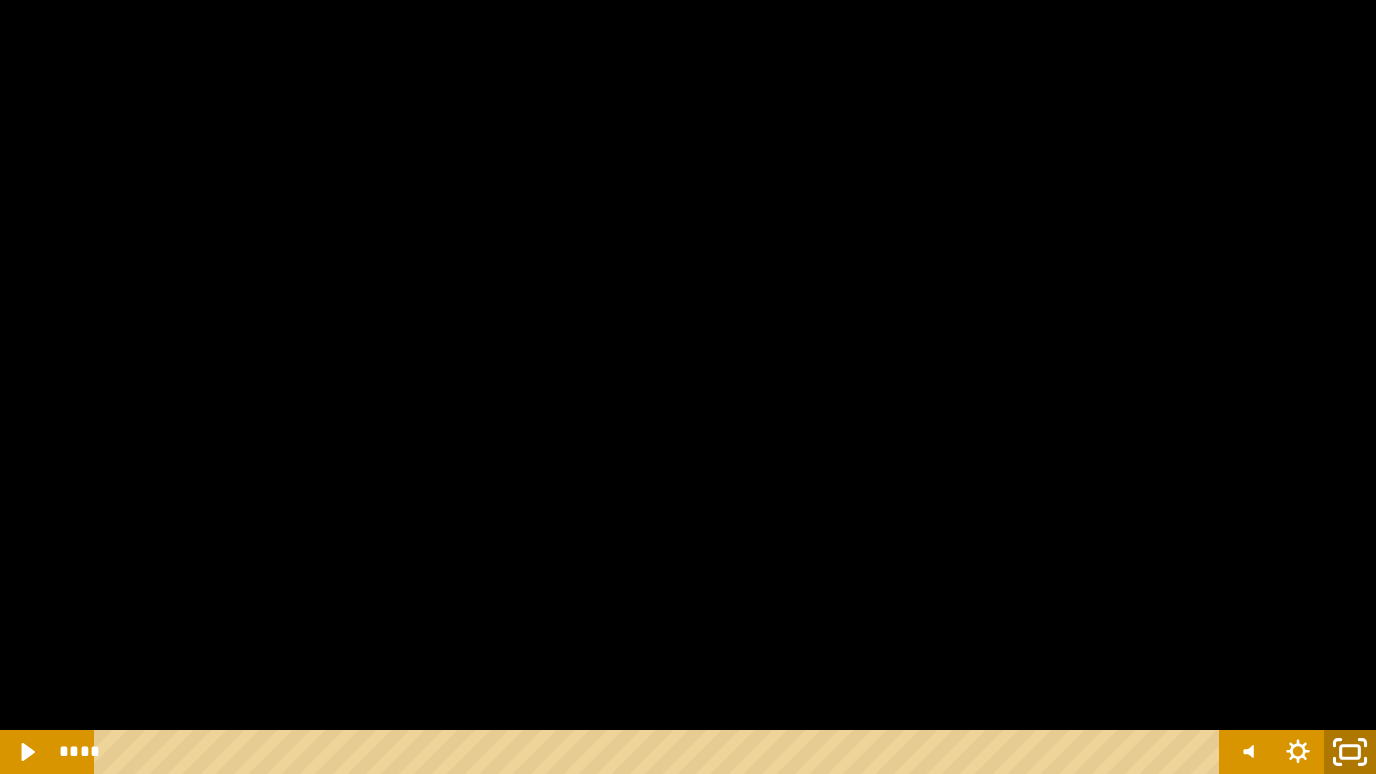 click 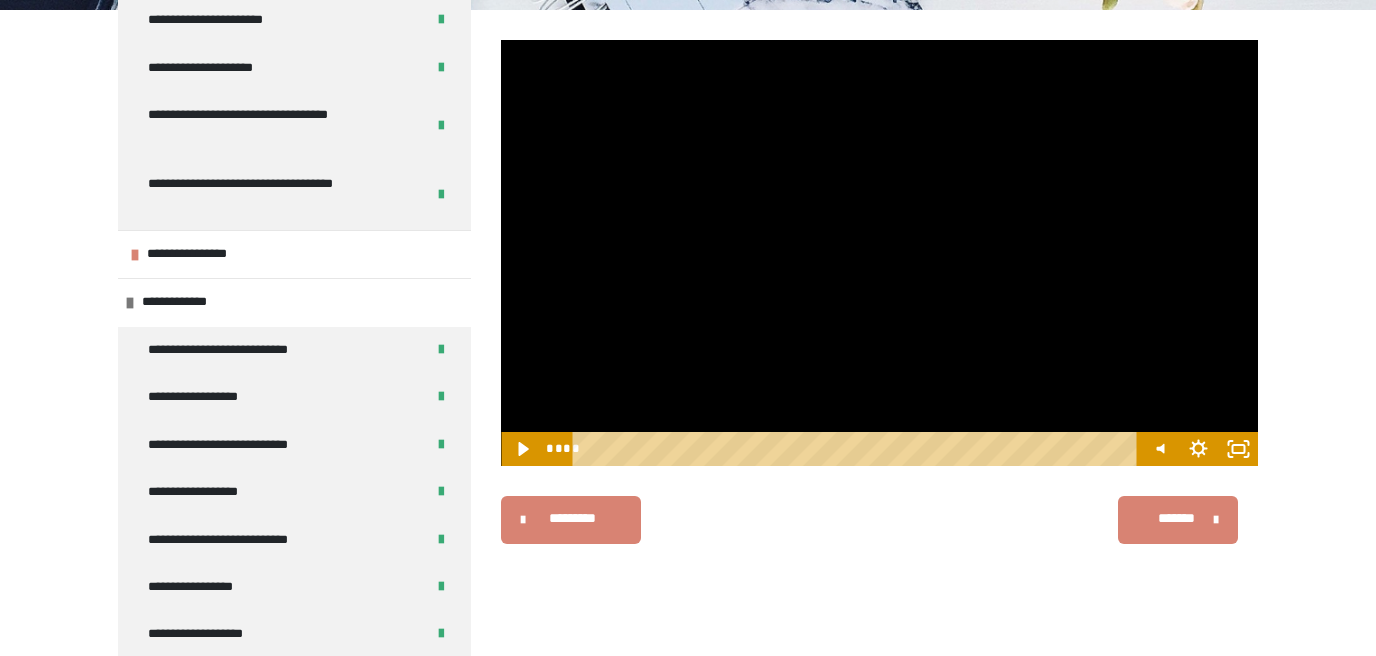 click at bounding box center (879, 253) 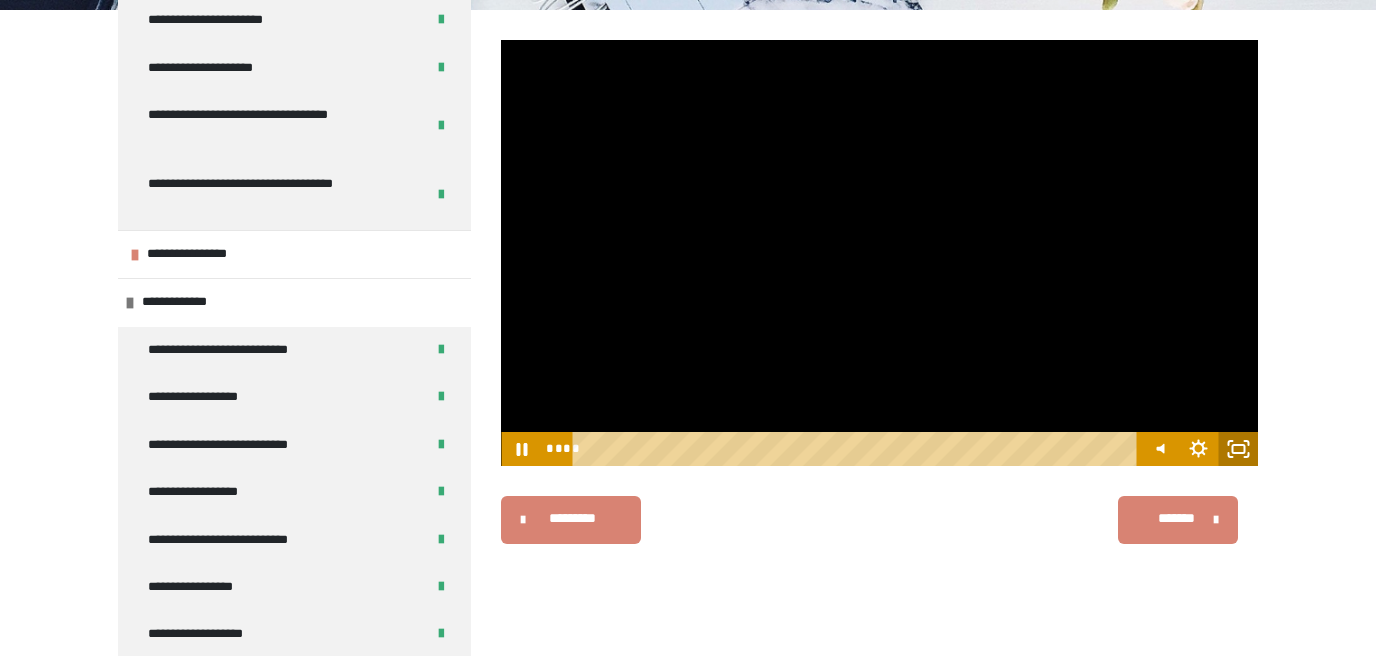 click 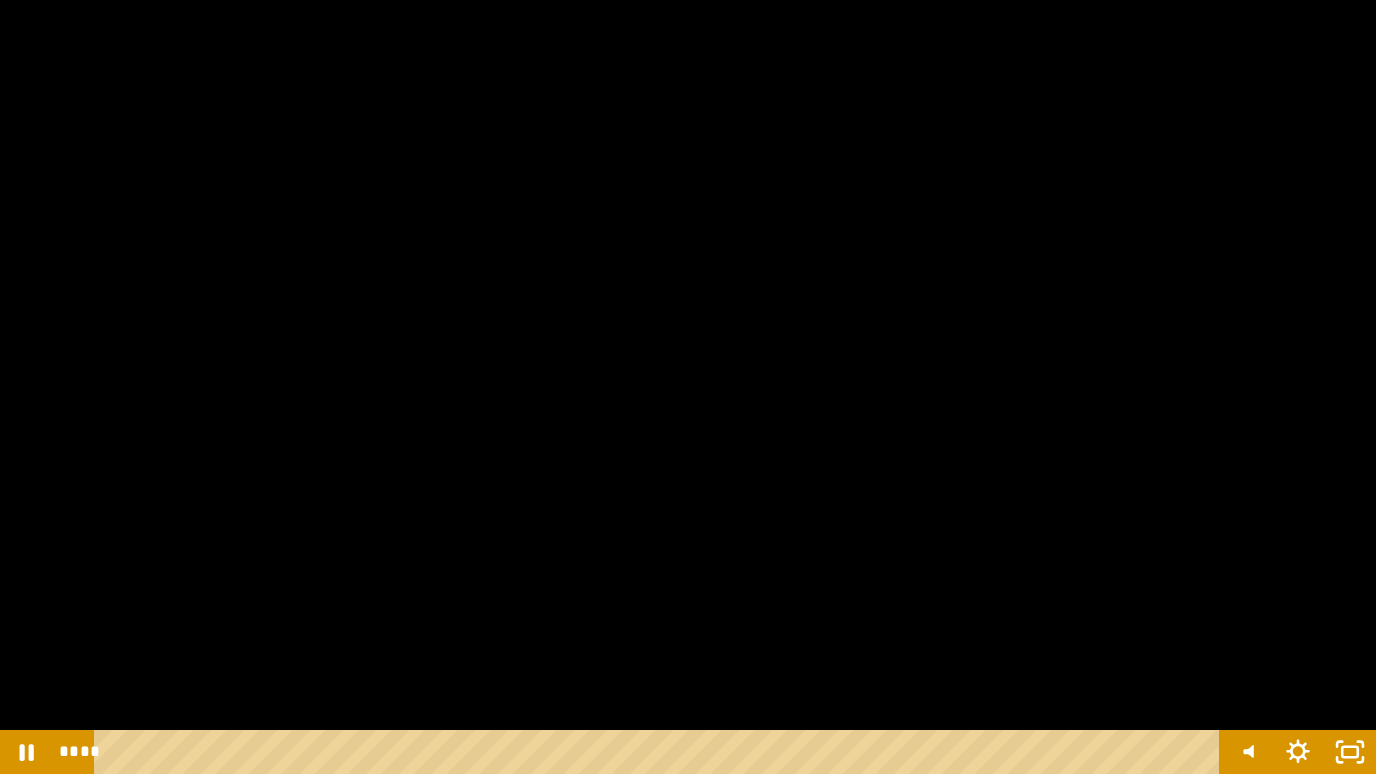 click at bounding box center (688, 387) 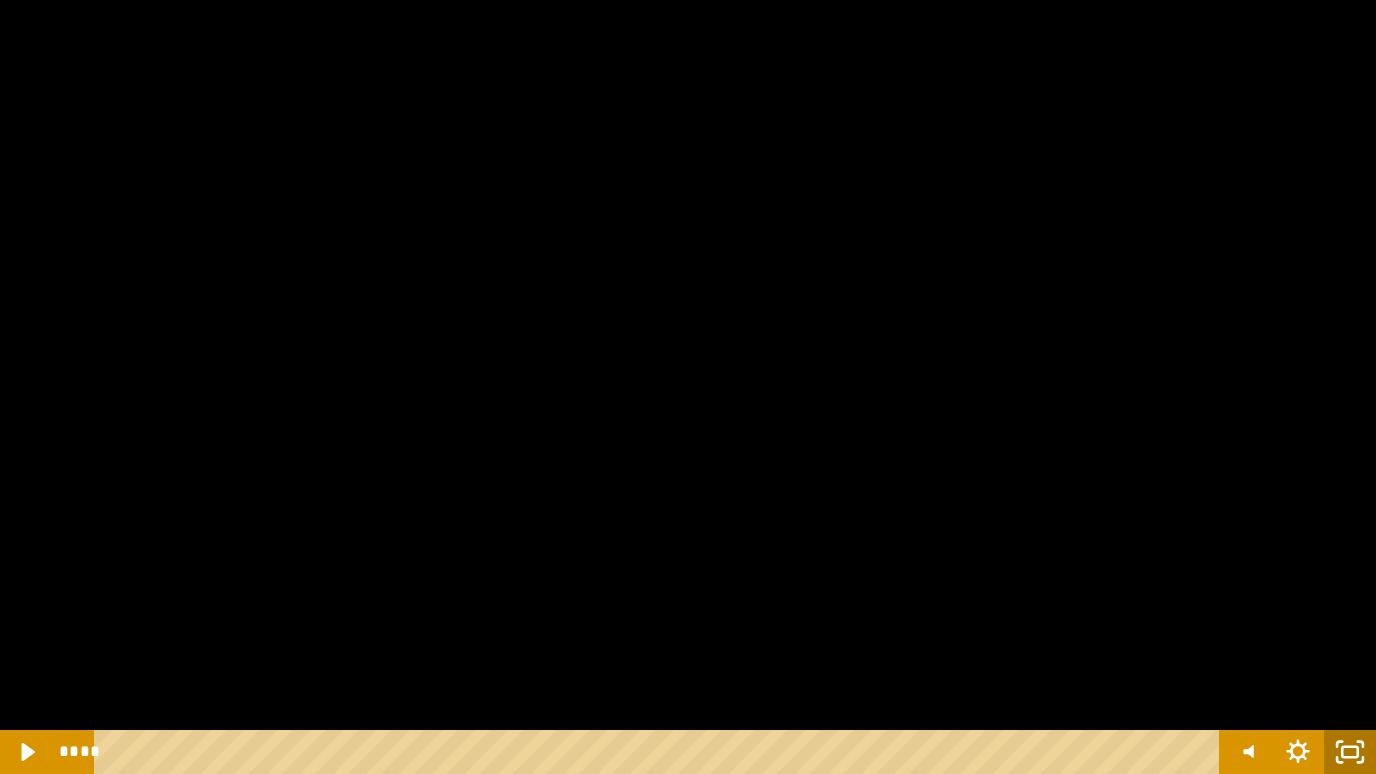 click 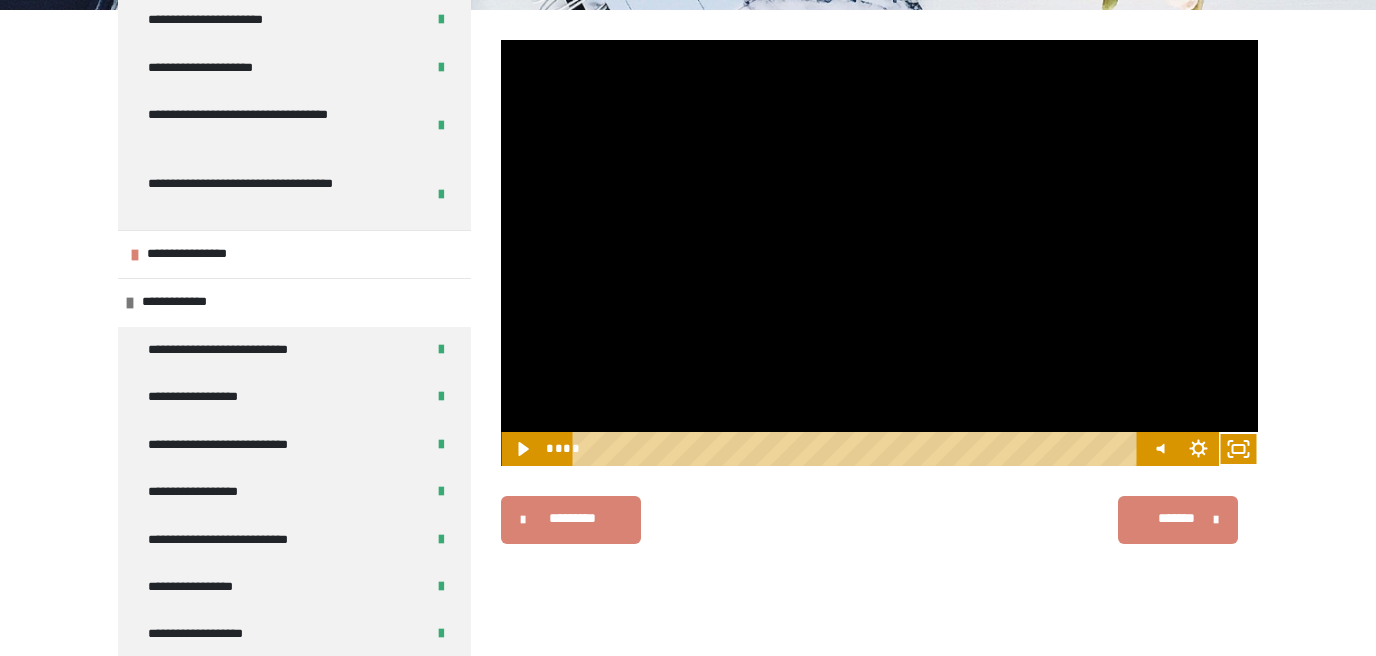 click at bounding box center [879, 253] 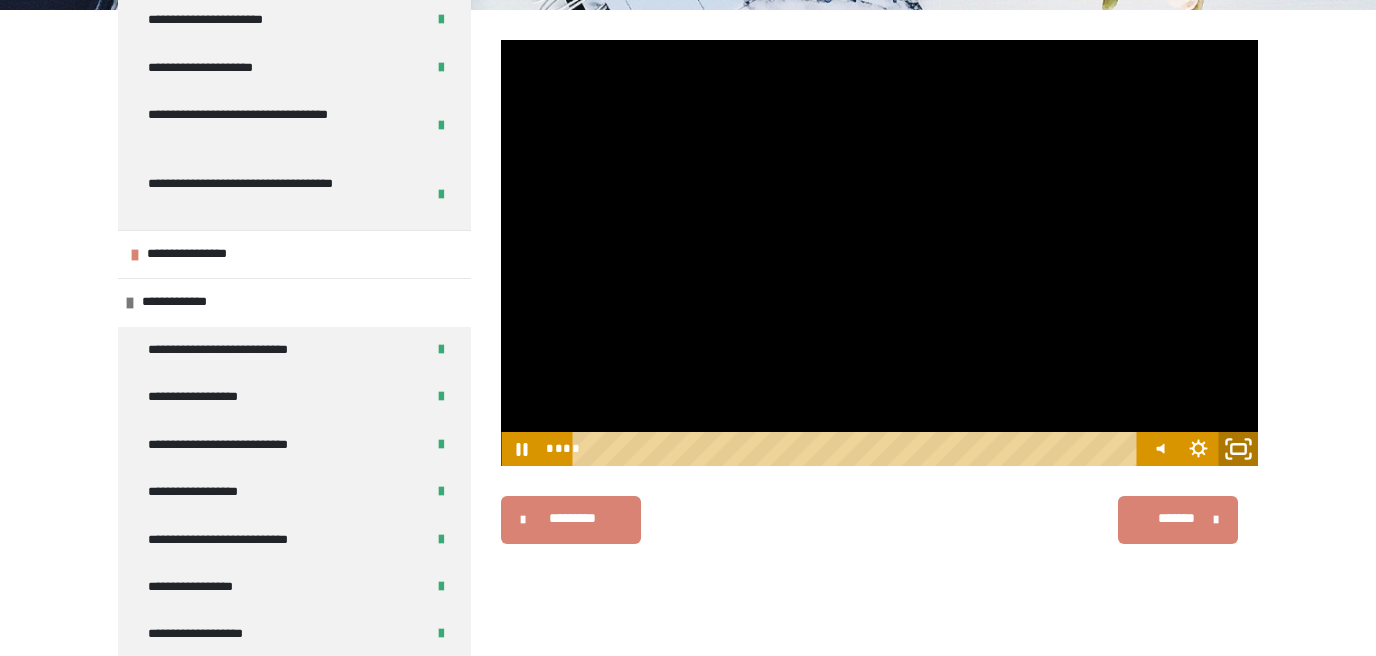 click 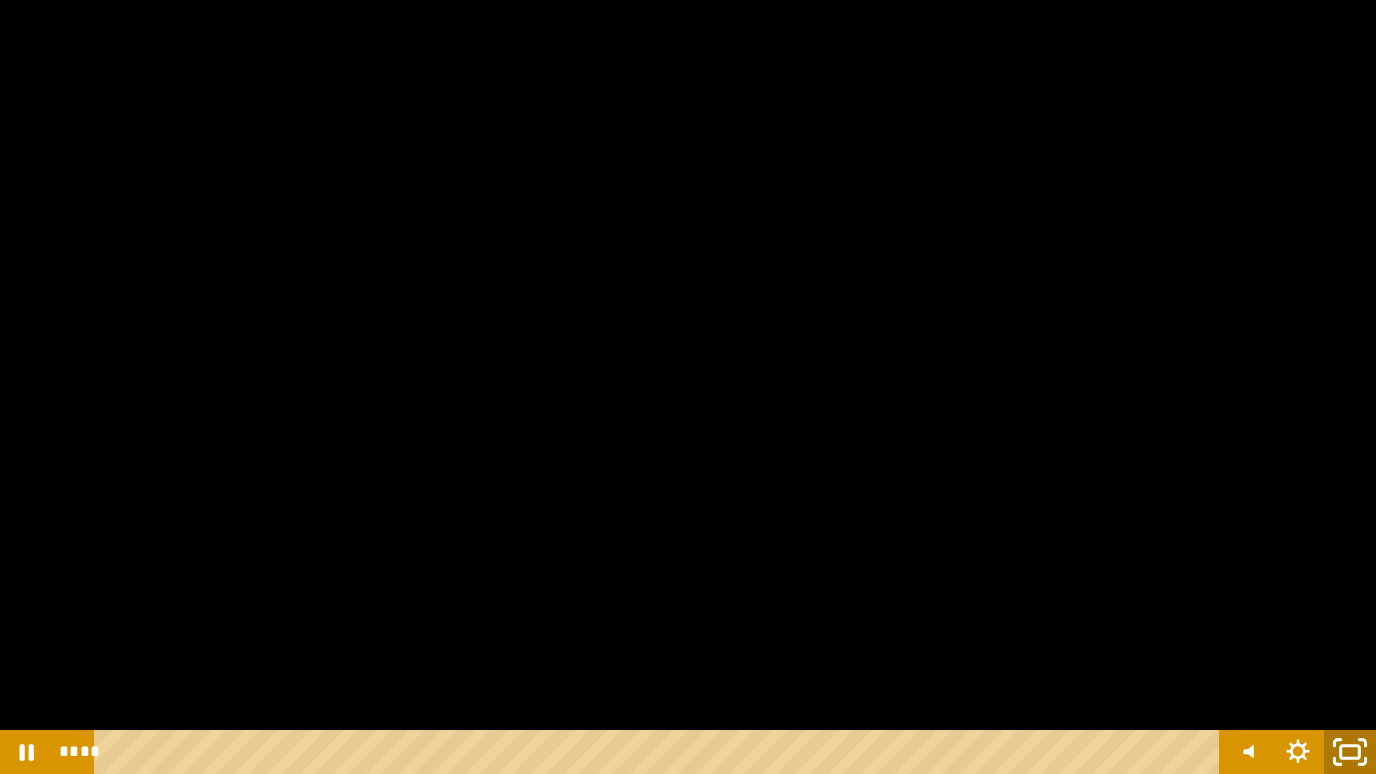 click 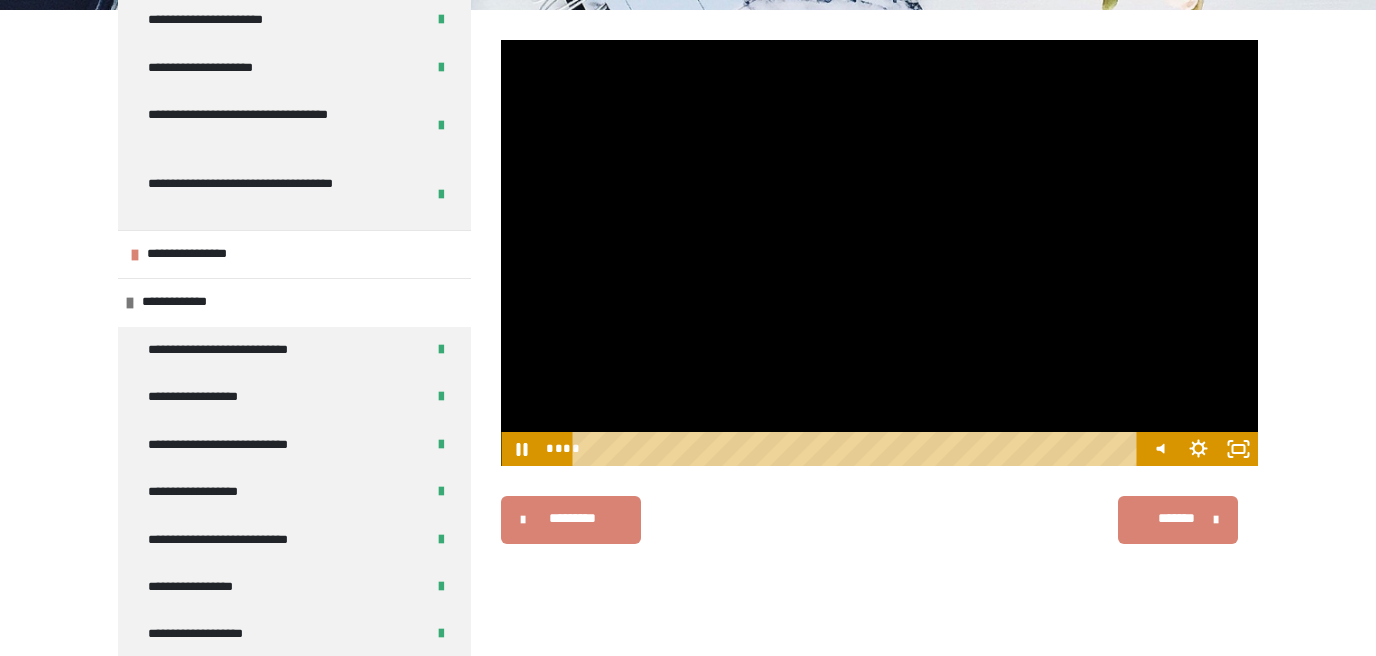 click at bounding box center (879, 253) 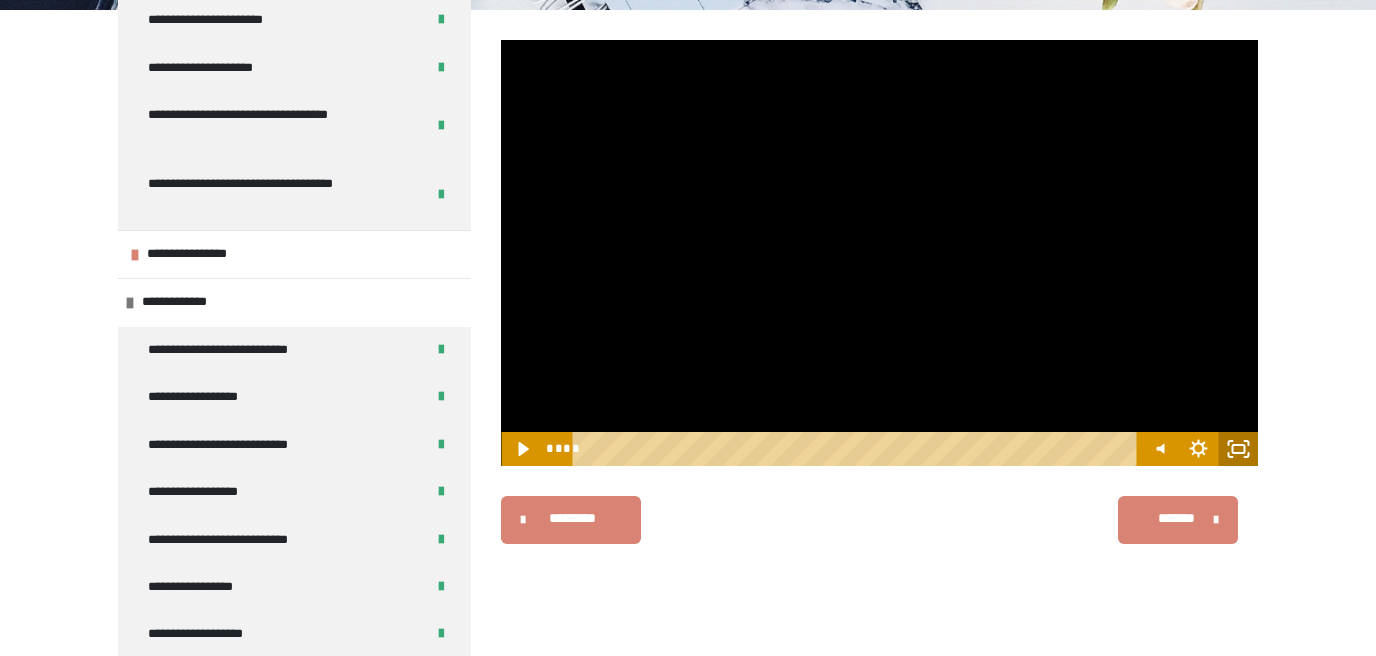 click 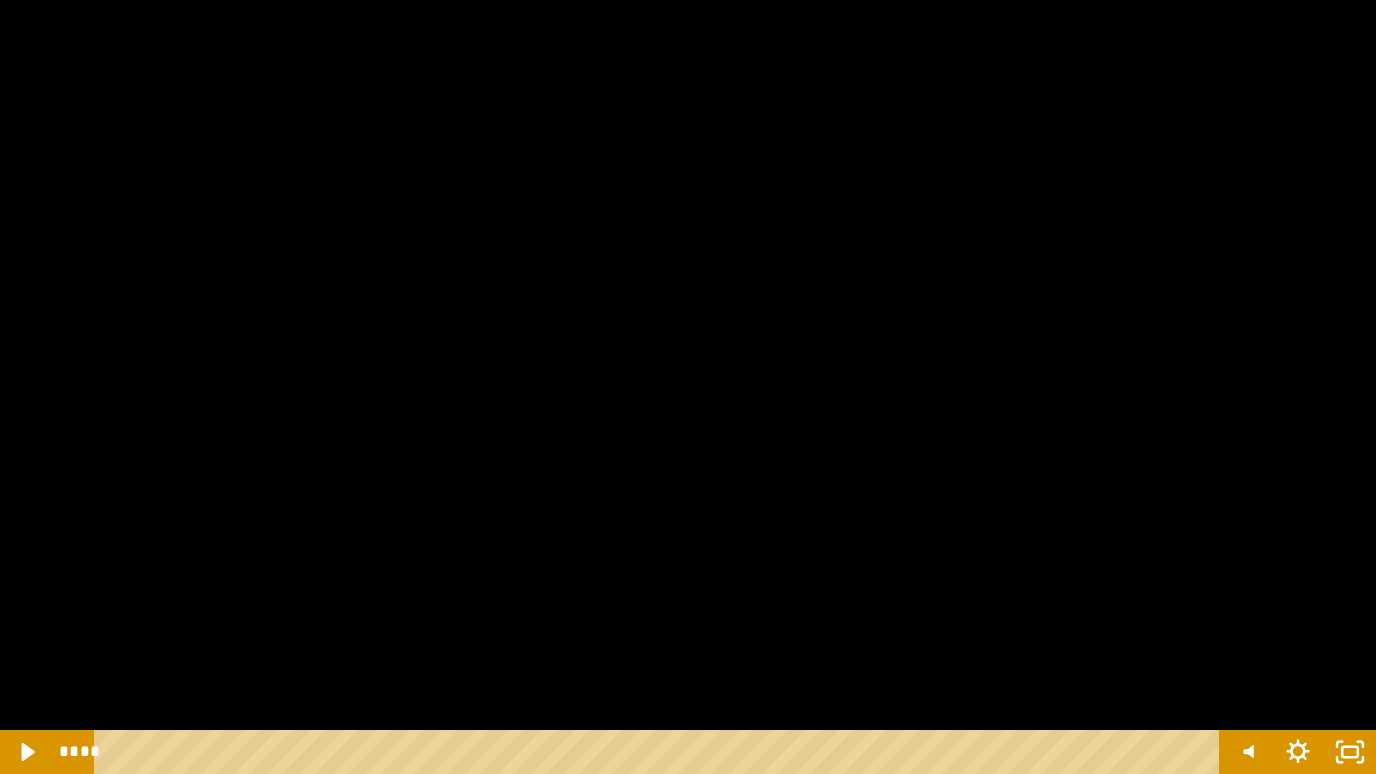 click at bounding box center (688, 387) 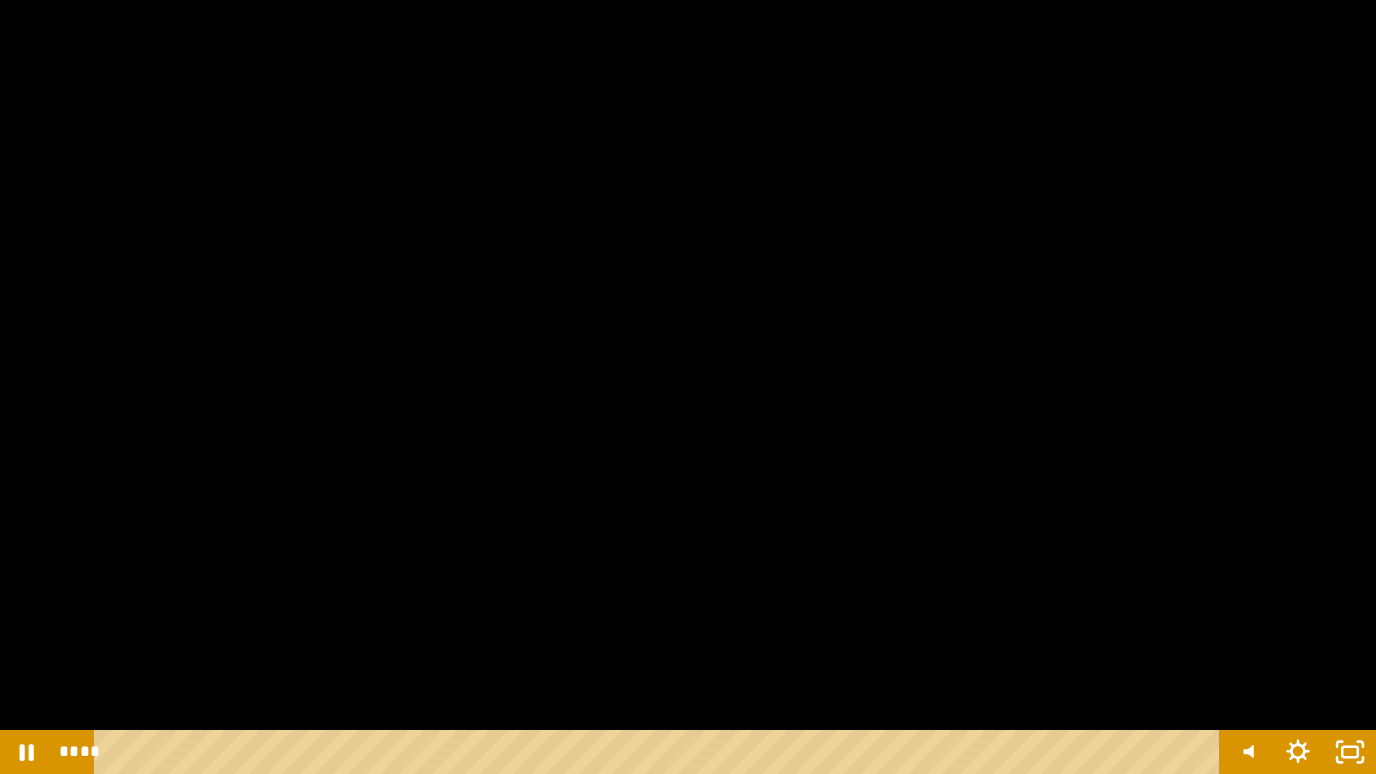 click at bounding box center (688, 387) 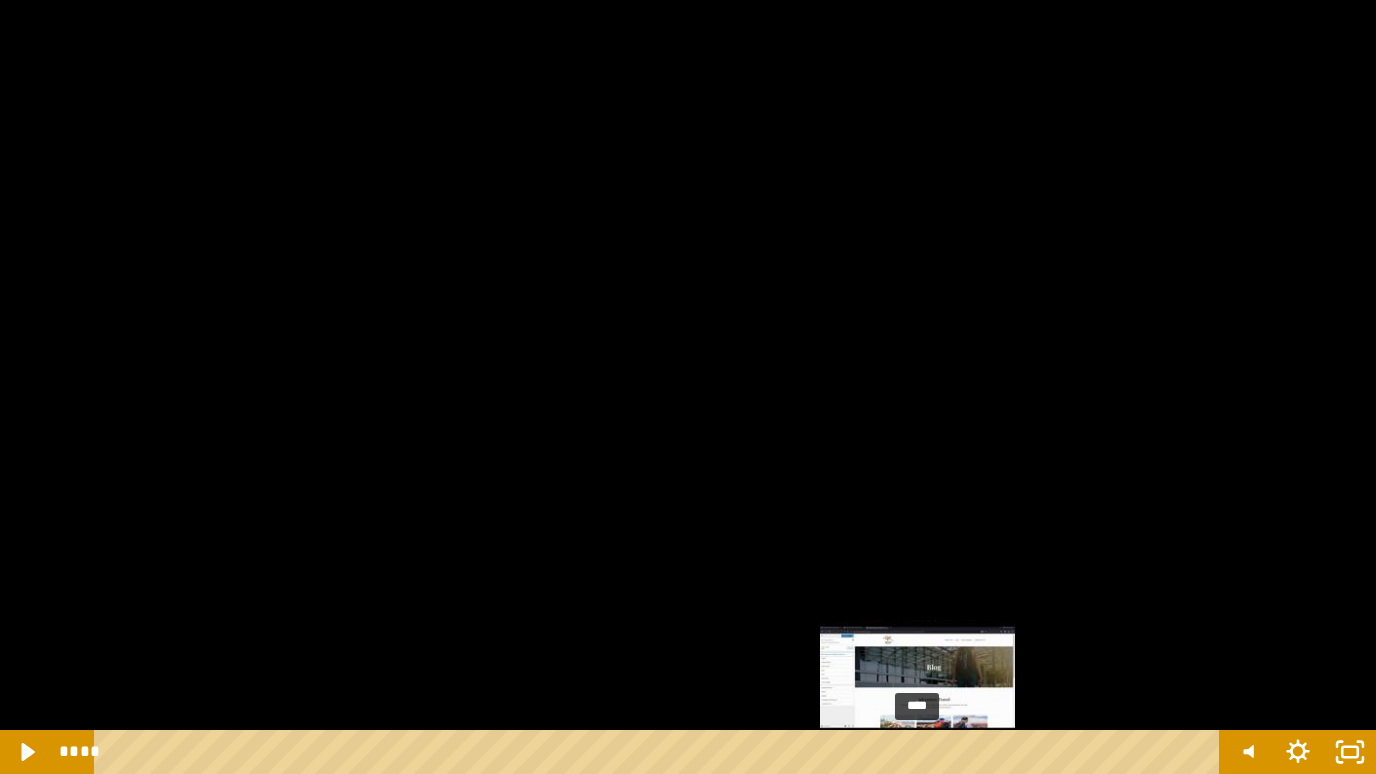 click on "****" at bounding box center (660, 752) 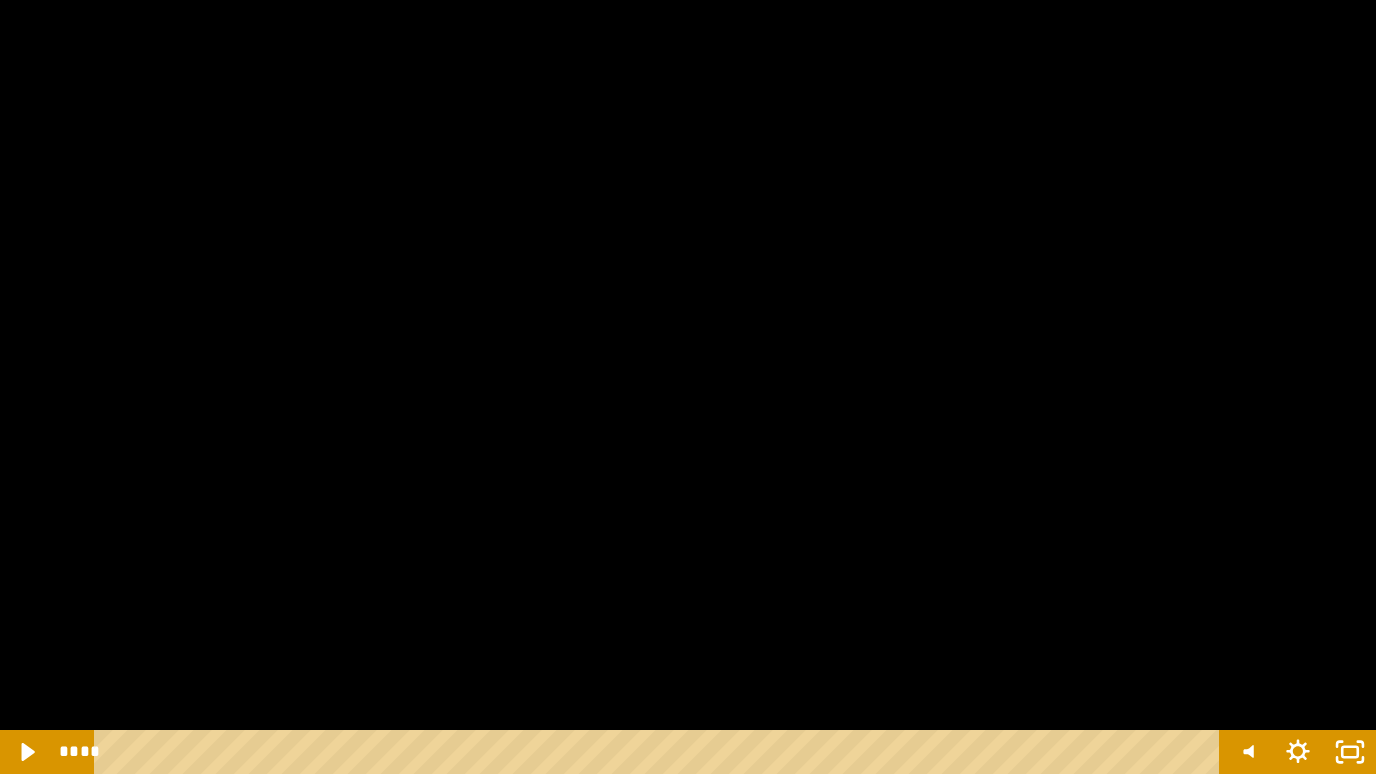 click at bounding box center (688, 387) 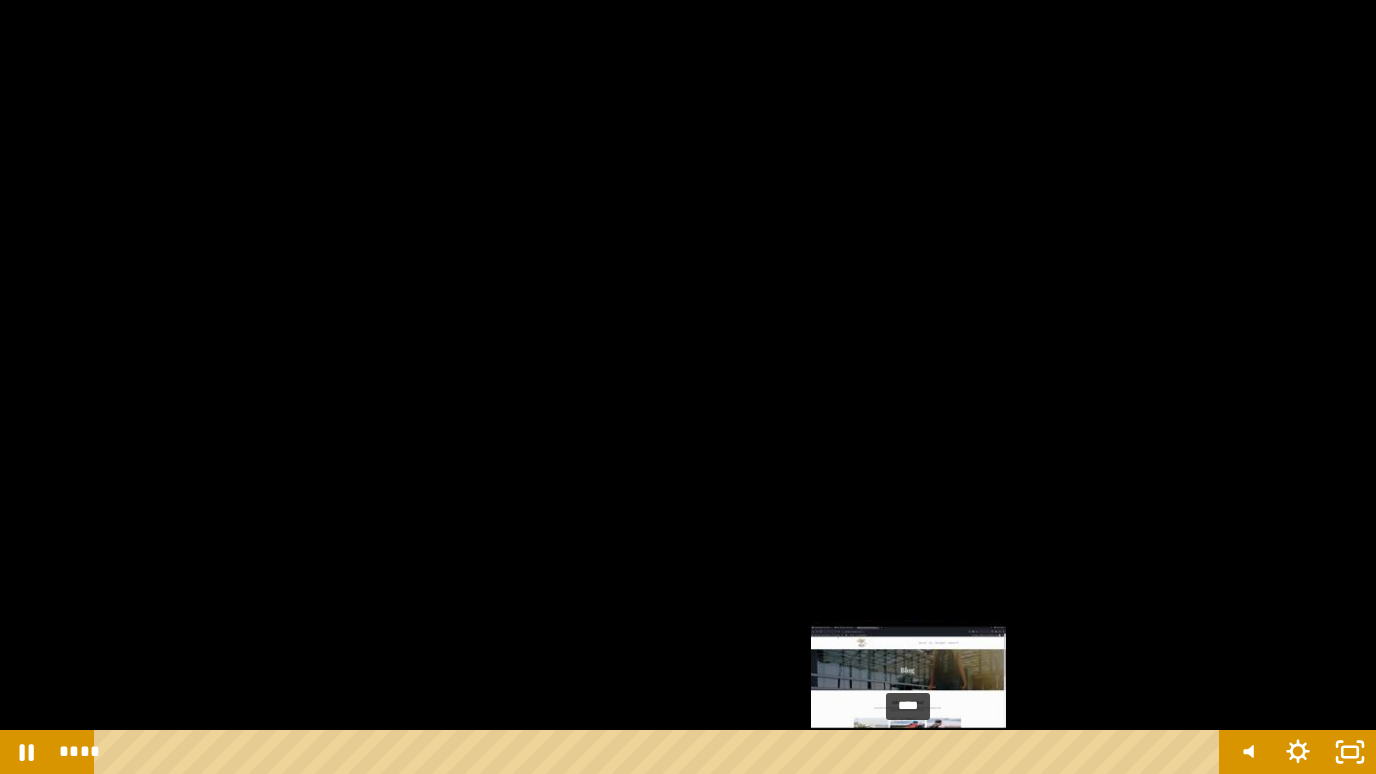 click on "****" at bounding box center (660, 752) 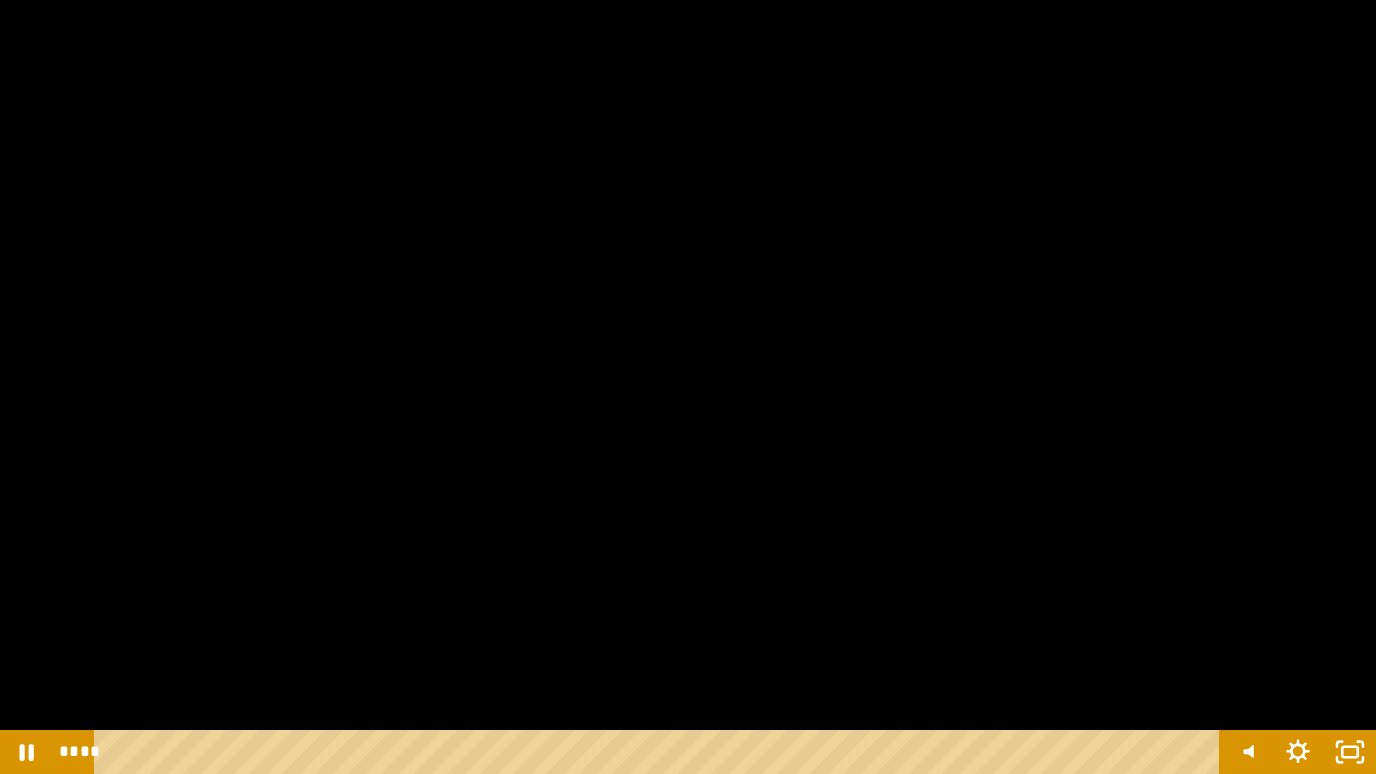 click at bounding box center [688, 387] 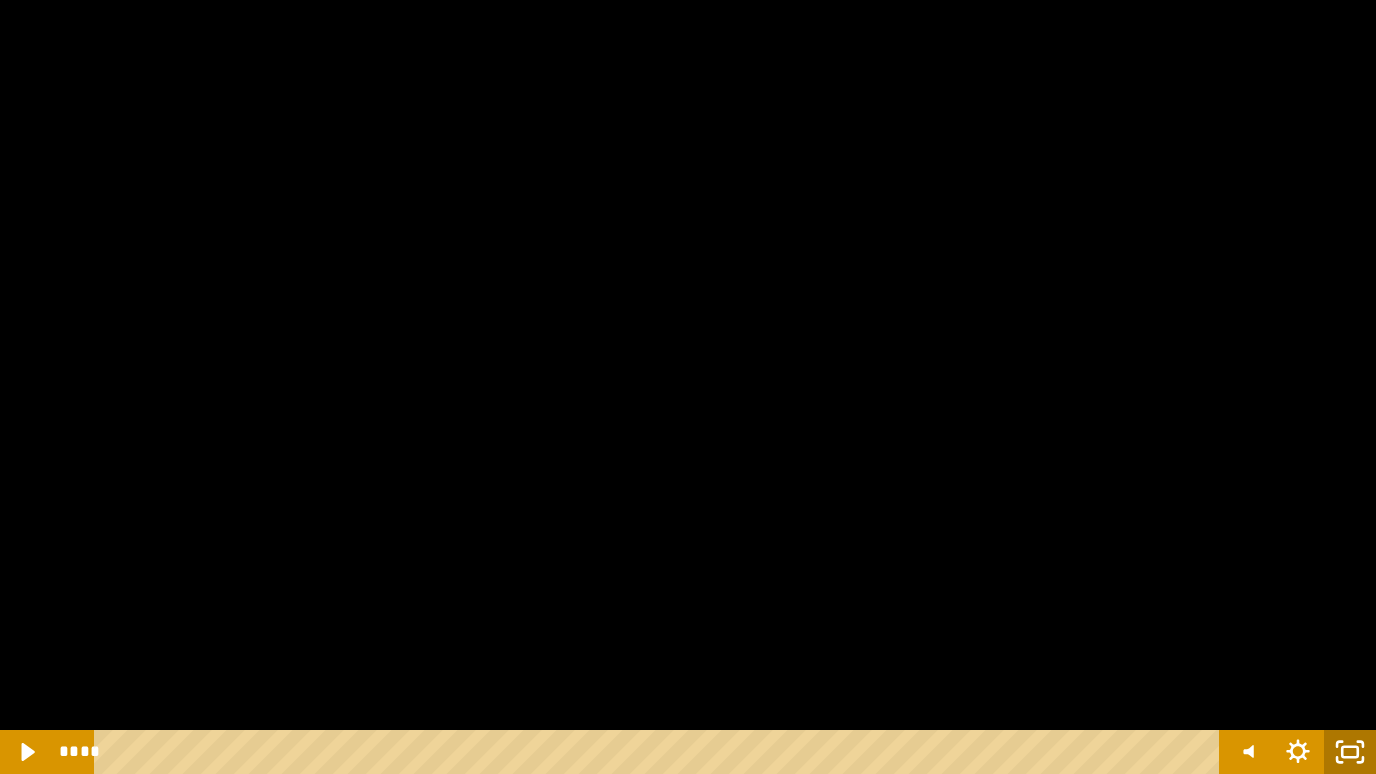 click 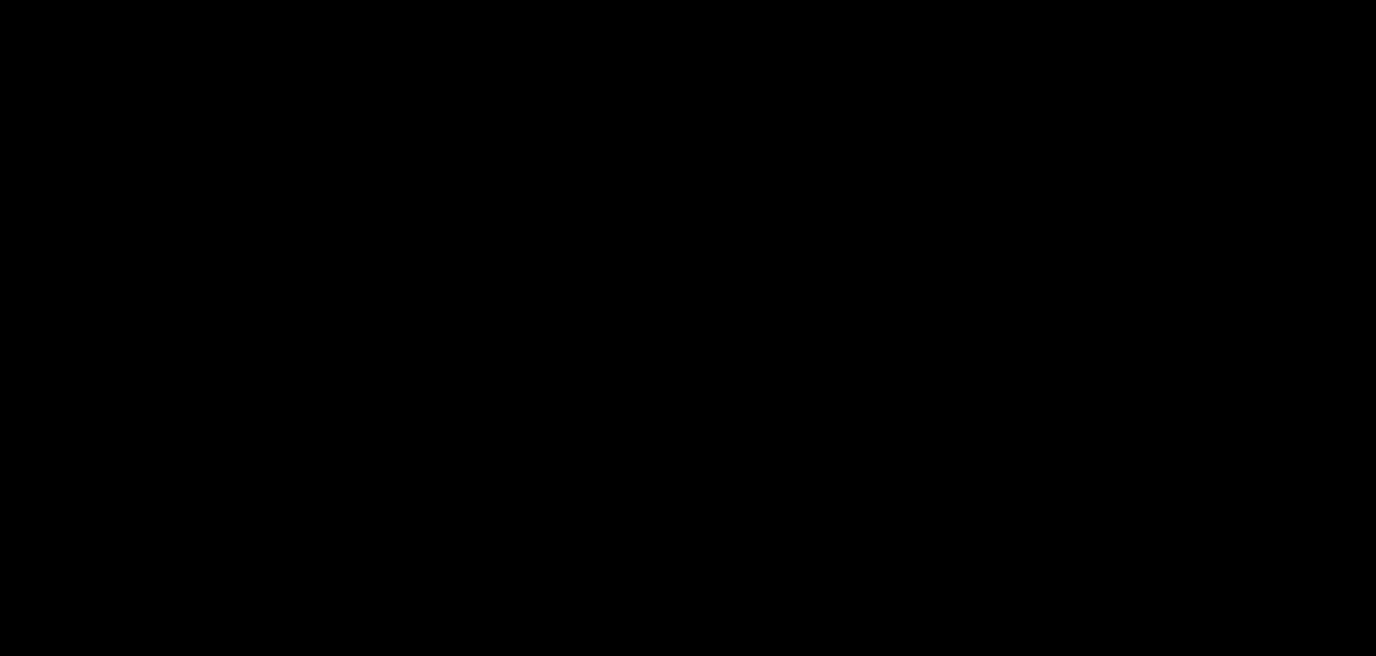 scroll, scrollTop: 0, scrollLeft: 0, axis: both 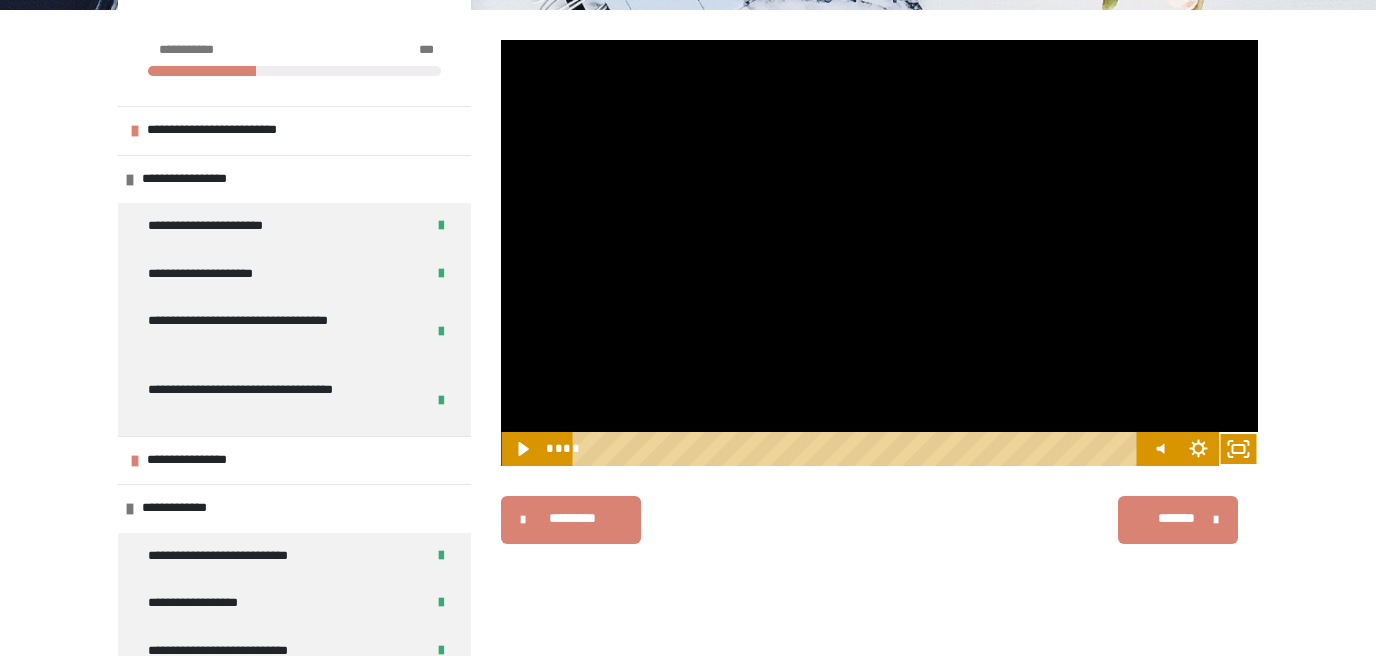 click at bounding box center (879, 253) 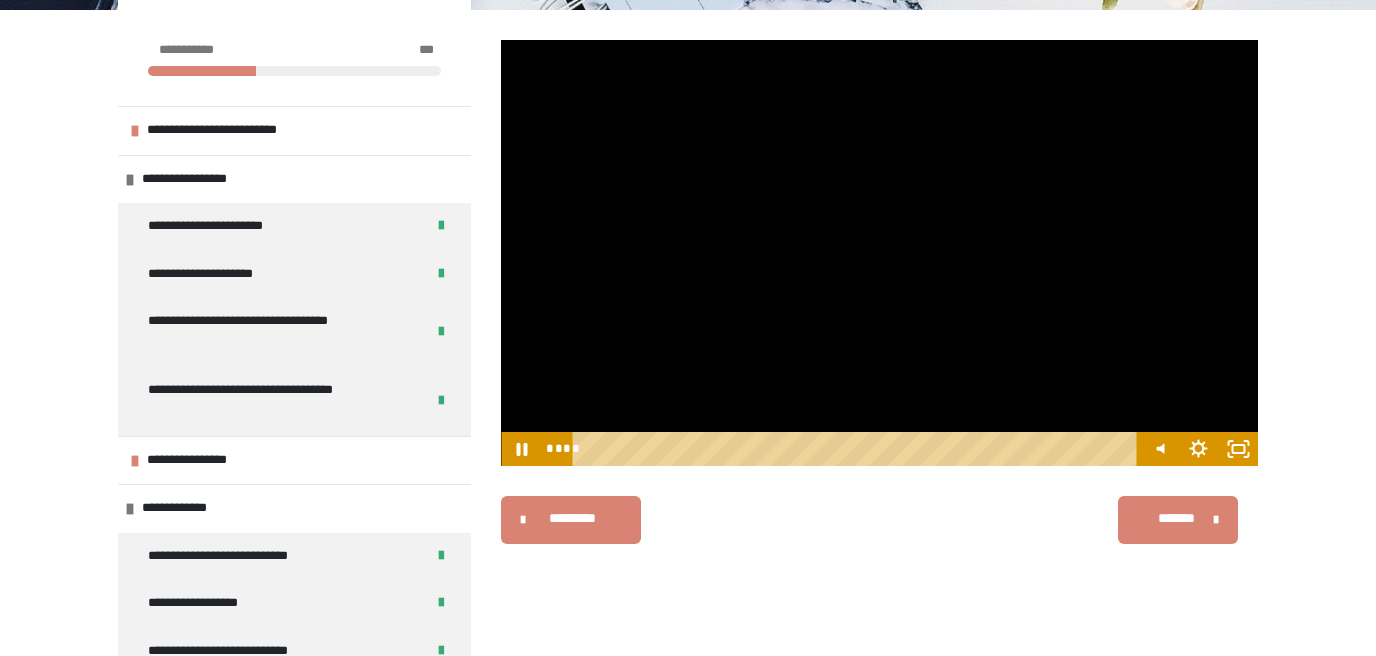 click at bounding box center [879, 253] 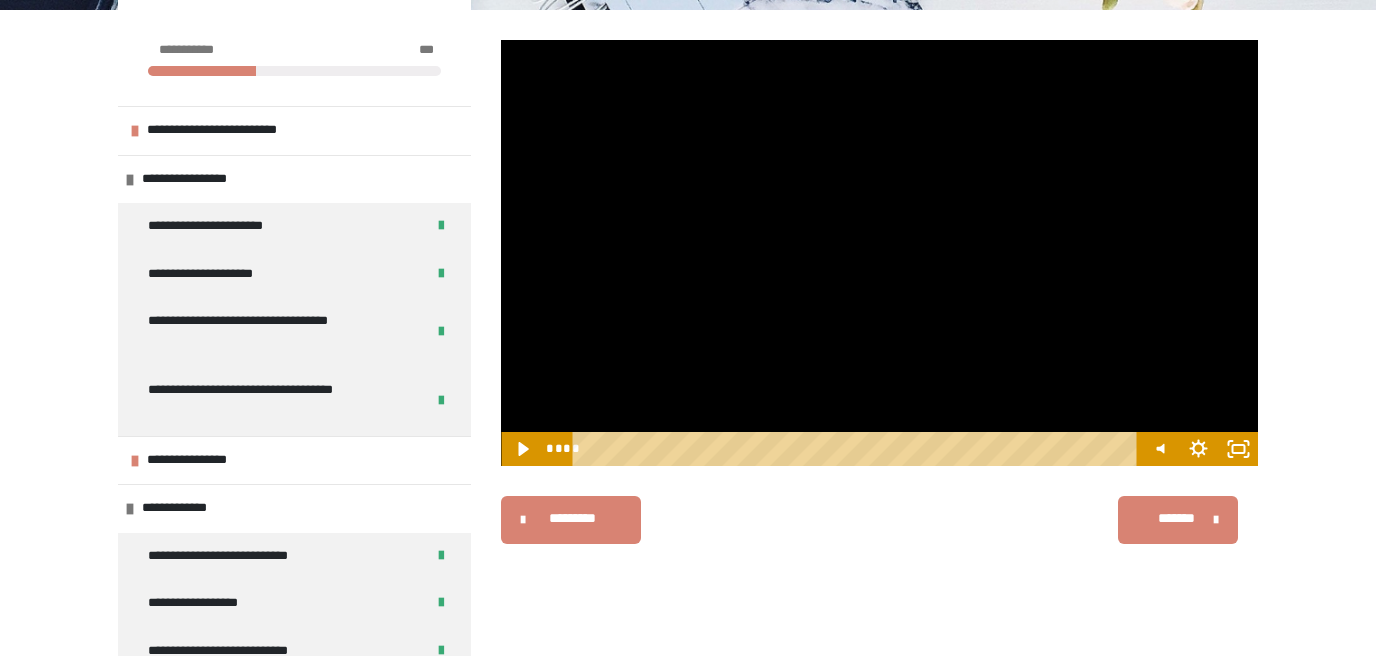 click at bounding box center (879, 253) 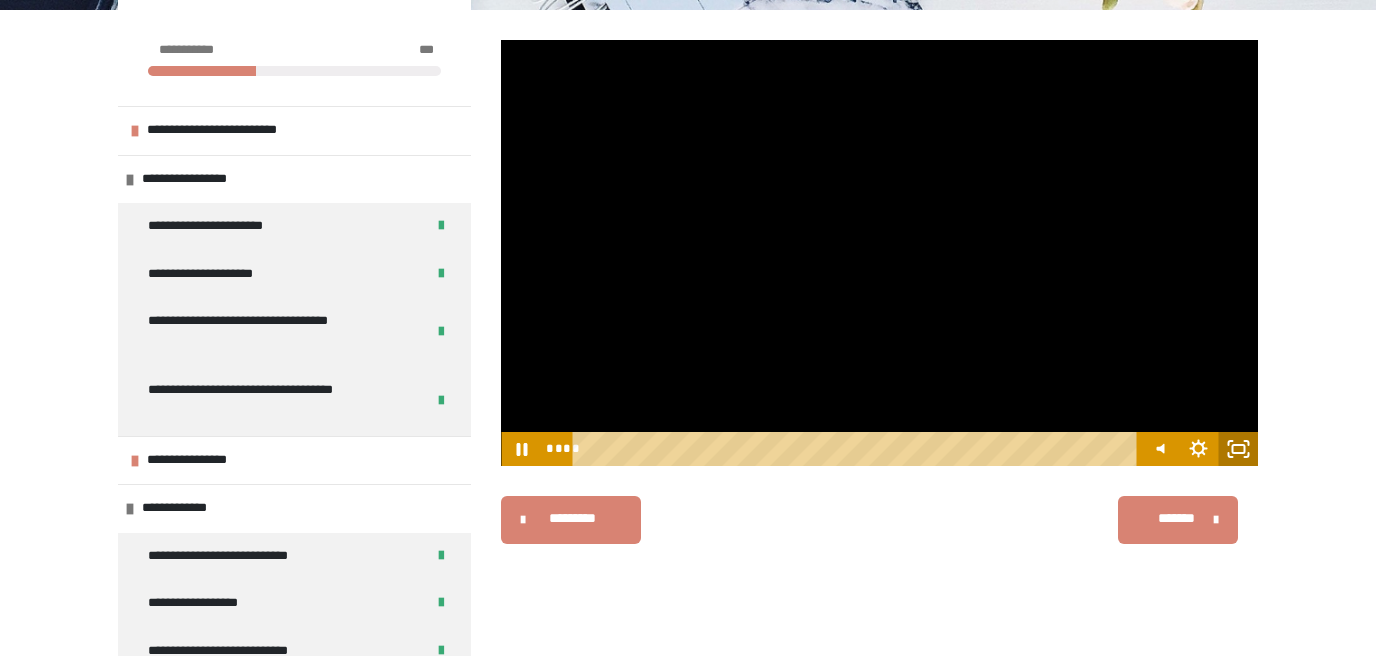 click 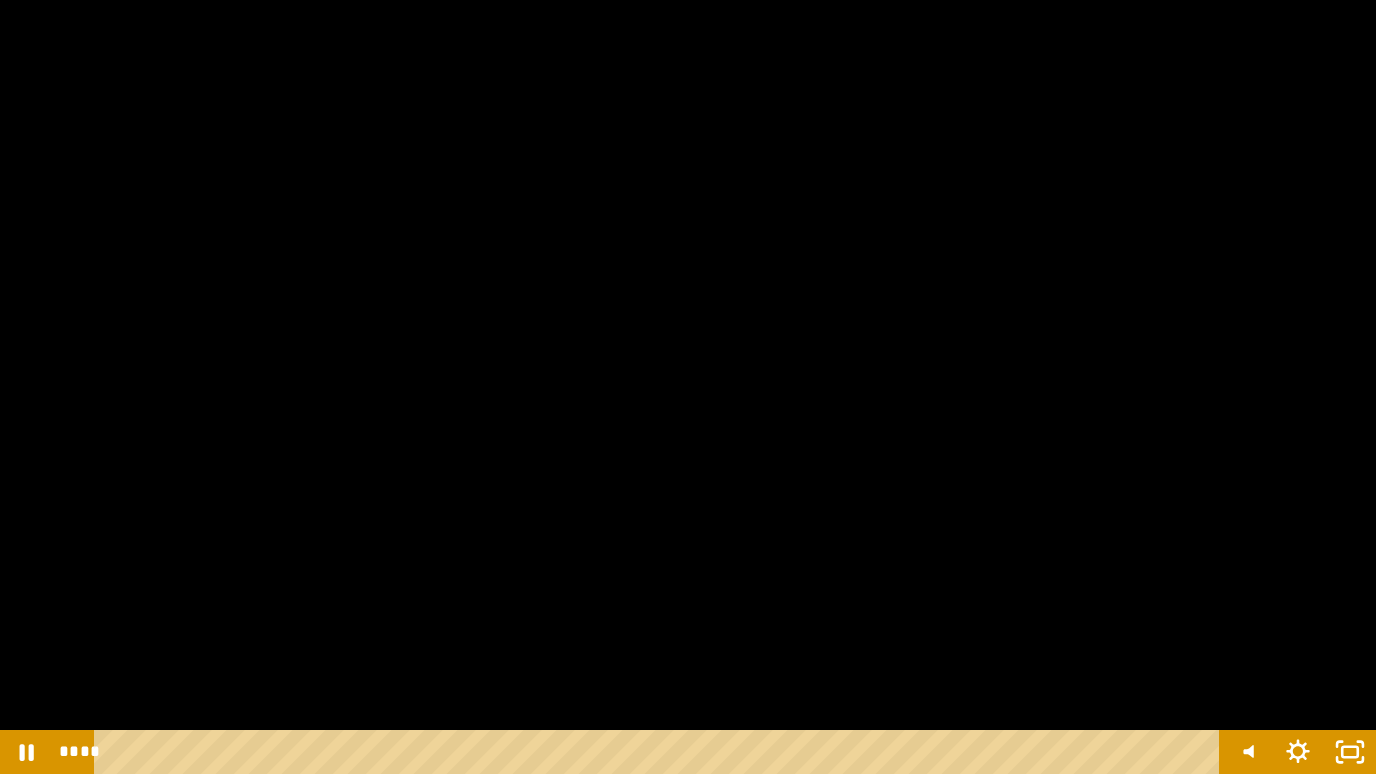 click at bounding box center (688, 387) 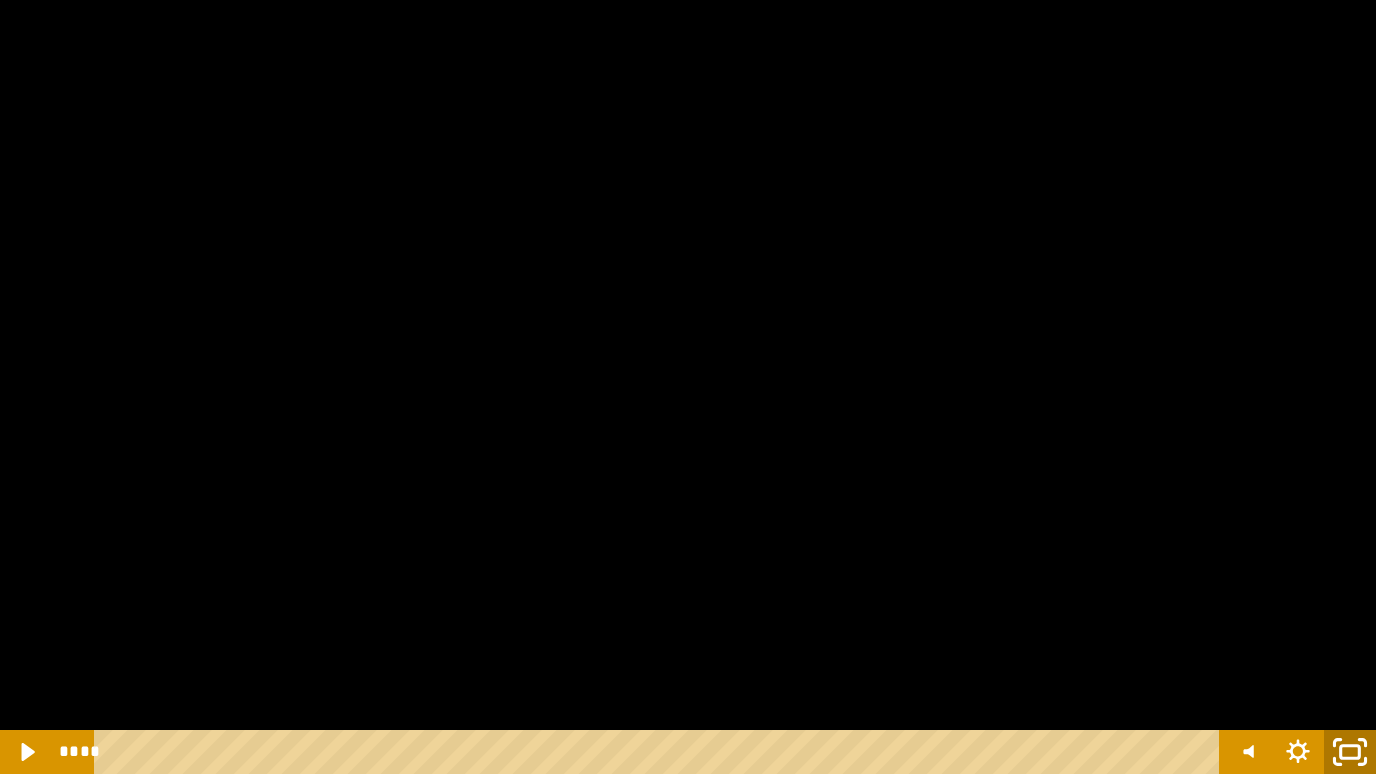 click 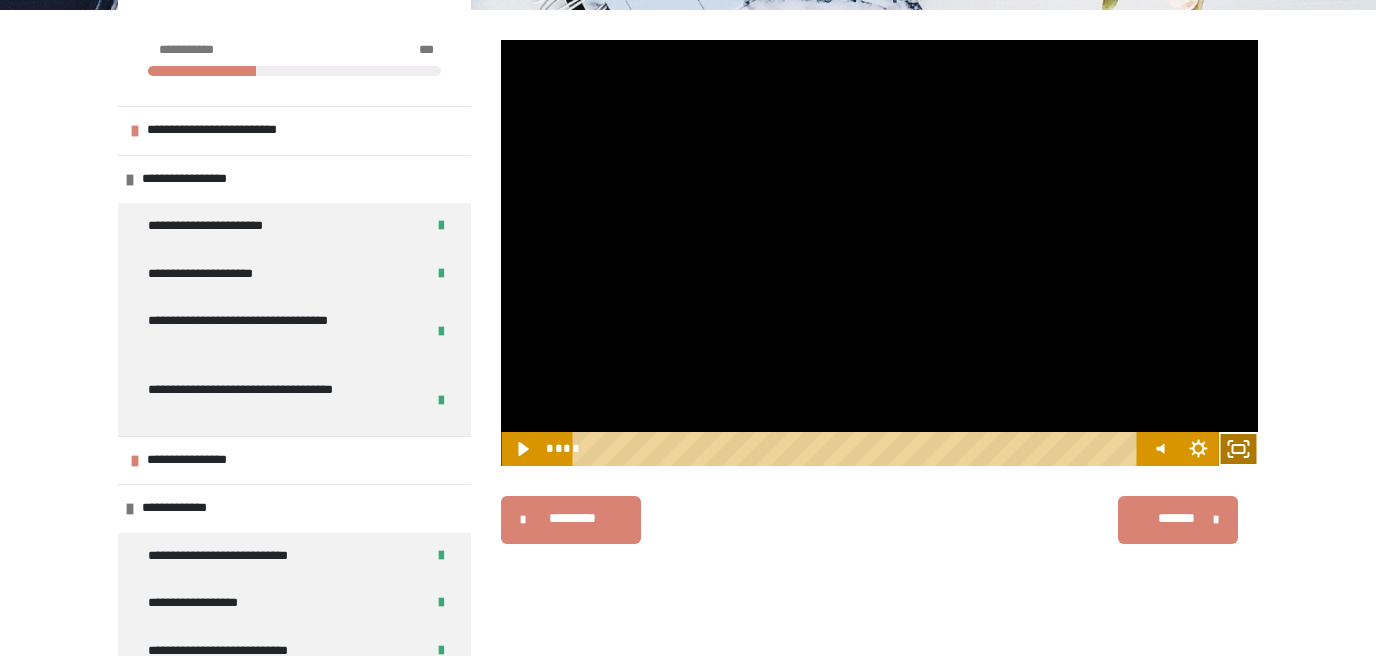 click 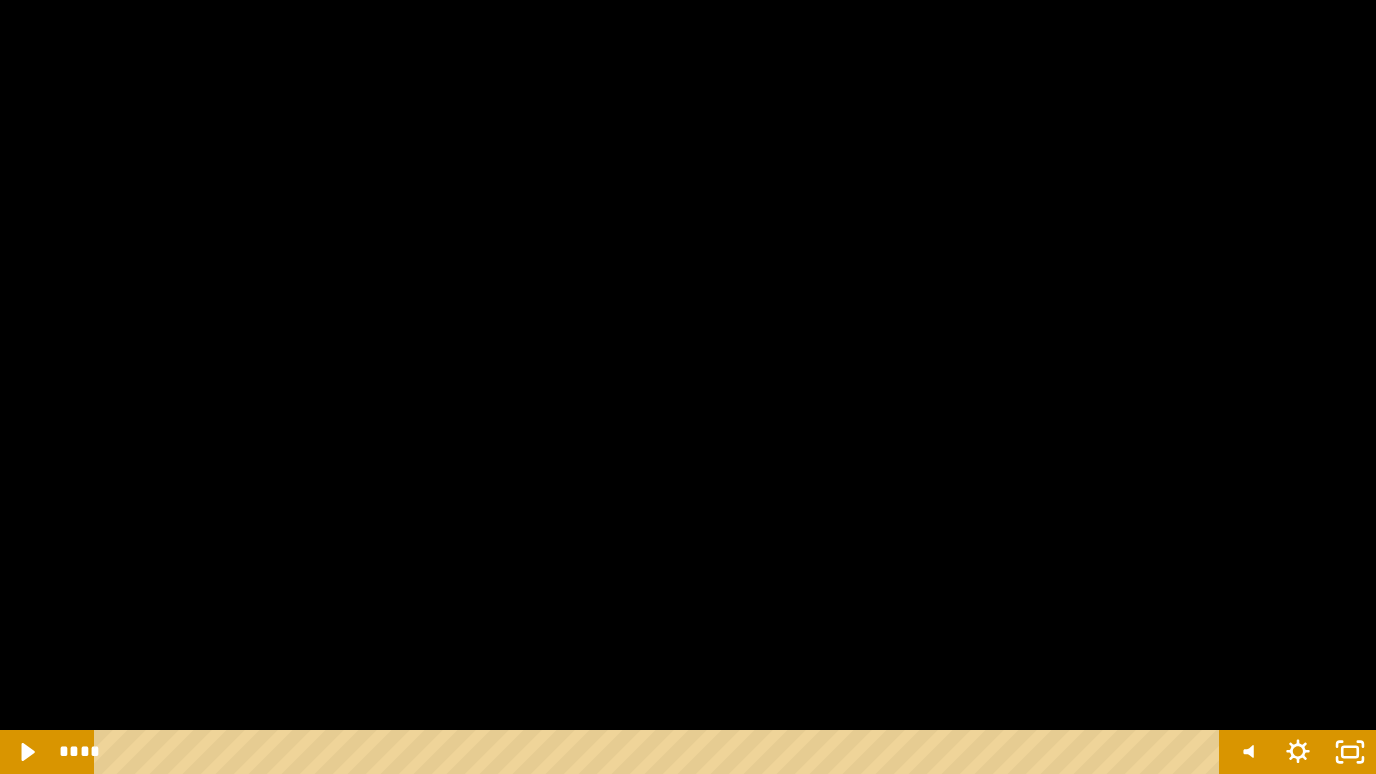 click at bounding box center [688, 387] 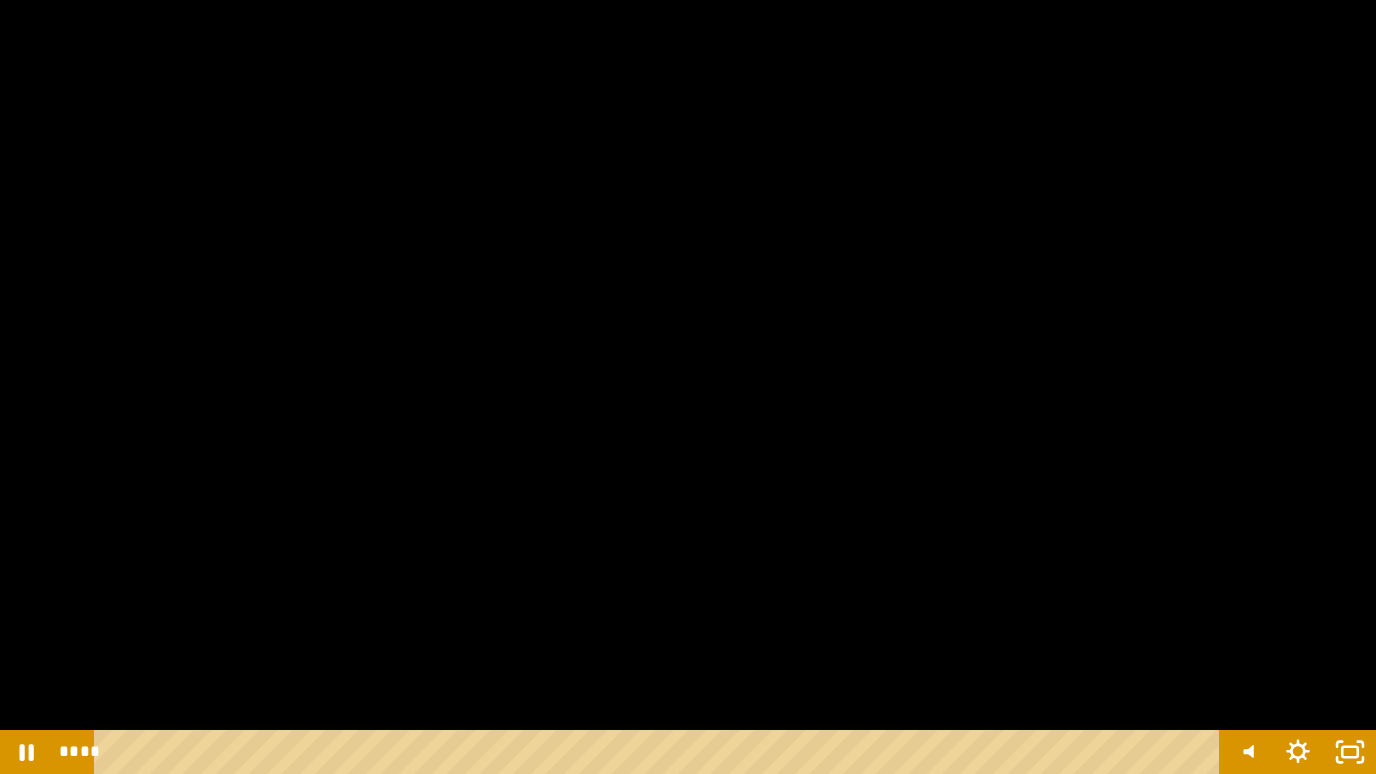 click at bounding box center (688, 387) 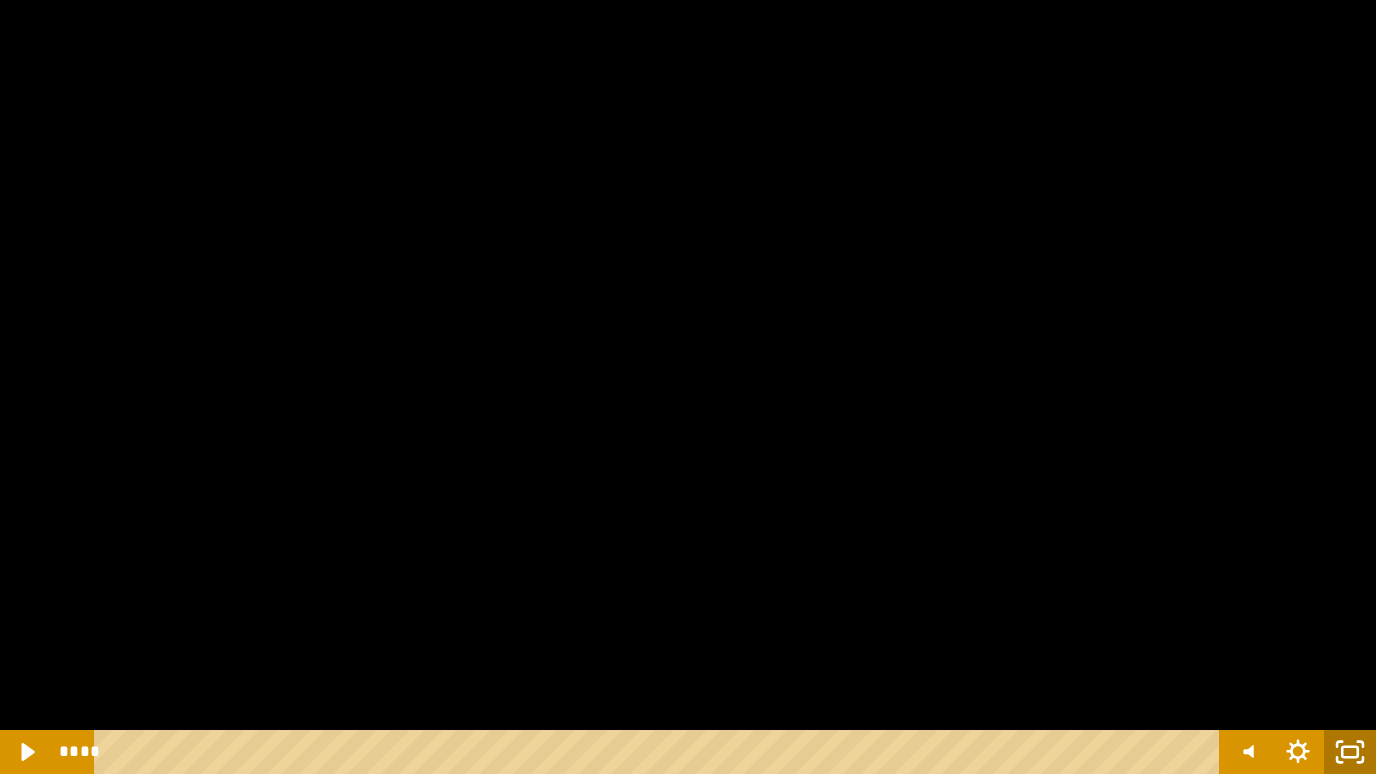 click 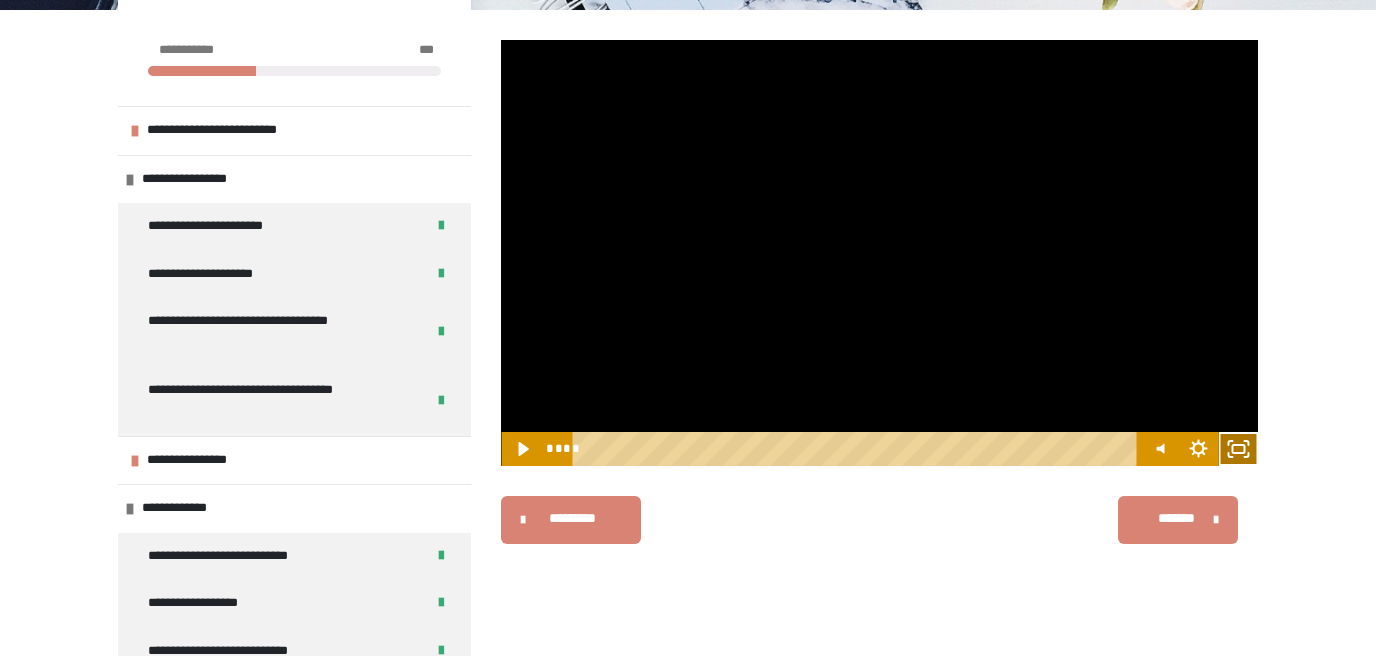click 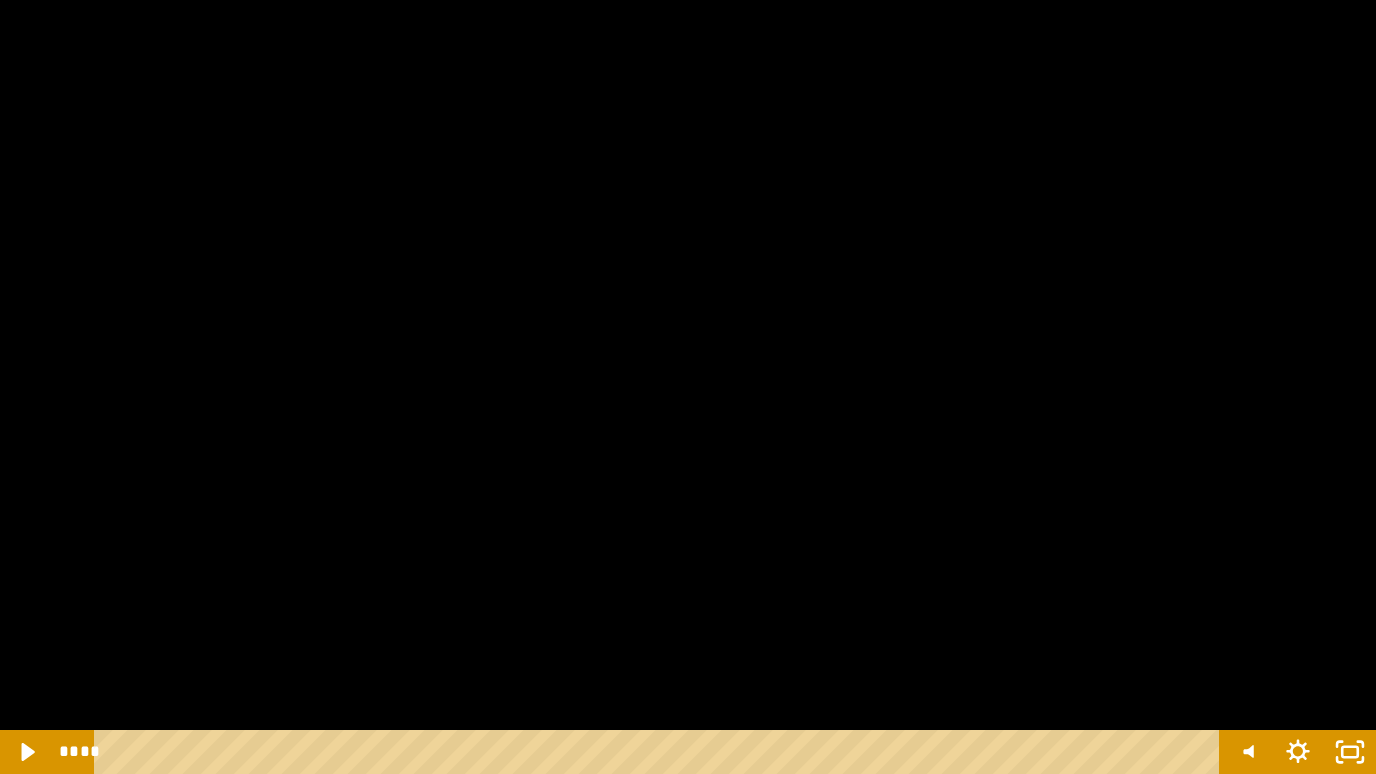 click at bounding box center (688, 387) 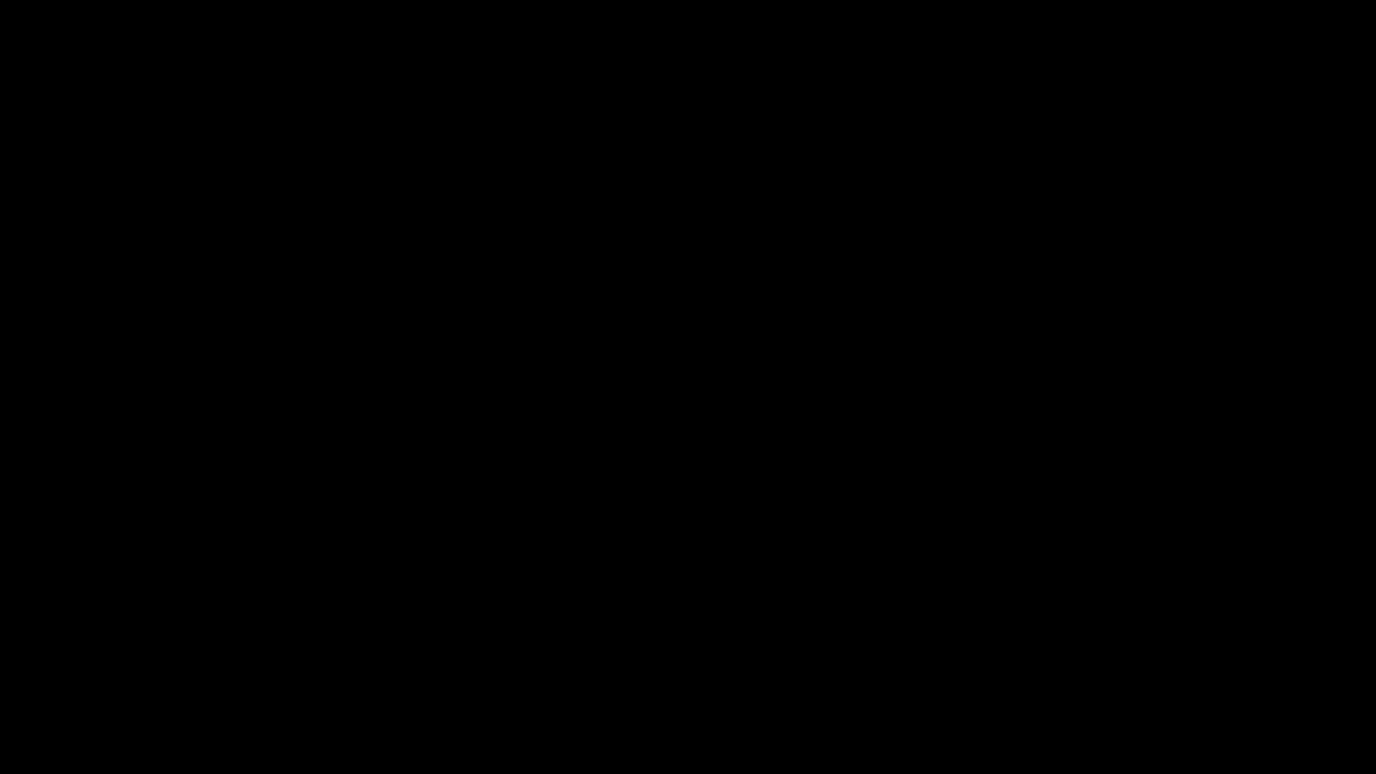 click at bounding box center [688, 387] 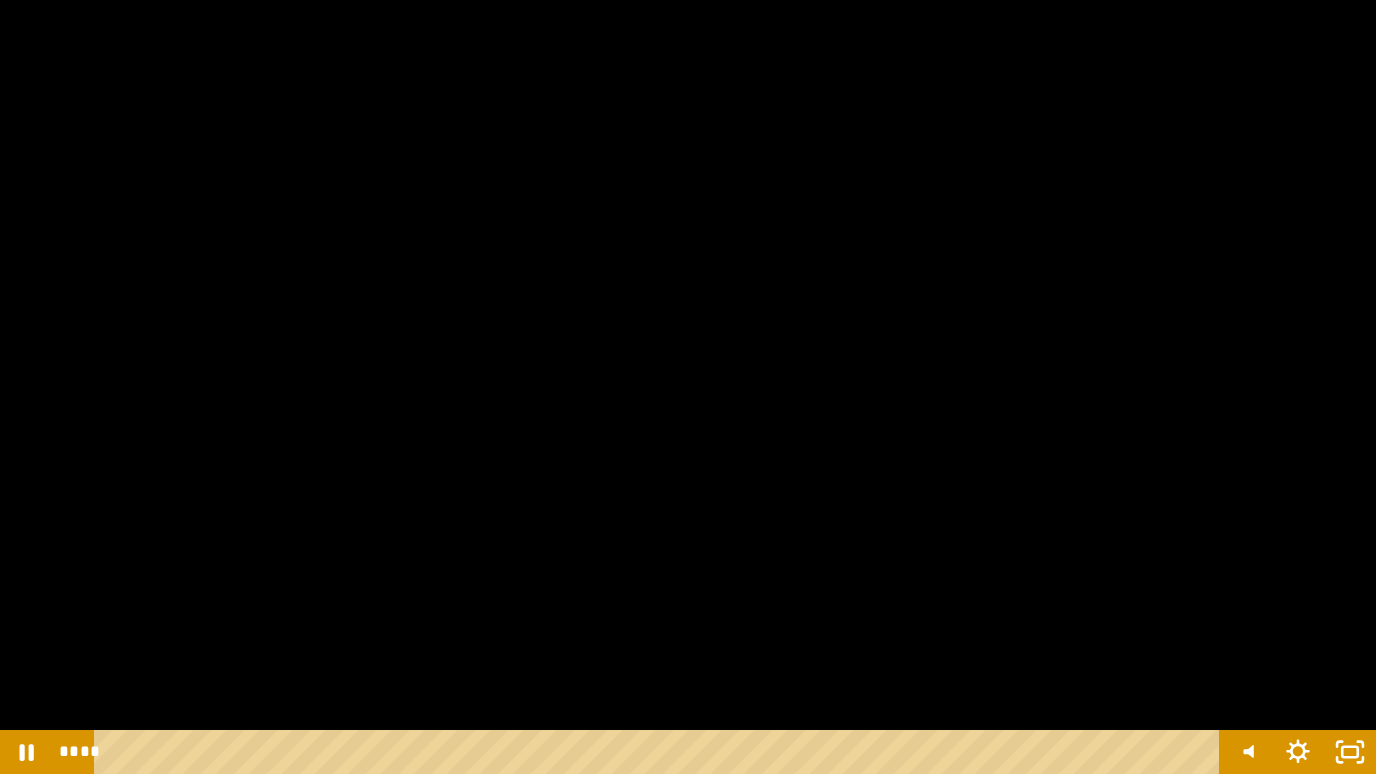 click at bounding box center [688, 387] 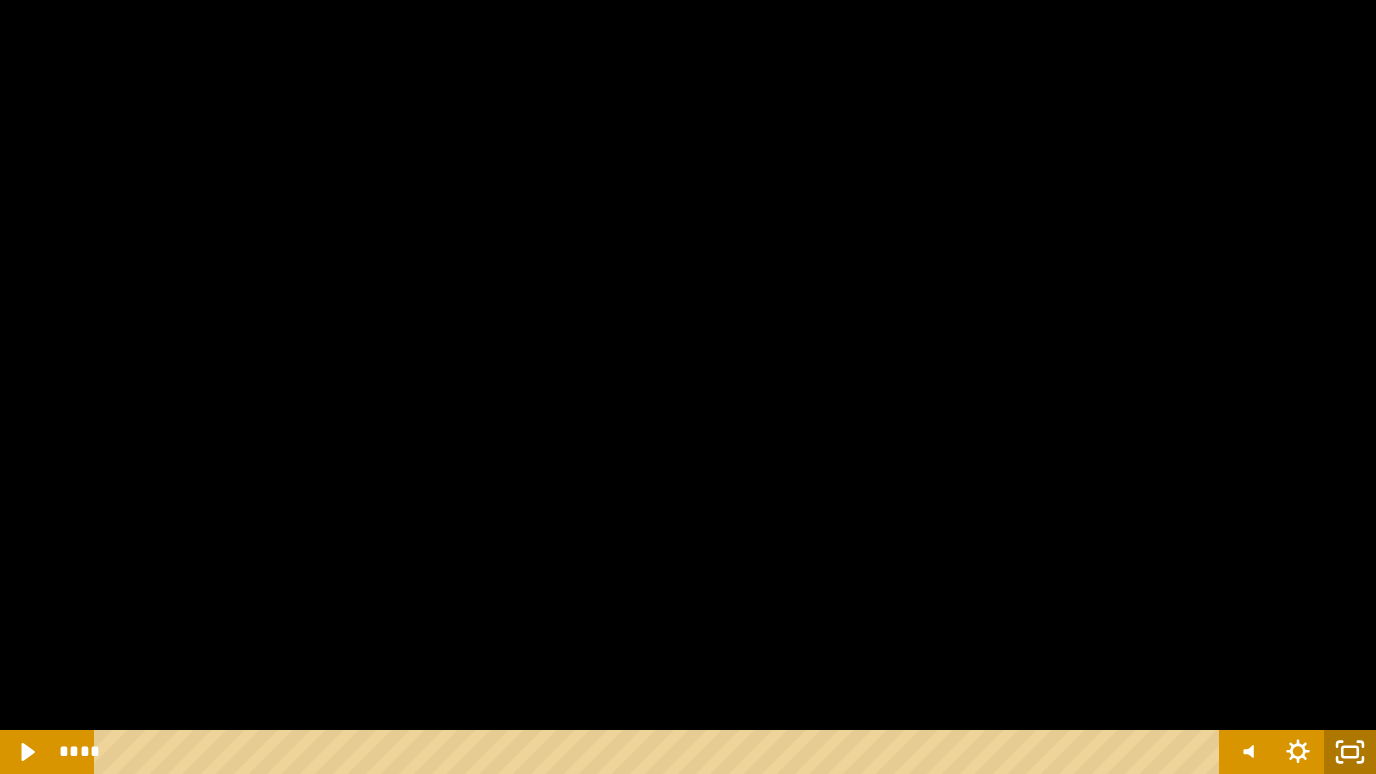click 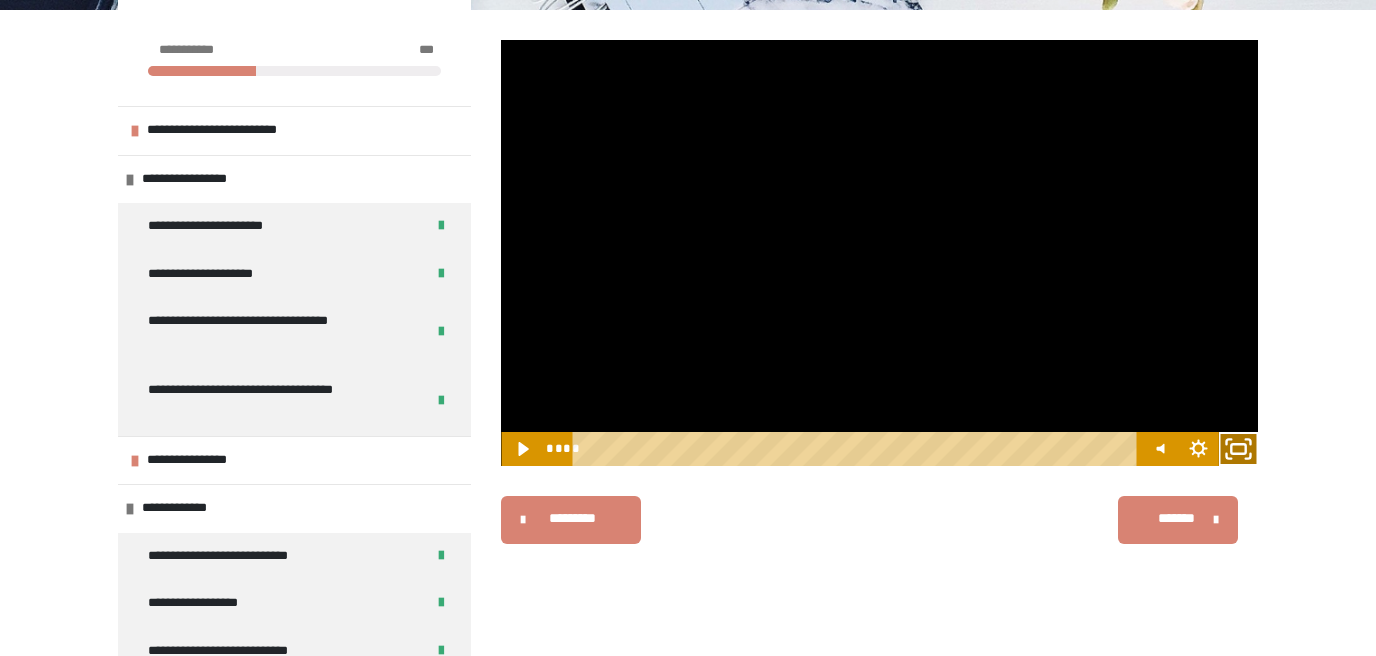 click 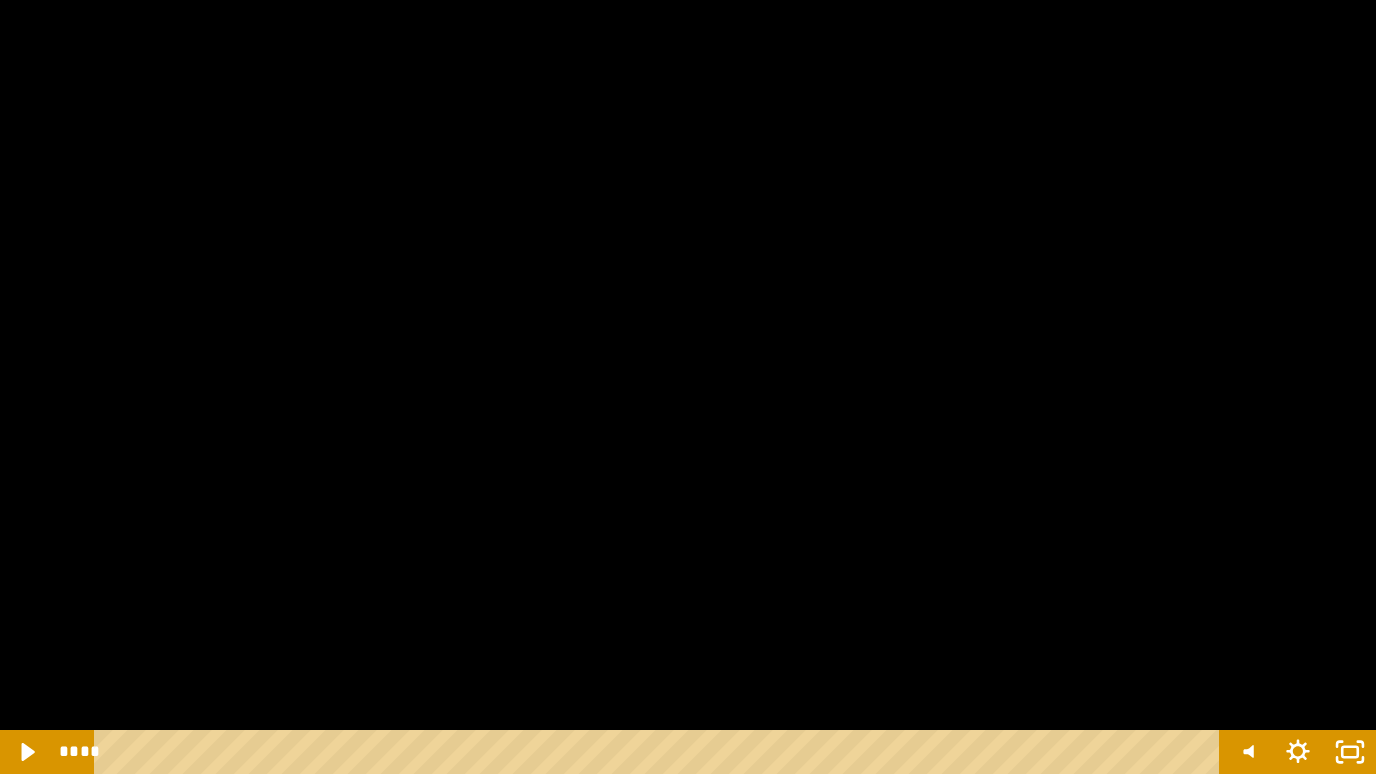 click at bounding box center [688, 387] 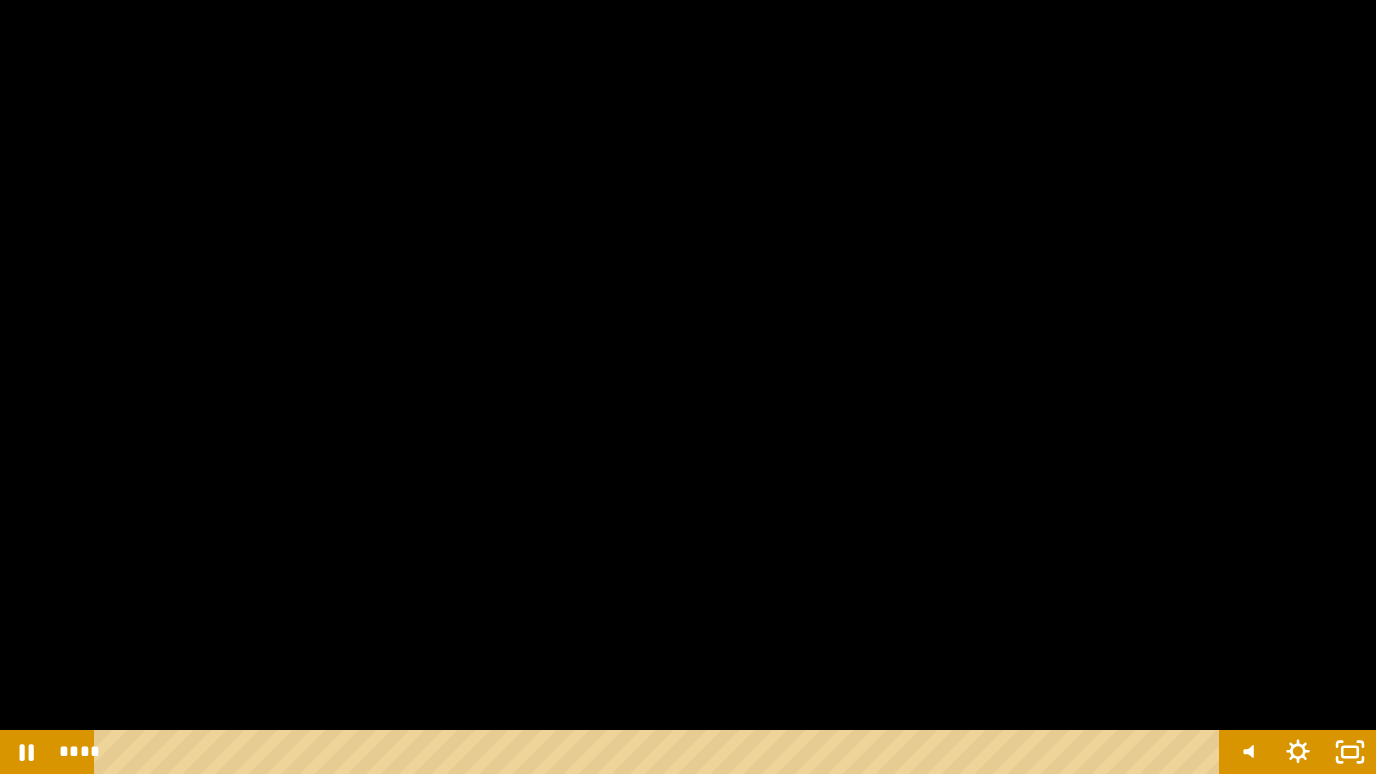 click at bounding box center [688, 387] 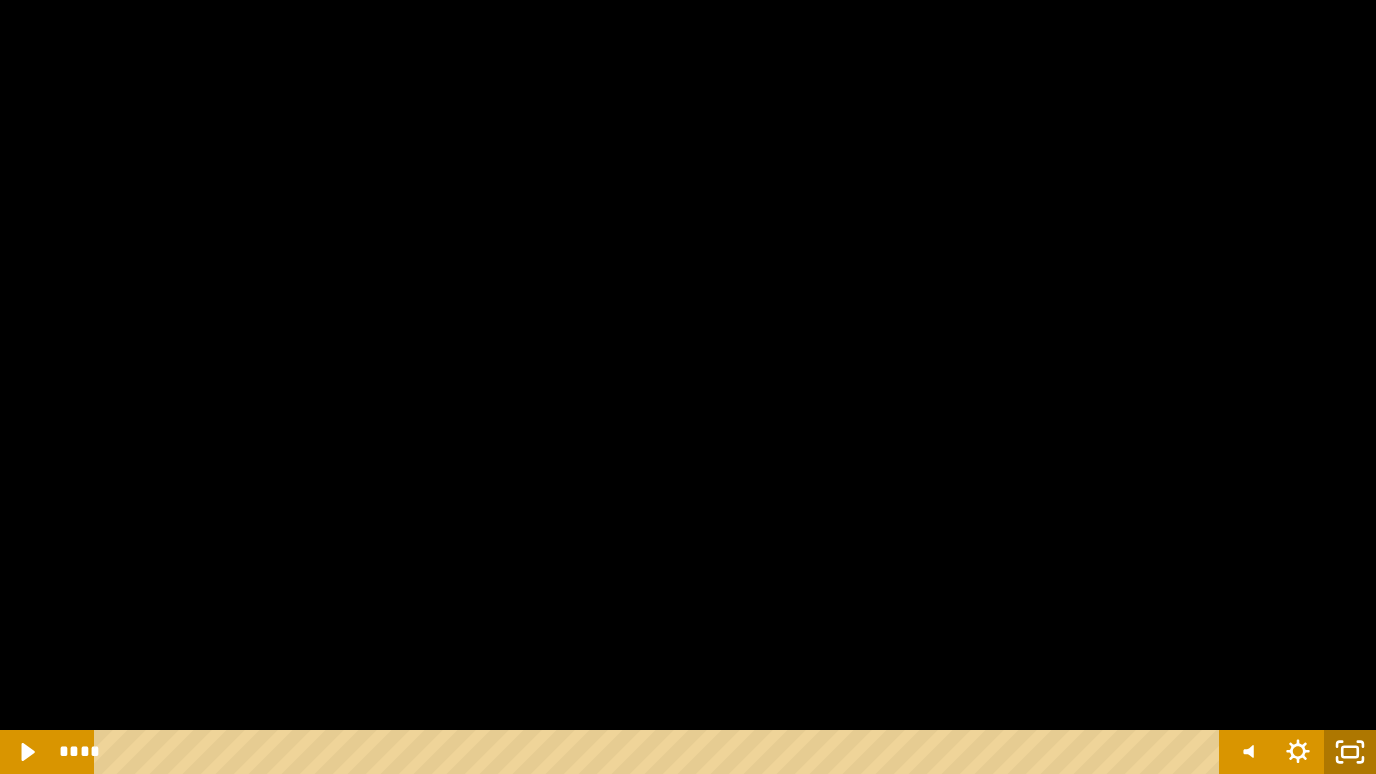 click 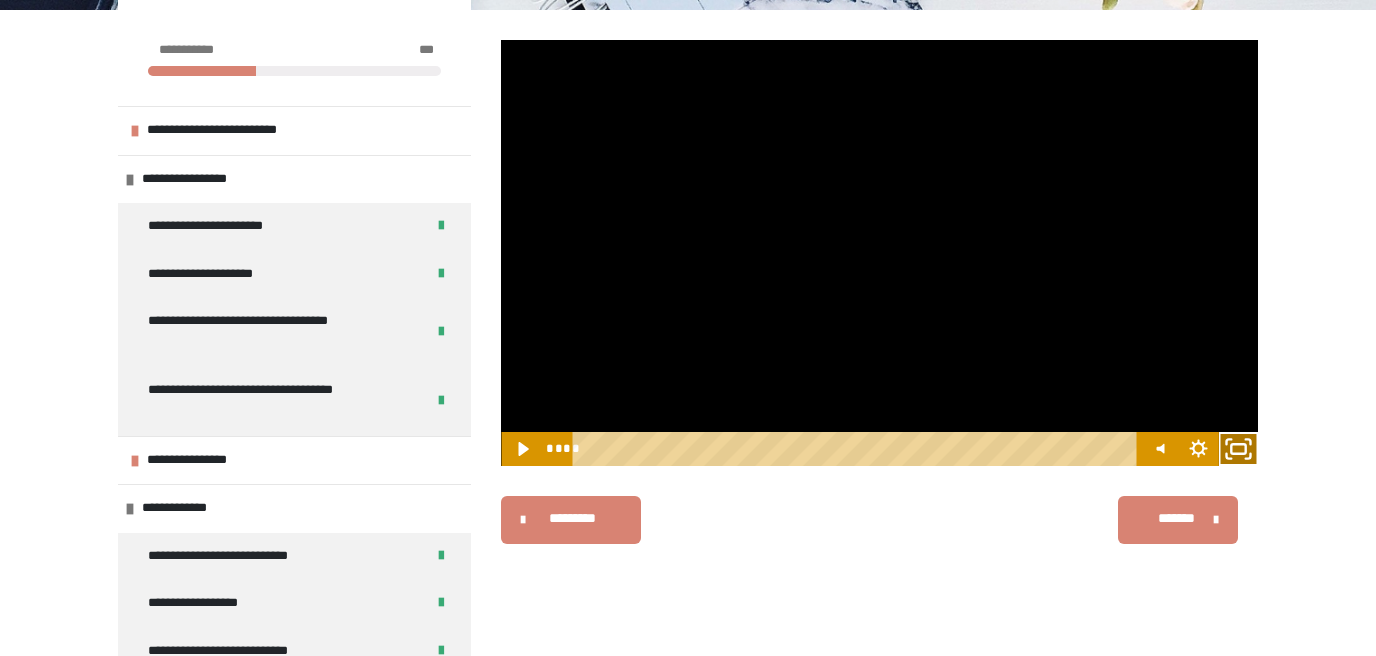 click 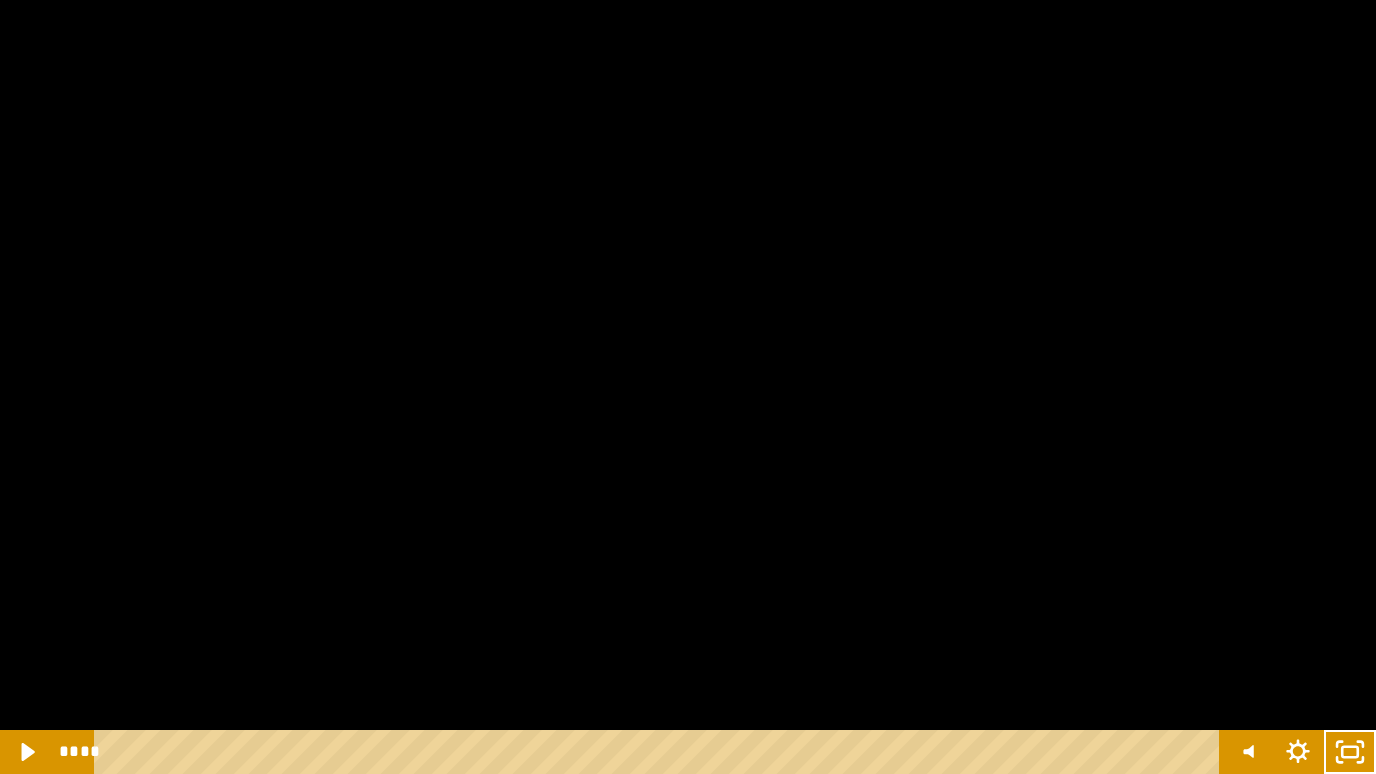 click at bounding box center [688, 387] 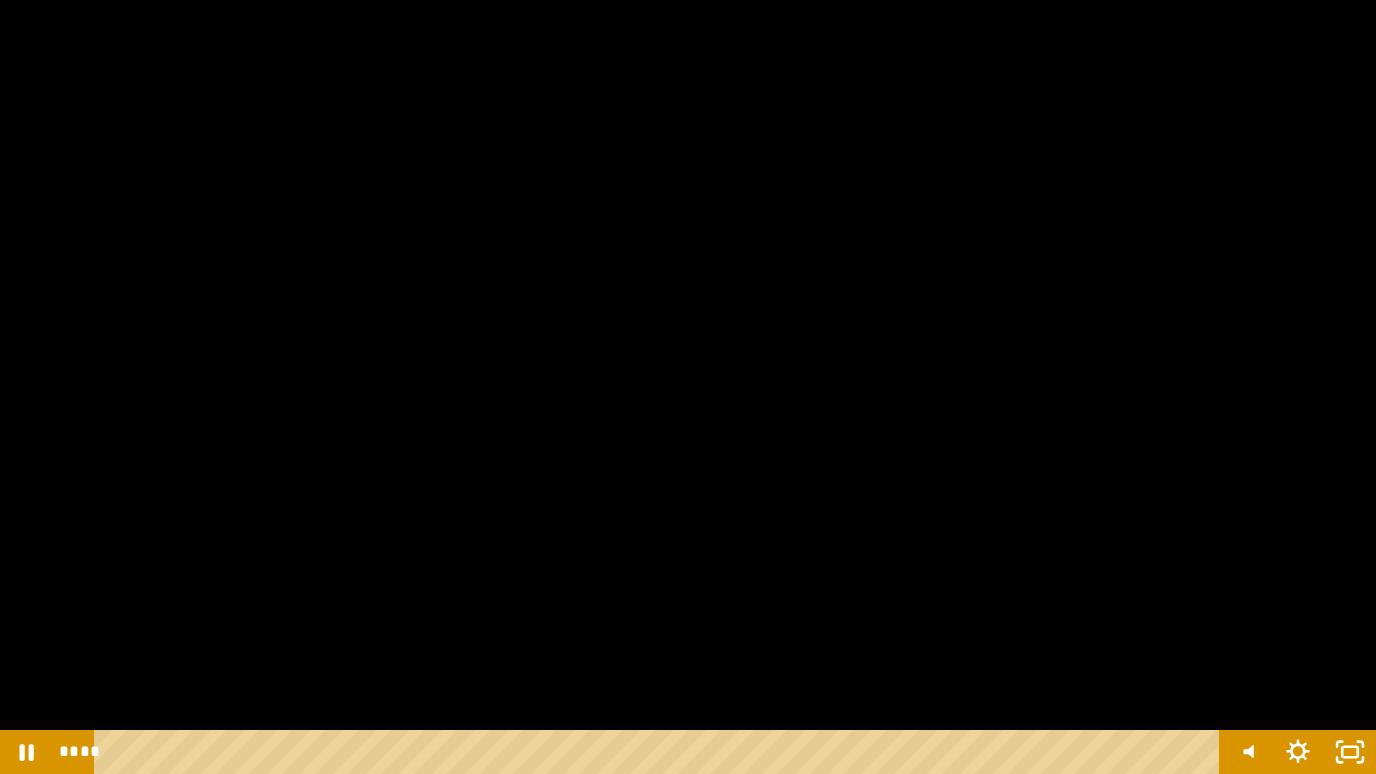 click at bounding box center [688, 387] 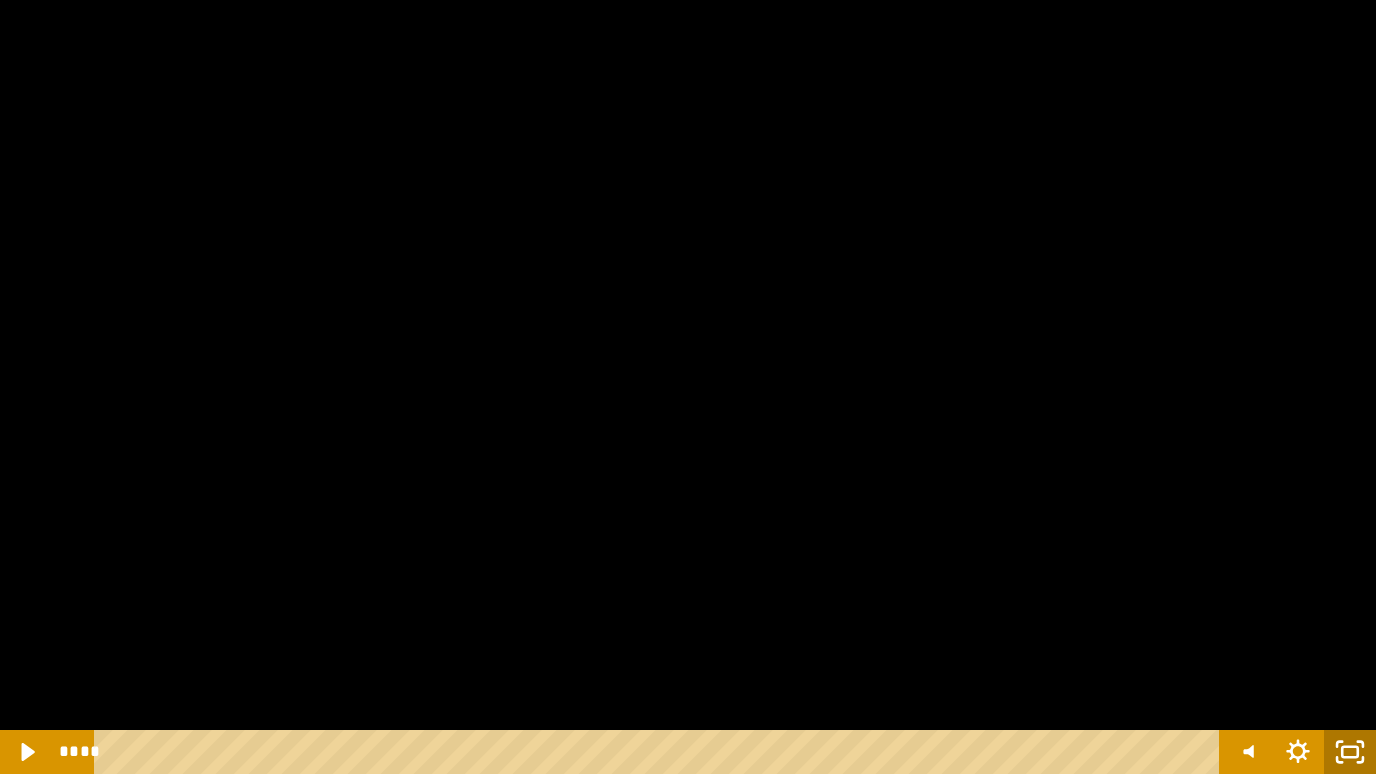 click 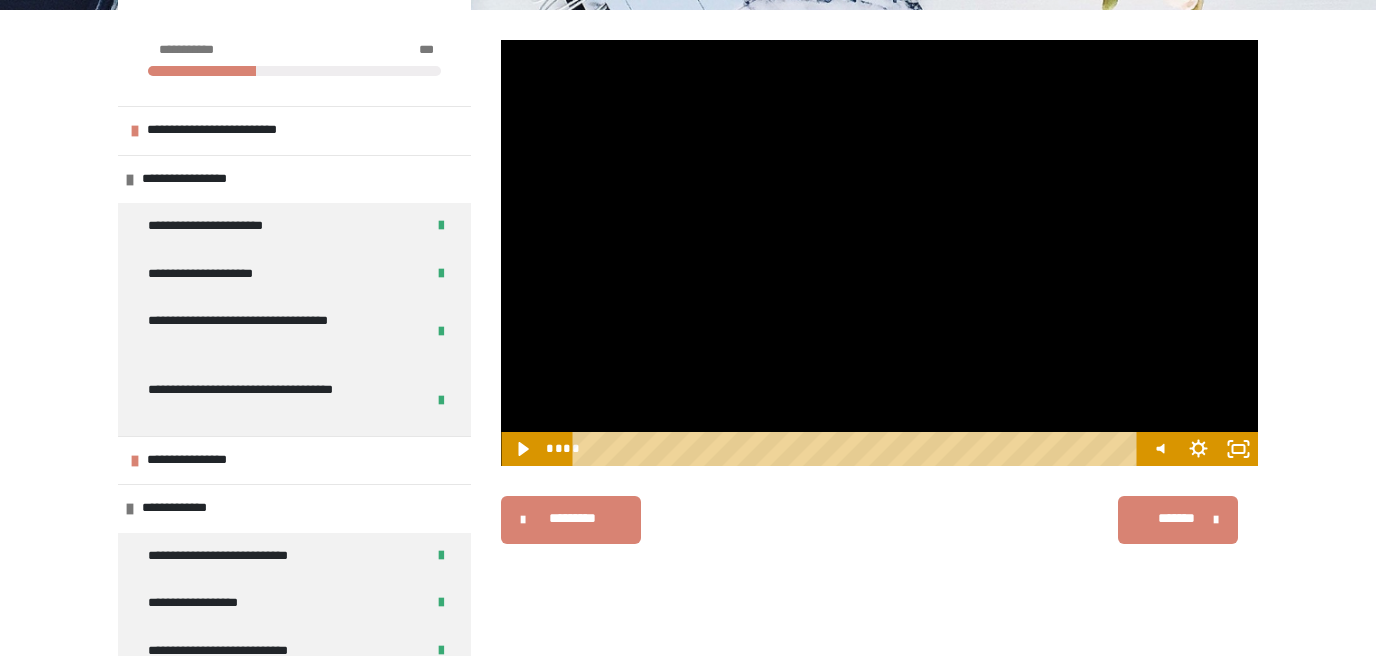 click at bounding box center (879, 253) 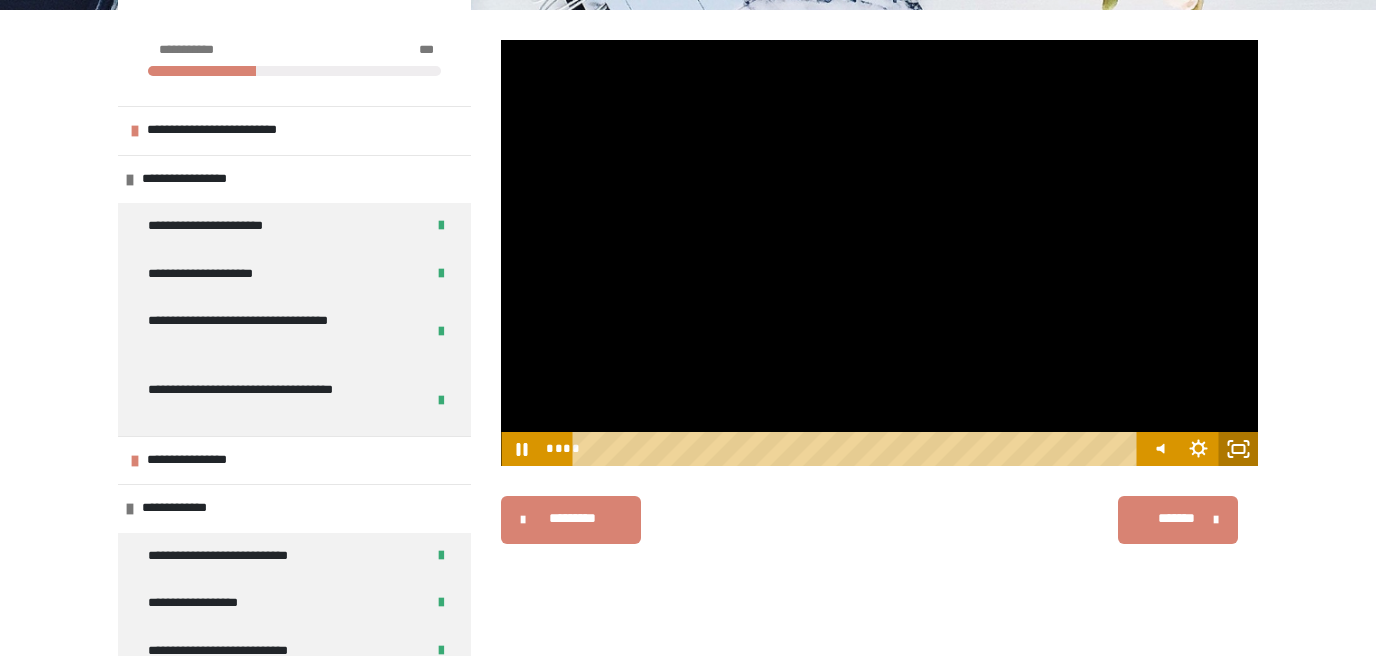 click 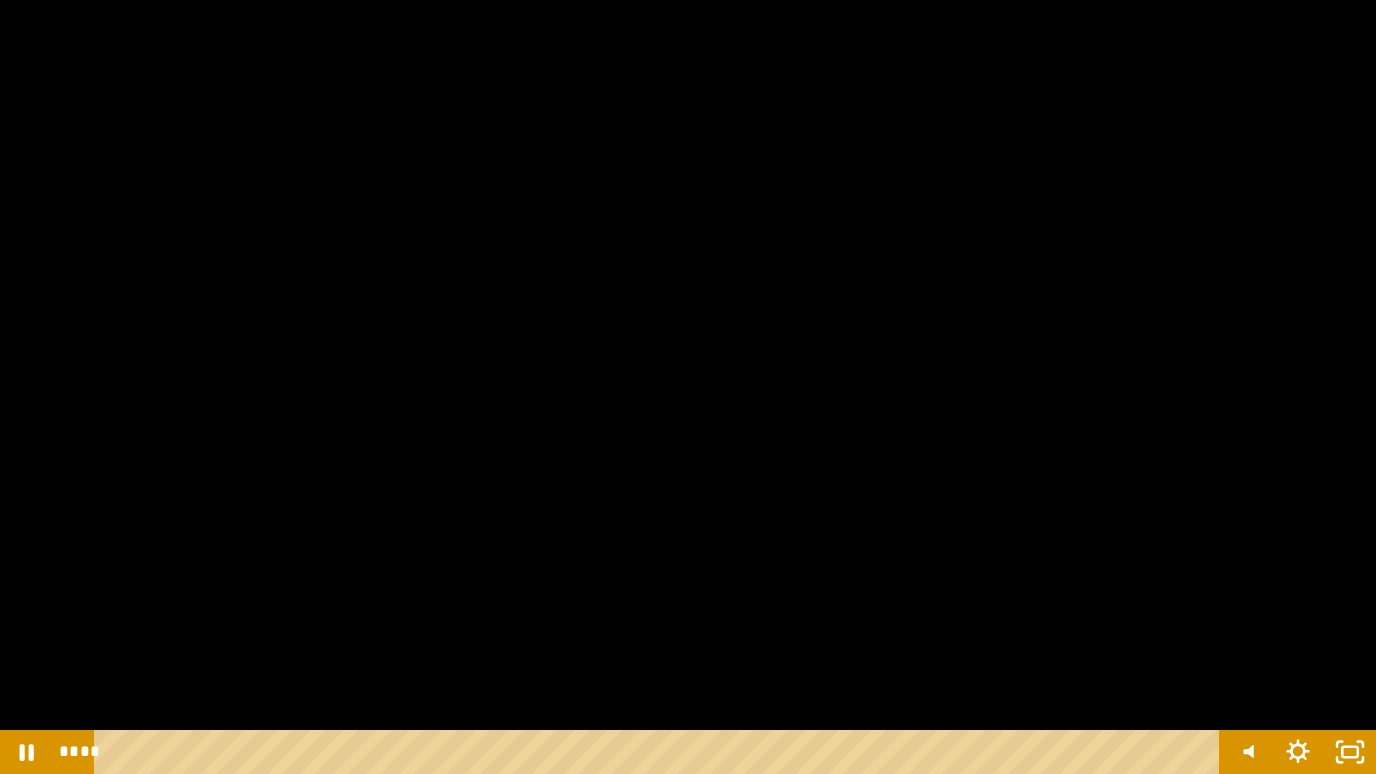 click at bounding box center [688, 387] 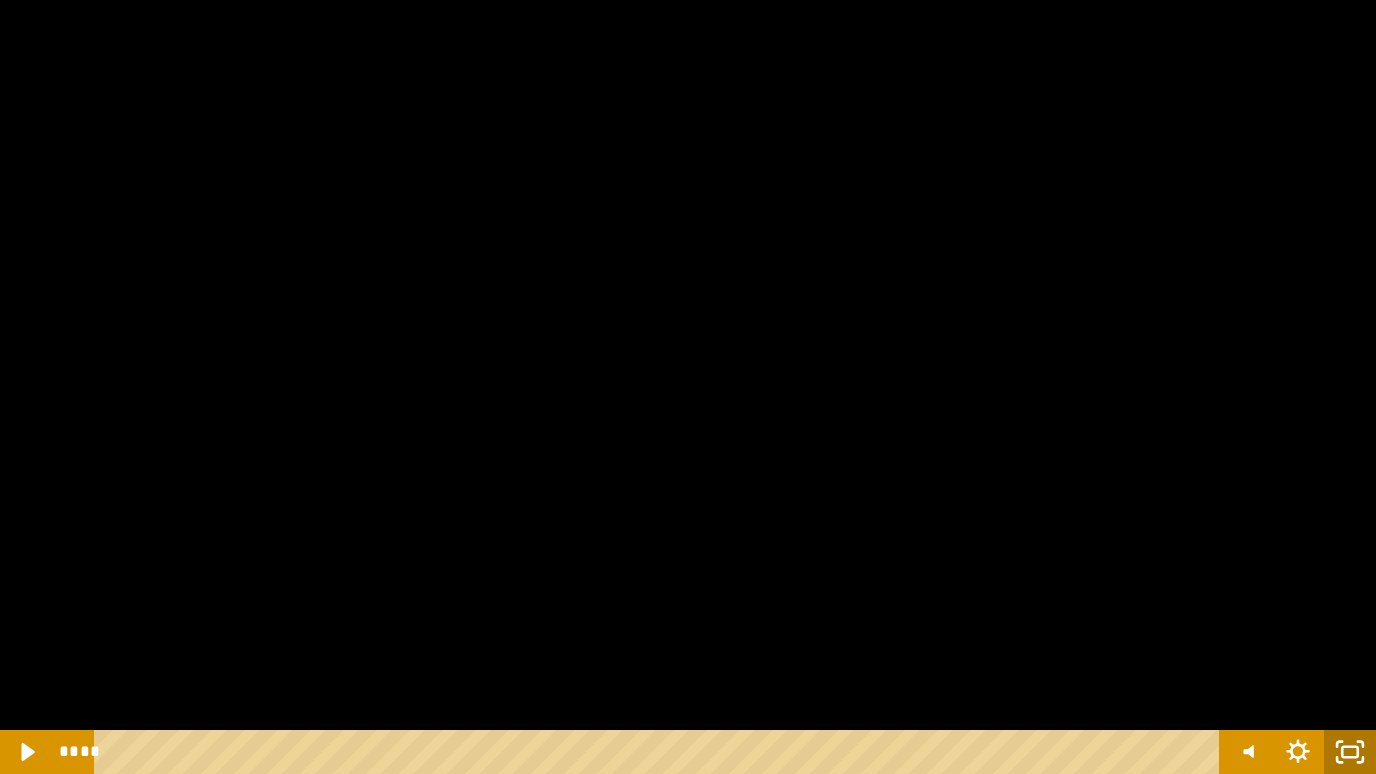 click 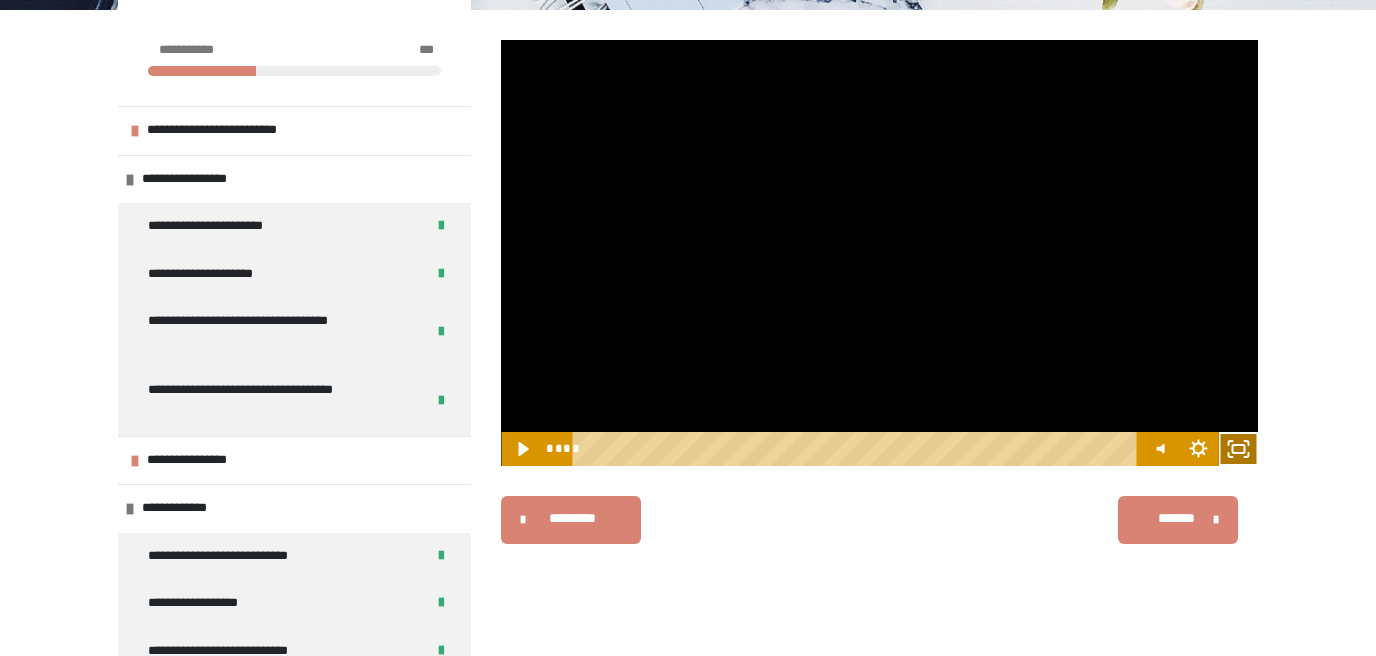 click 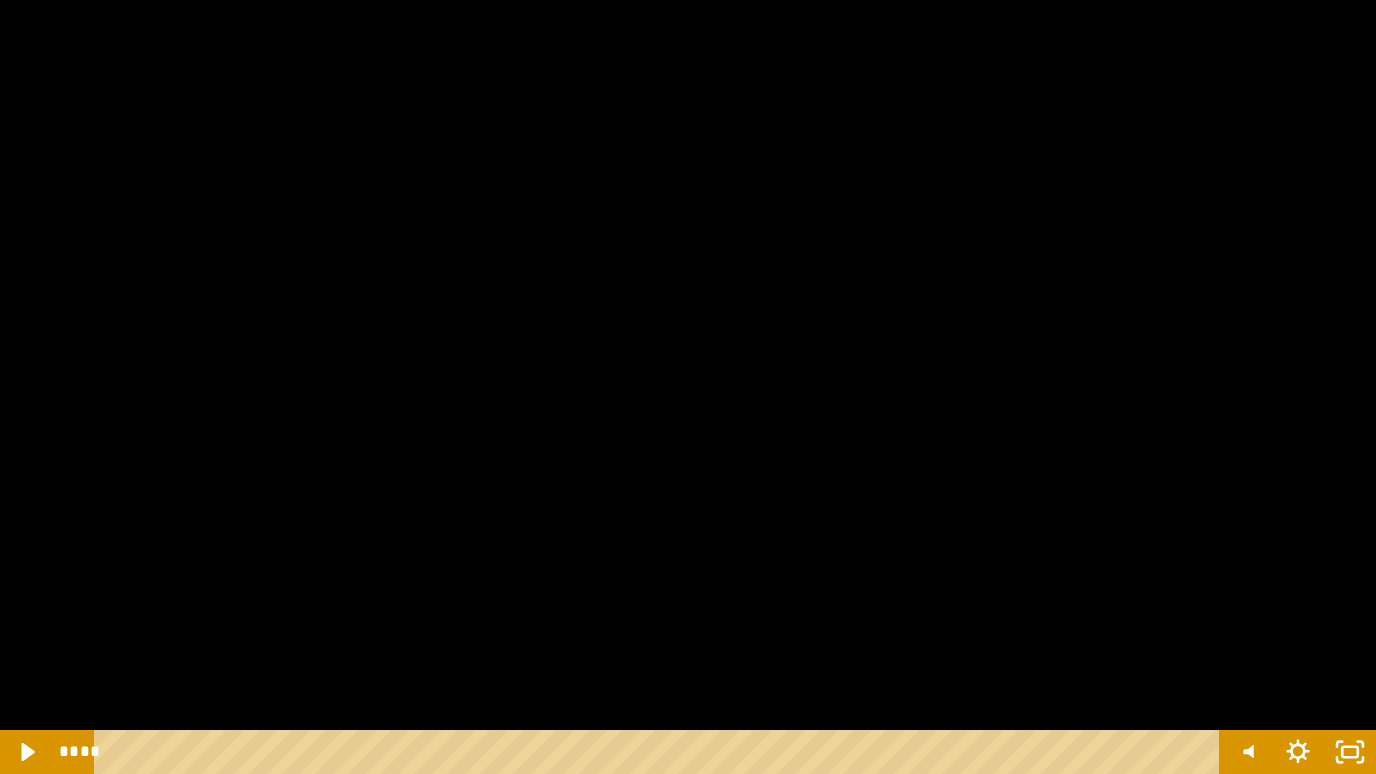 click at bounding box center (688, 387) 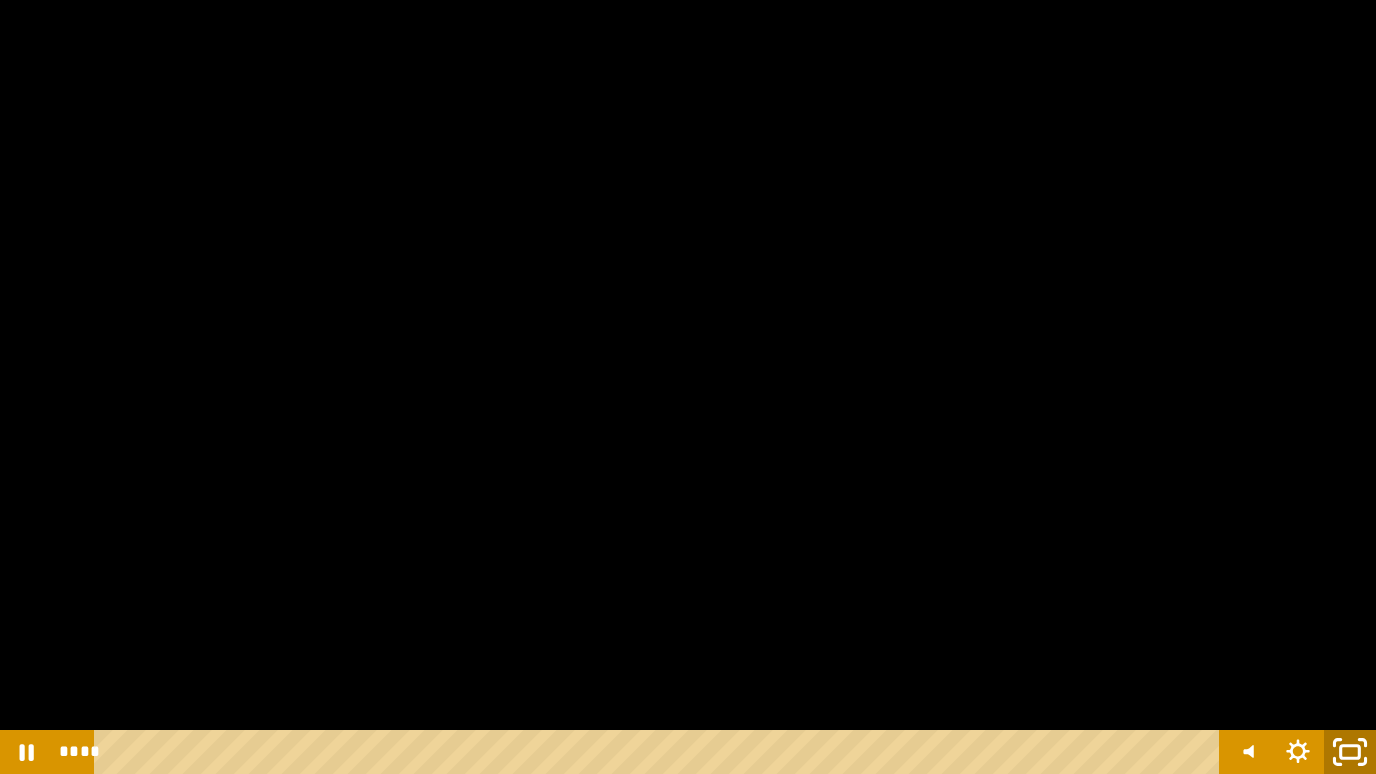 click 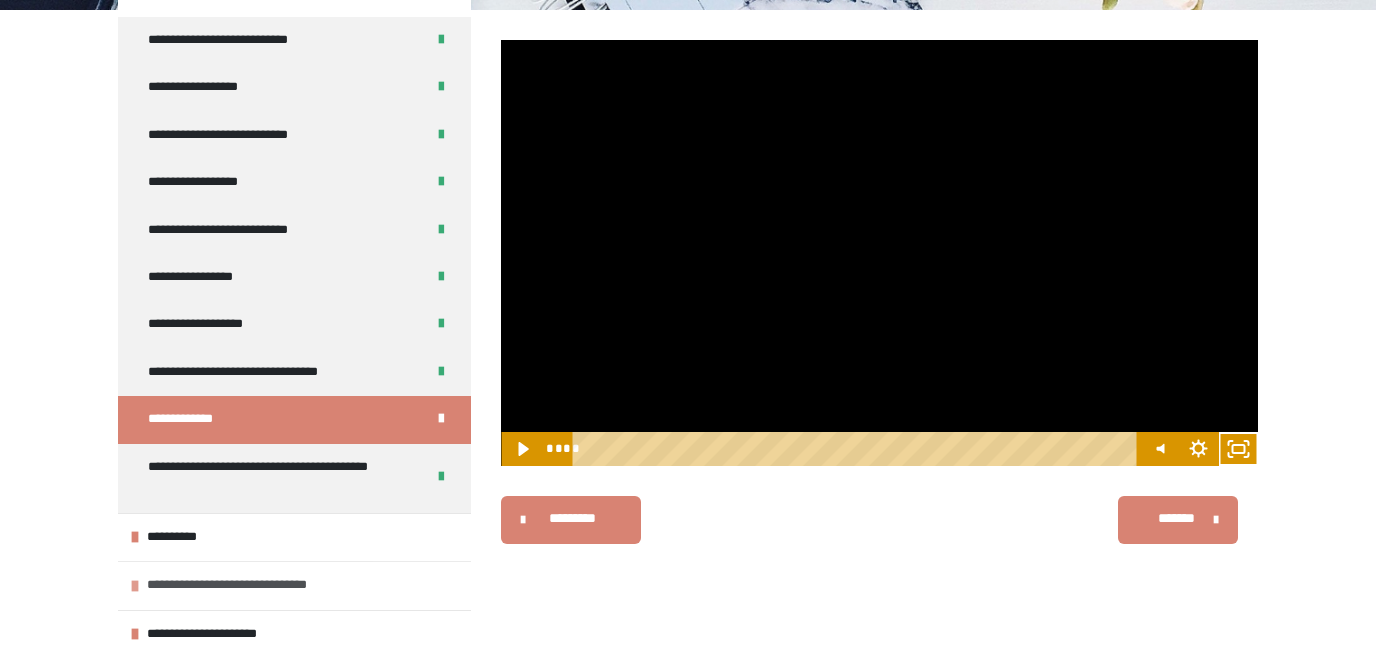 scroll, scrollTop: 103, scrollLeft: 0, axis: vertical 